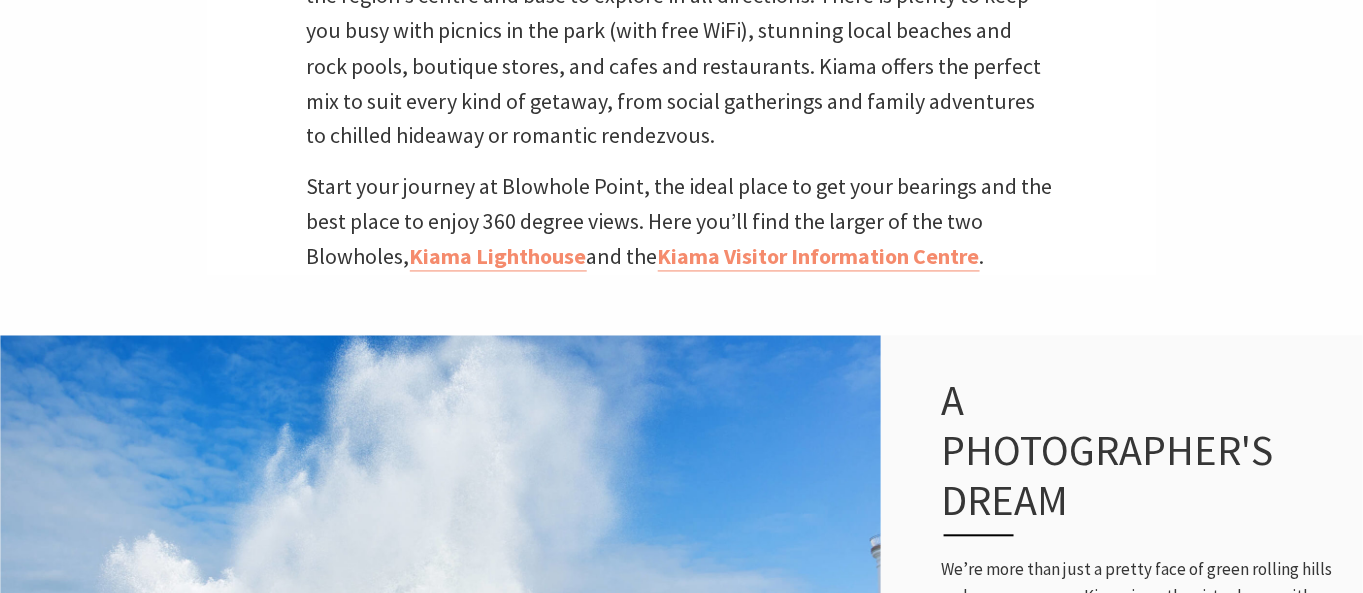 scroll, scrollTop: 1000, scrollLeft: 0, axis: vertical 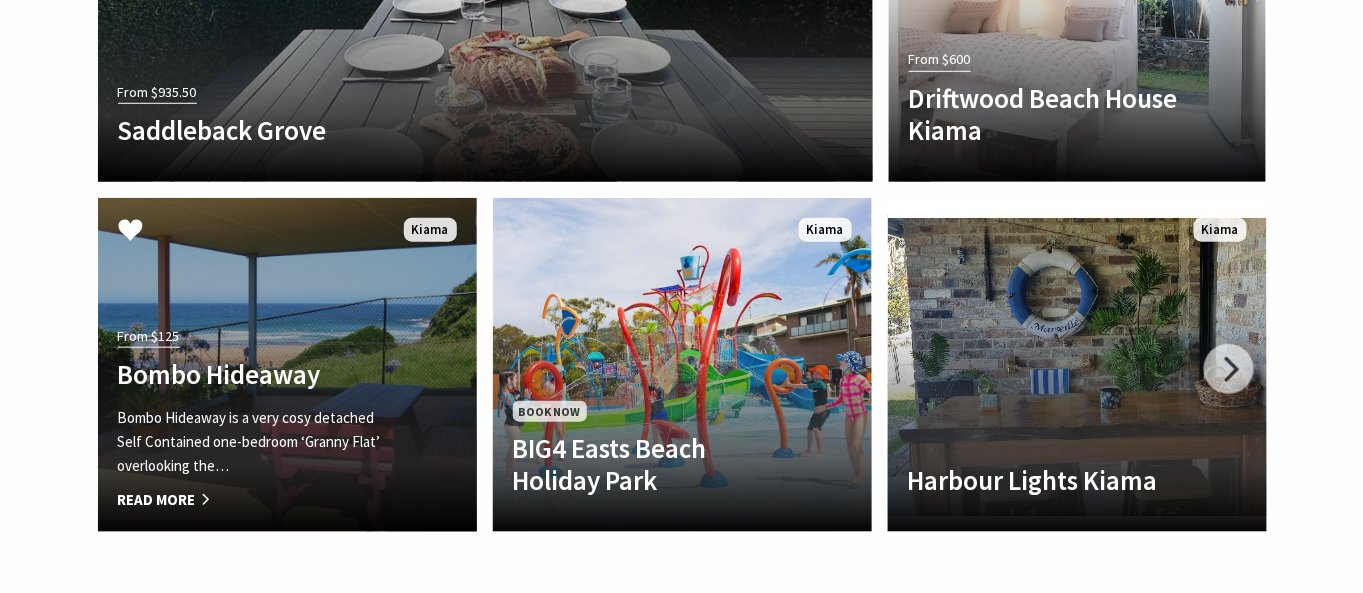 click on "Bombo Hideaway" at bounding box center (259, 374) 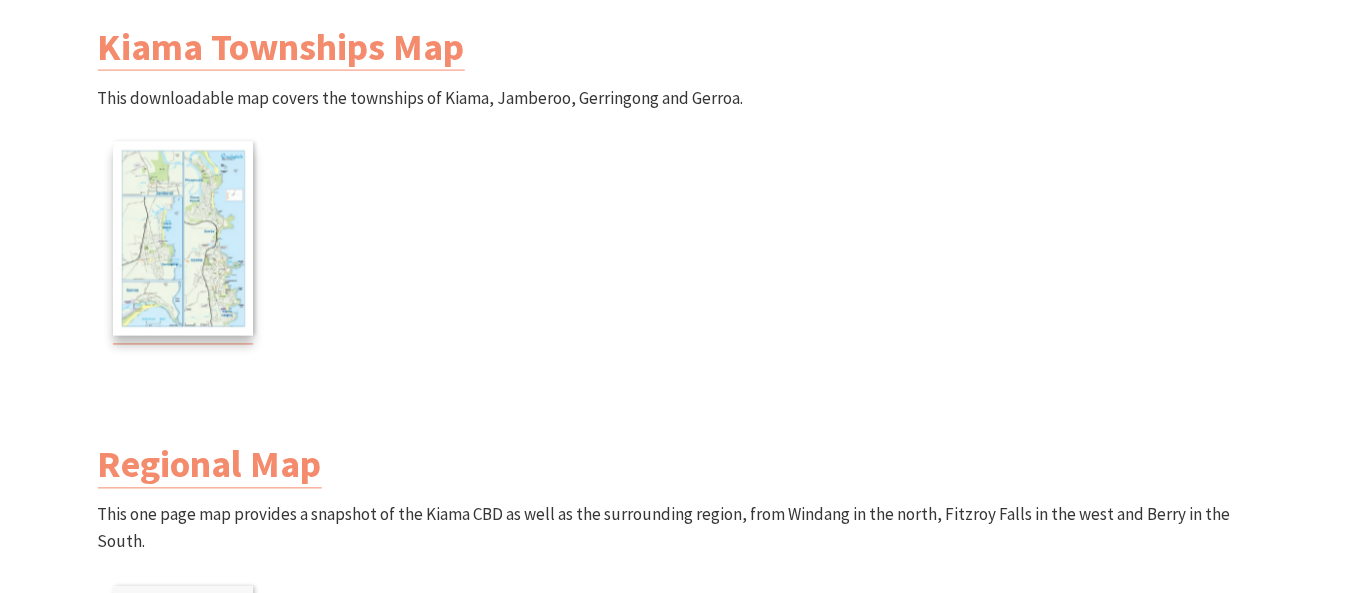scroll, scrollTop: 888, scrollLeft: 0, axis: vertical 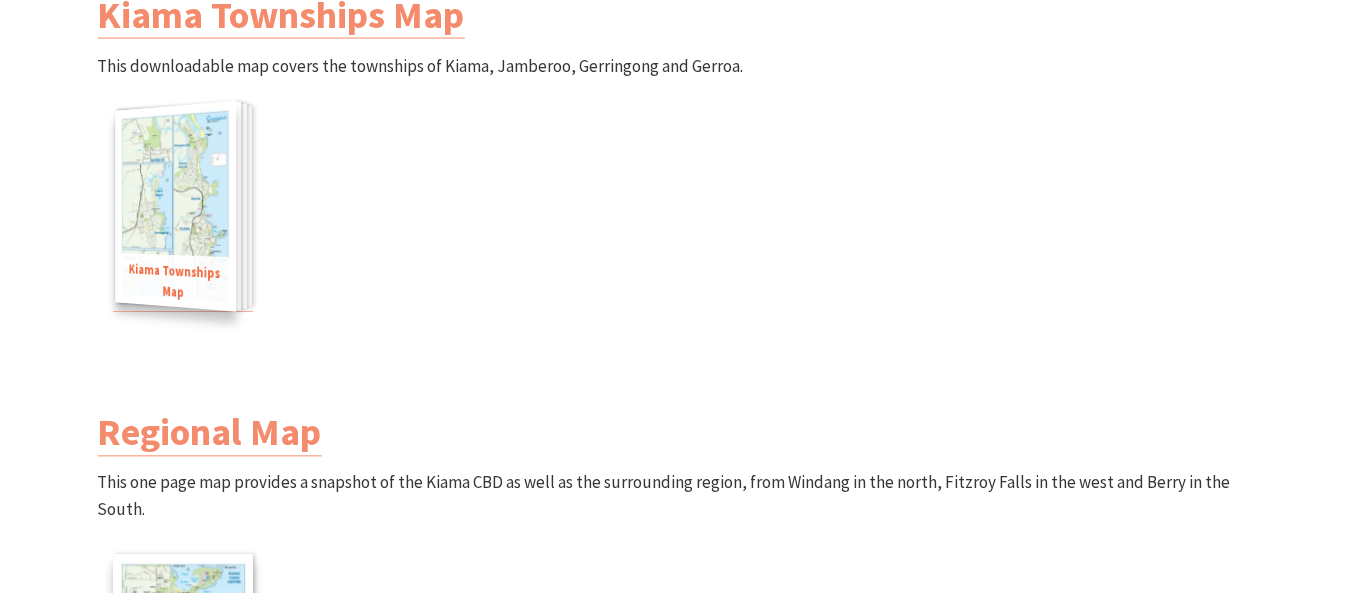 click at bounding box center (175, 207) 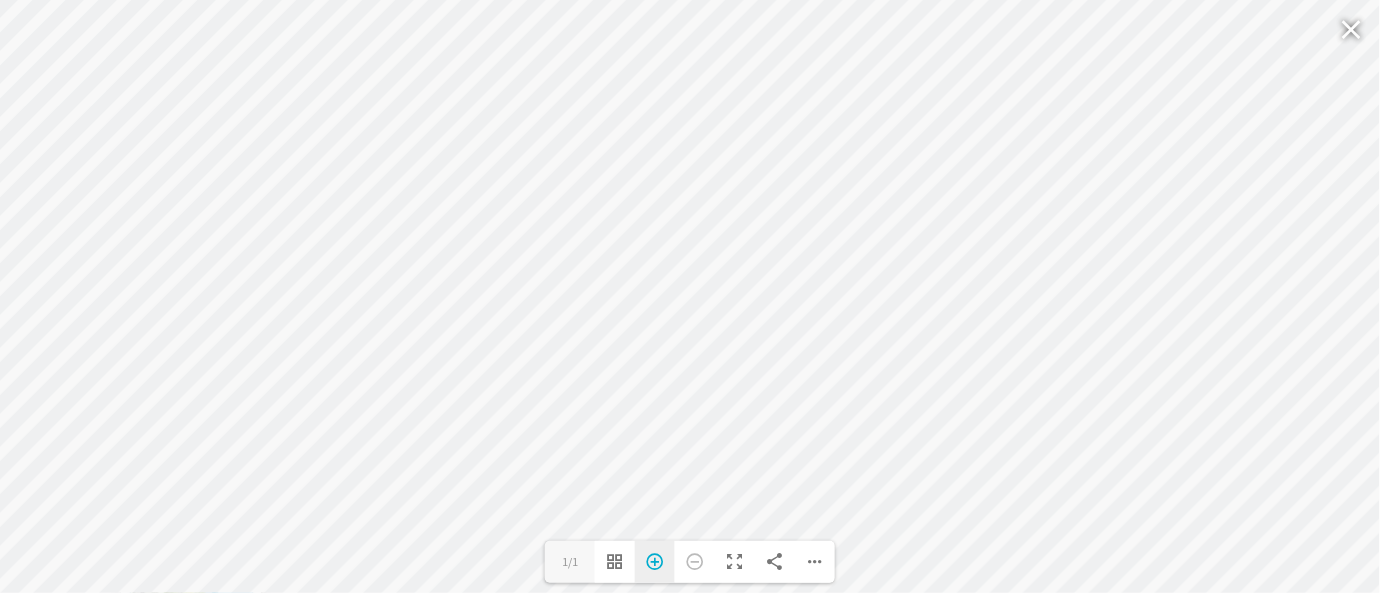 click on "Zoom In" at bounding box center (655, 562) 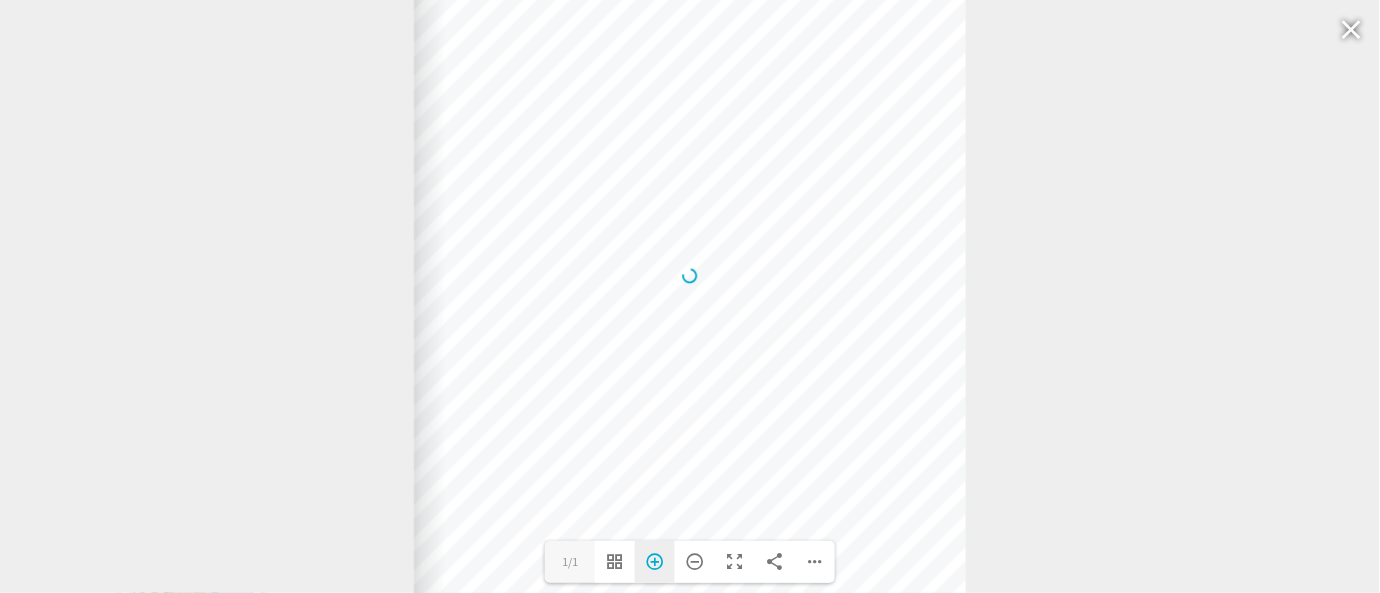 click on "Zoom In" at bounding box center [655, 562] 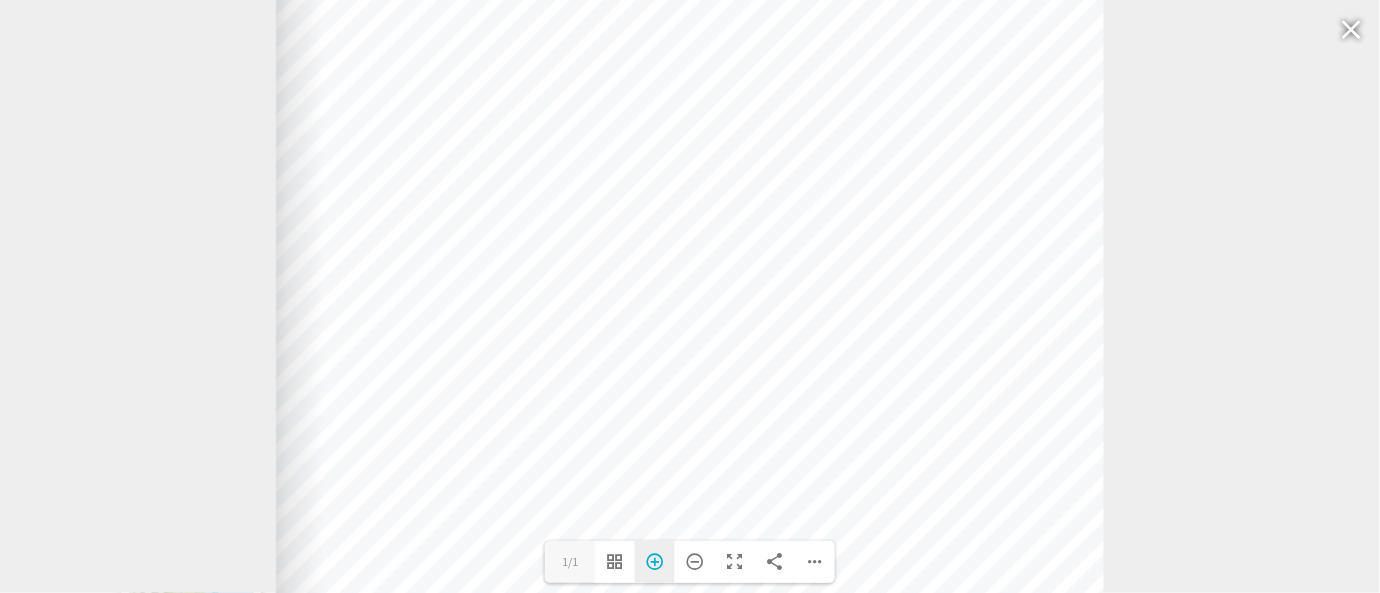 click on "Zoom In" at bounding box center [655, 562] 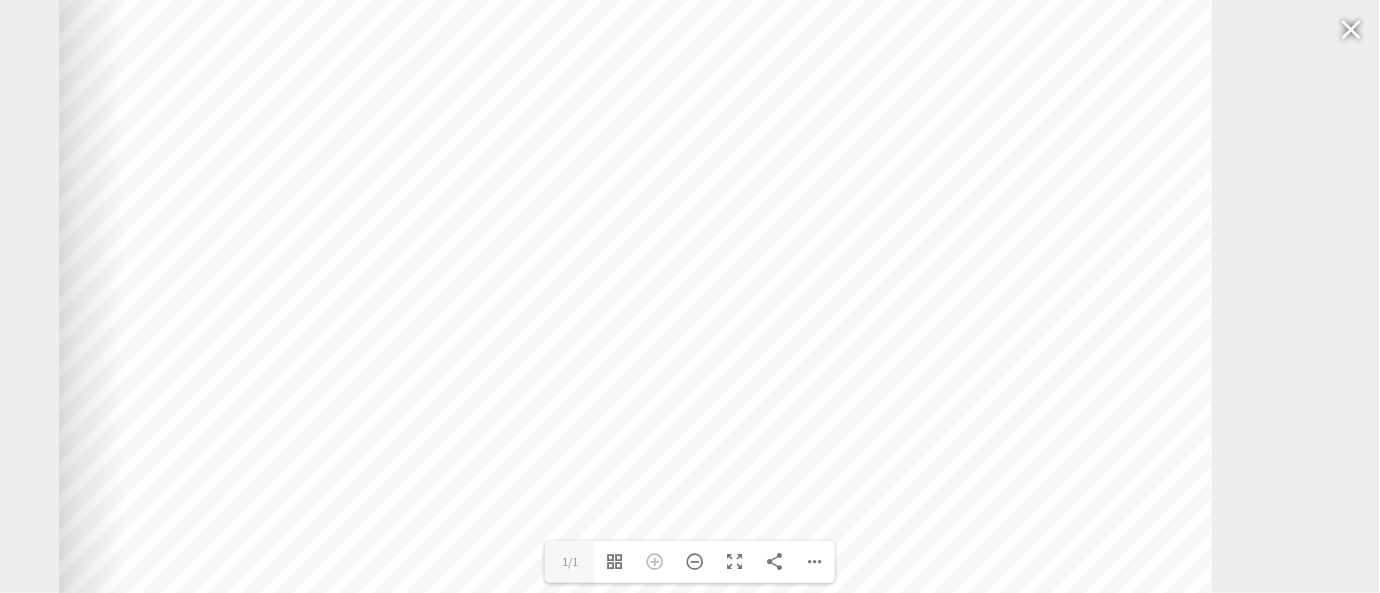 drag, startPoint x: 1029, startPoint y: 254, endPoint x: 998, endPoint y: 172, distance: 87.66413 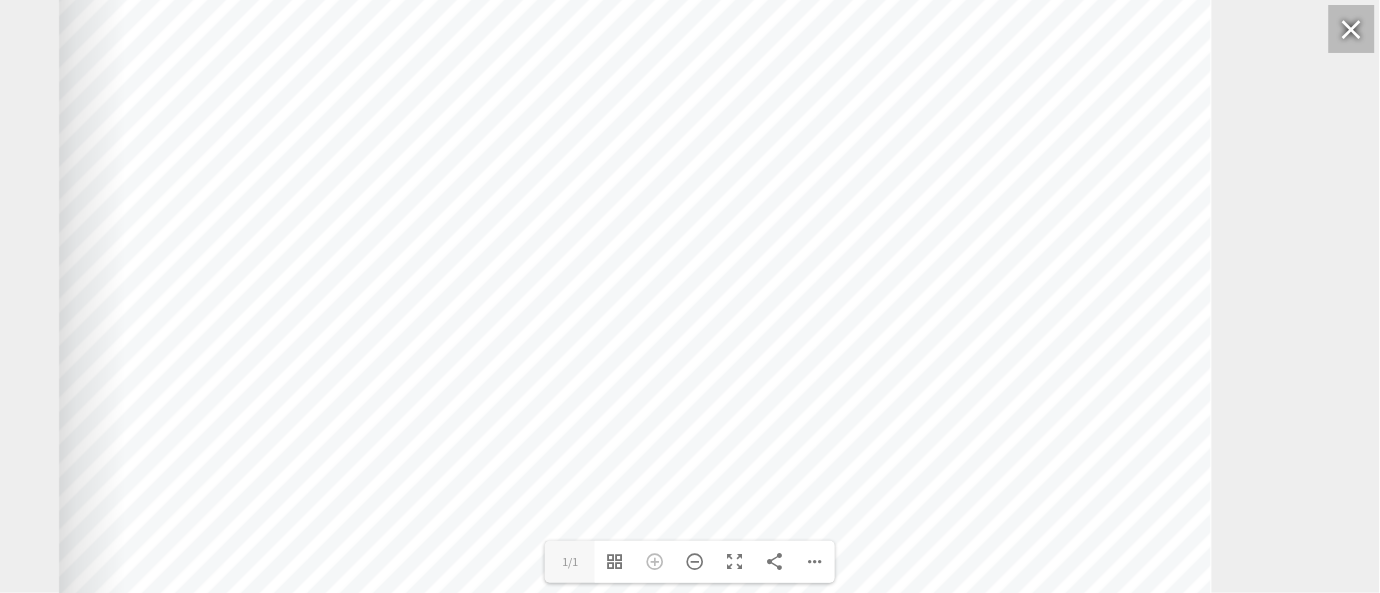 click at bounding box center [1352, 29] 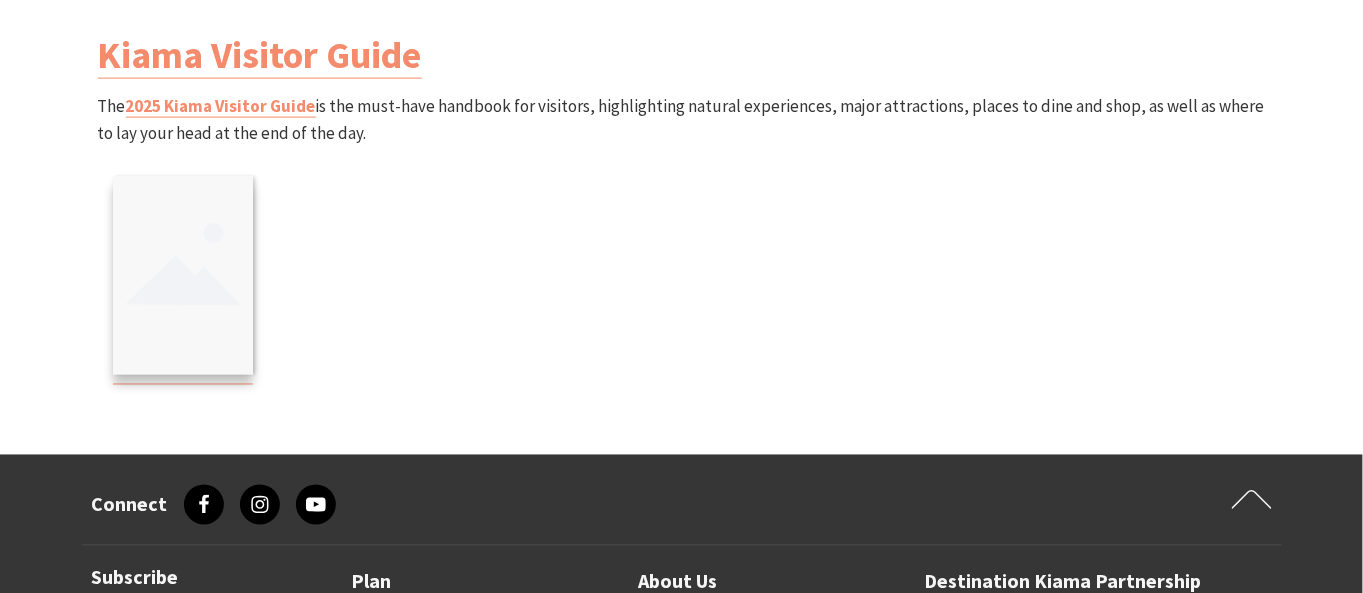 scroll, scrollTop: 2888, scrollLeft: 0, axis: vertical 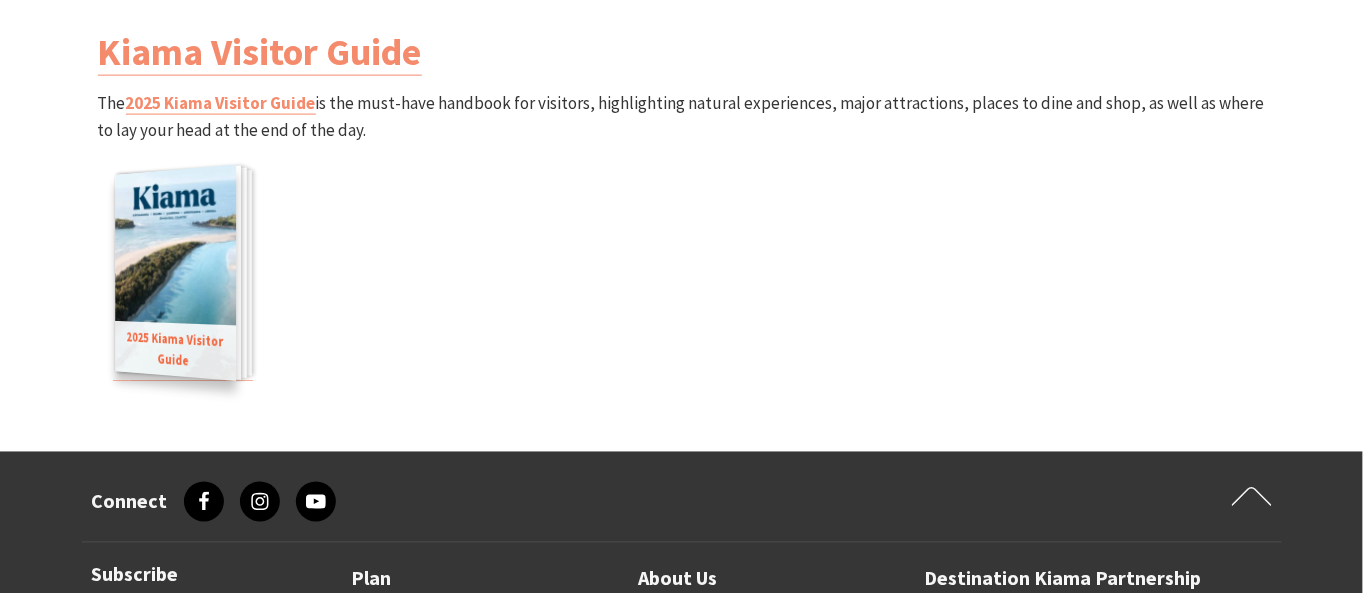 click at bounding box center (175, 273) 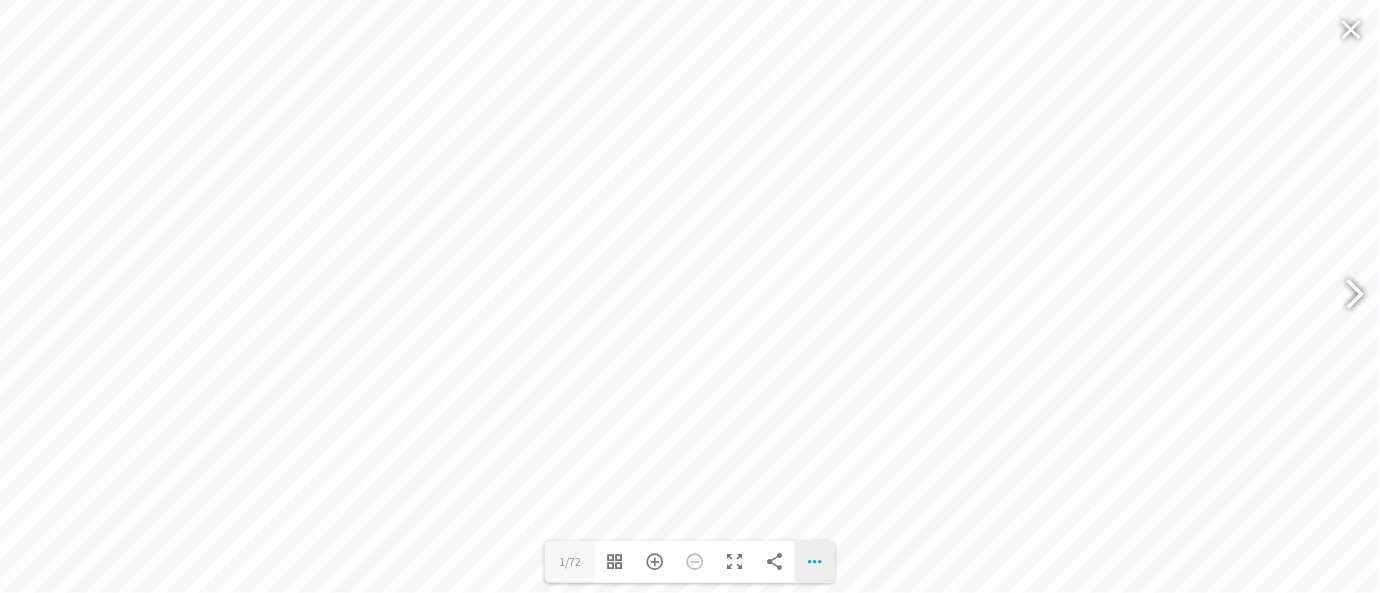 click on "Download PDF File Single Page Mode Goto First Page Goto Last Page Turn on/off Sound" at bounding box center (815, 562) 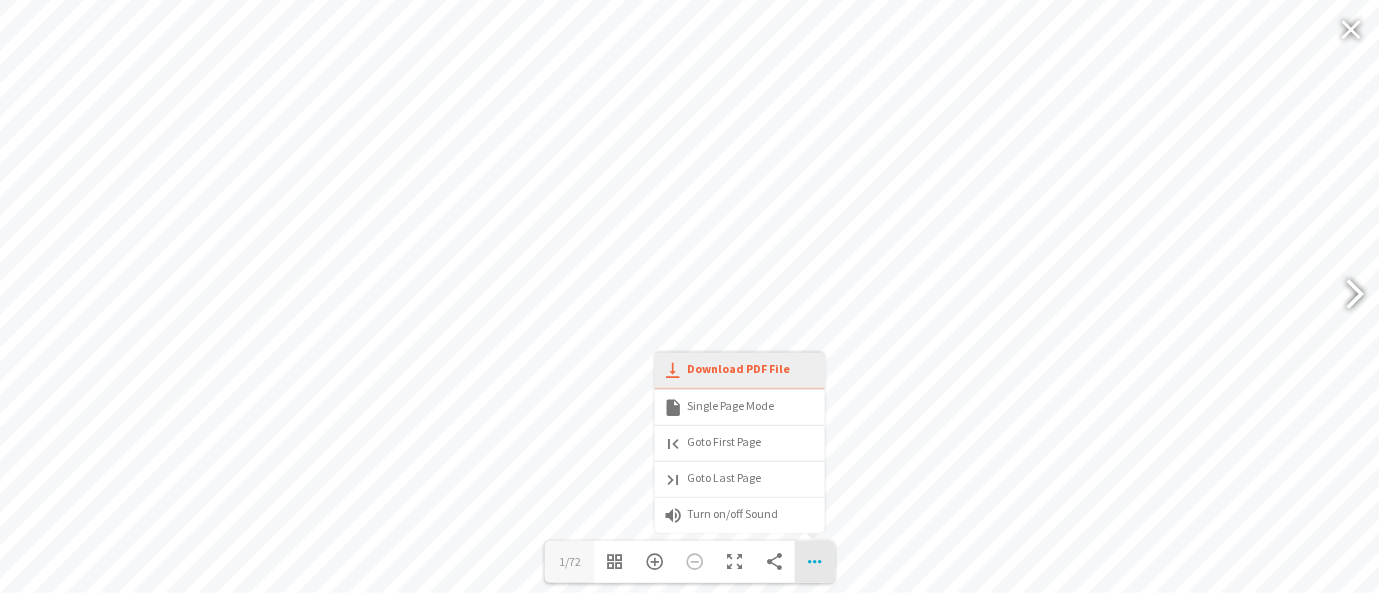 click on "Download PDF File" at bounding box center (726, 369) 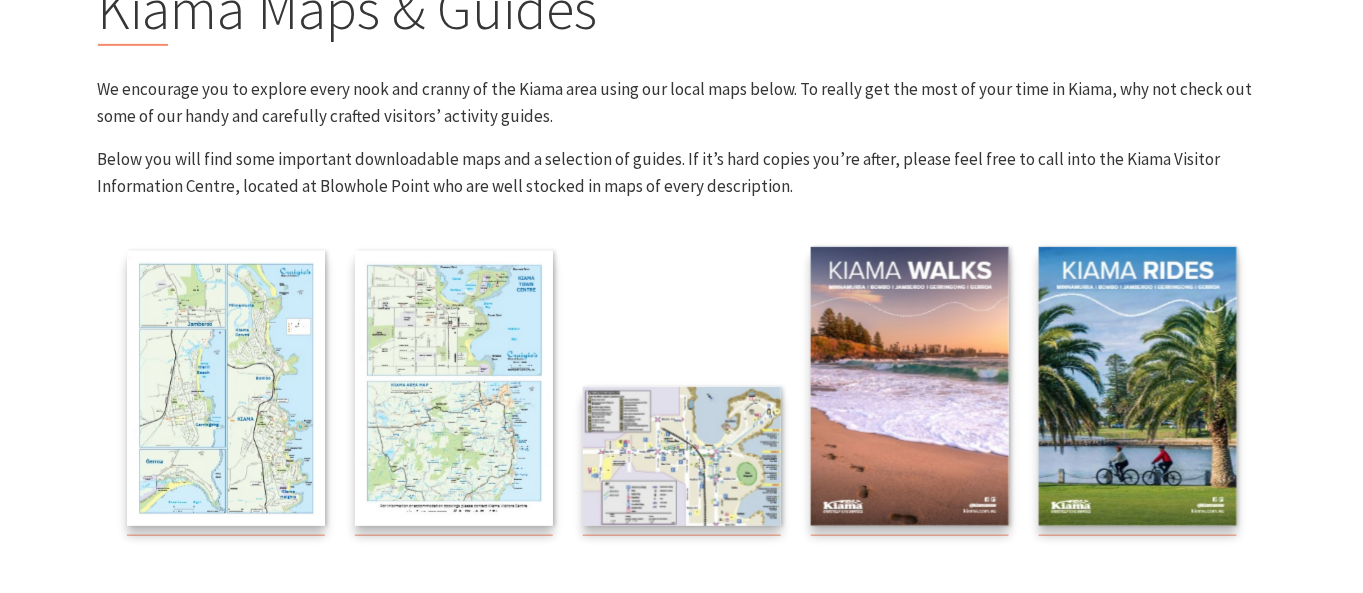 scroll, scrollTop: 222, scrollLeft: 0, axis: vertical 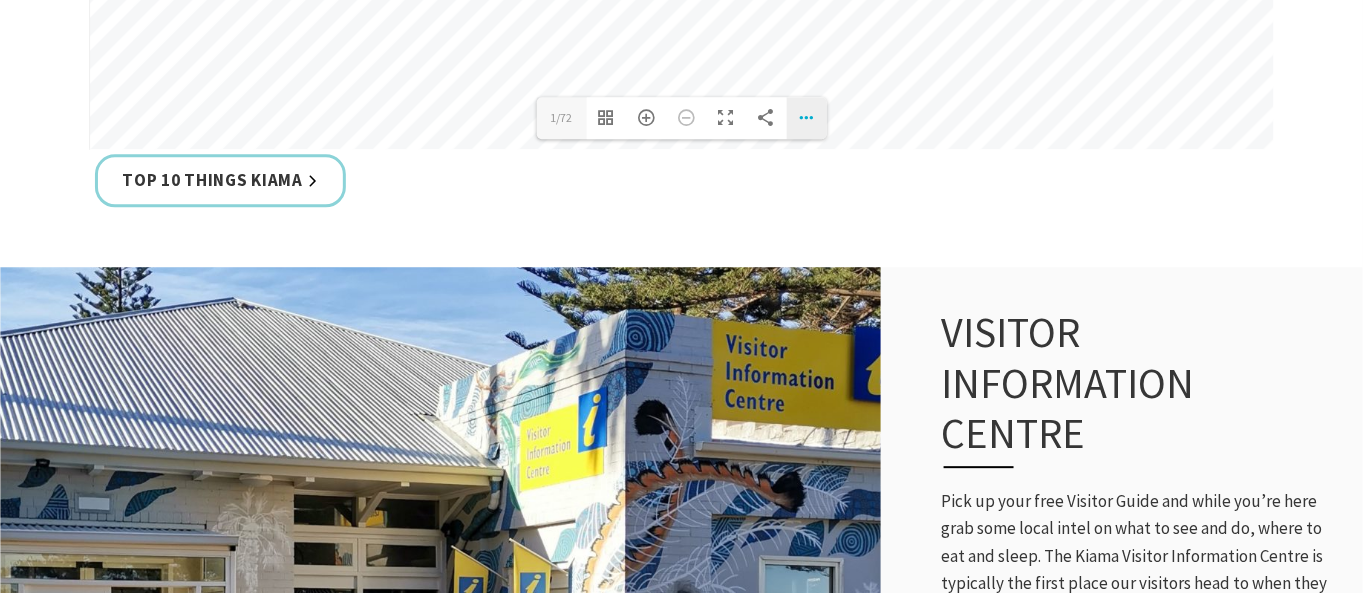 click on "Download PDF File Single Page Mode Goto First Page Goto Last Page Turn on/off Sound" at bounding box center (807, 118) 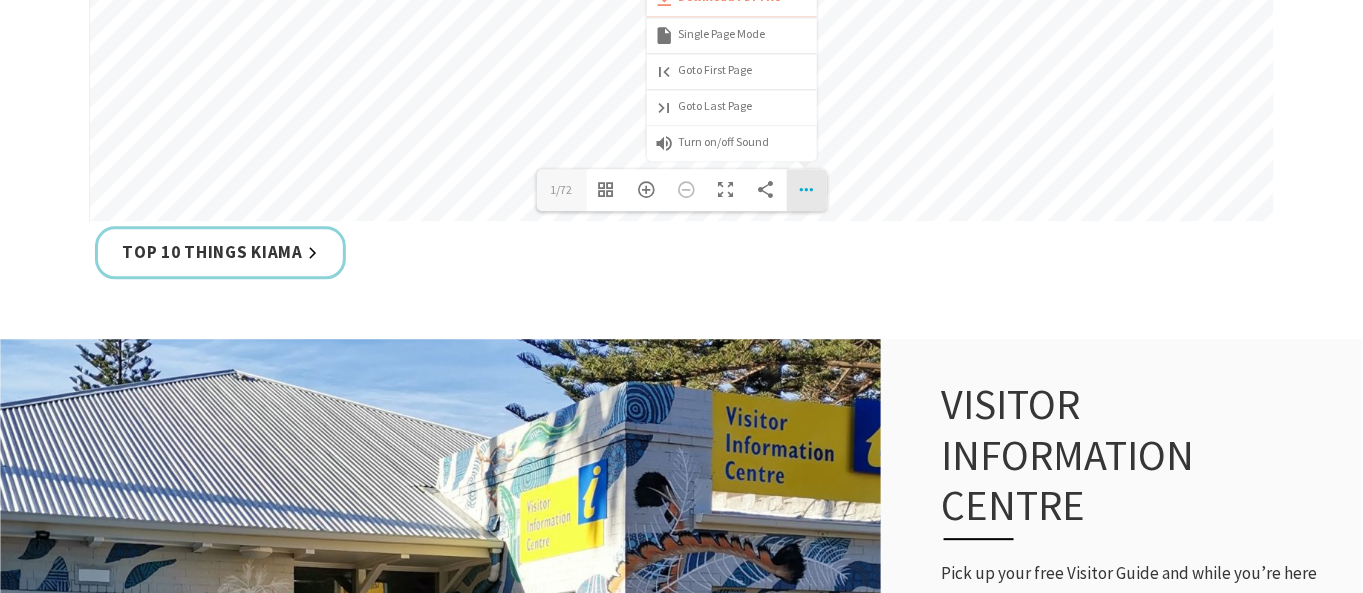 scroll, scrollTop: 1222, scrollLeft: 0, axis: vertical 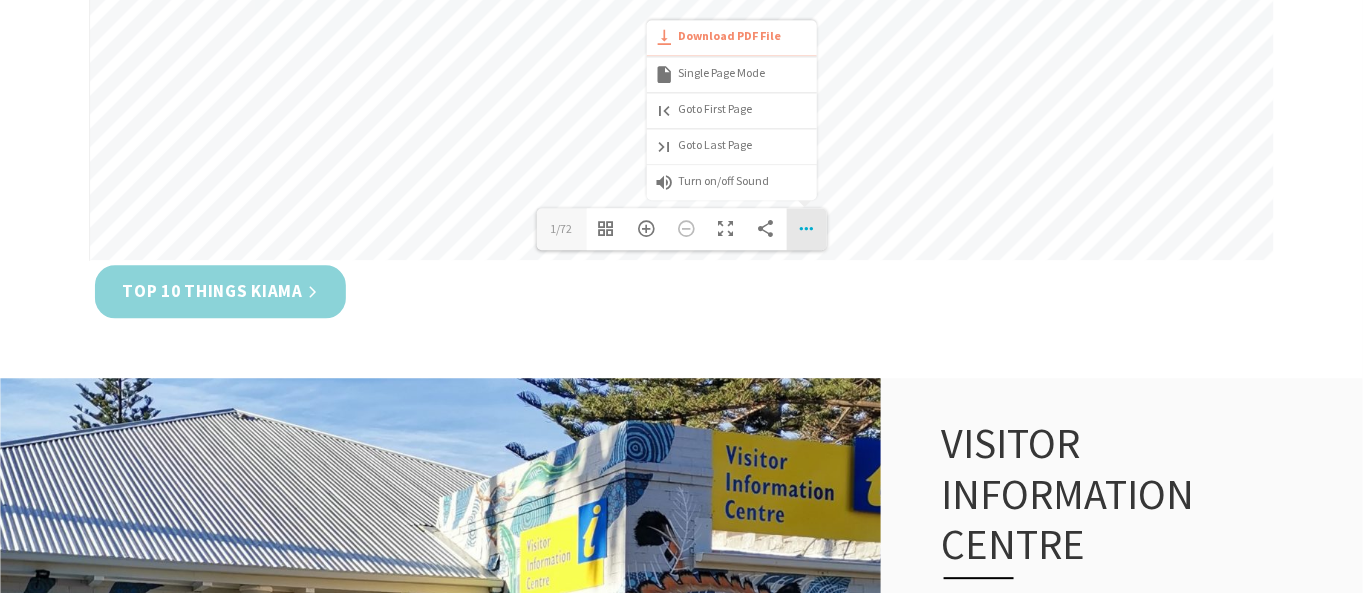 click on "Top 10 Things Kiama" at bounding box center (220, 291) 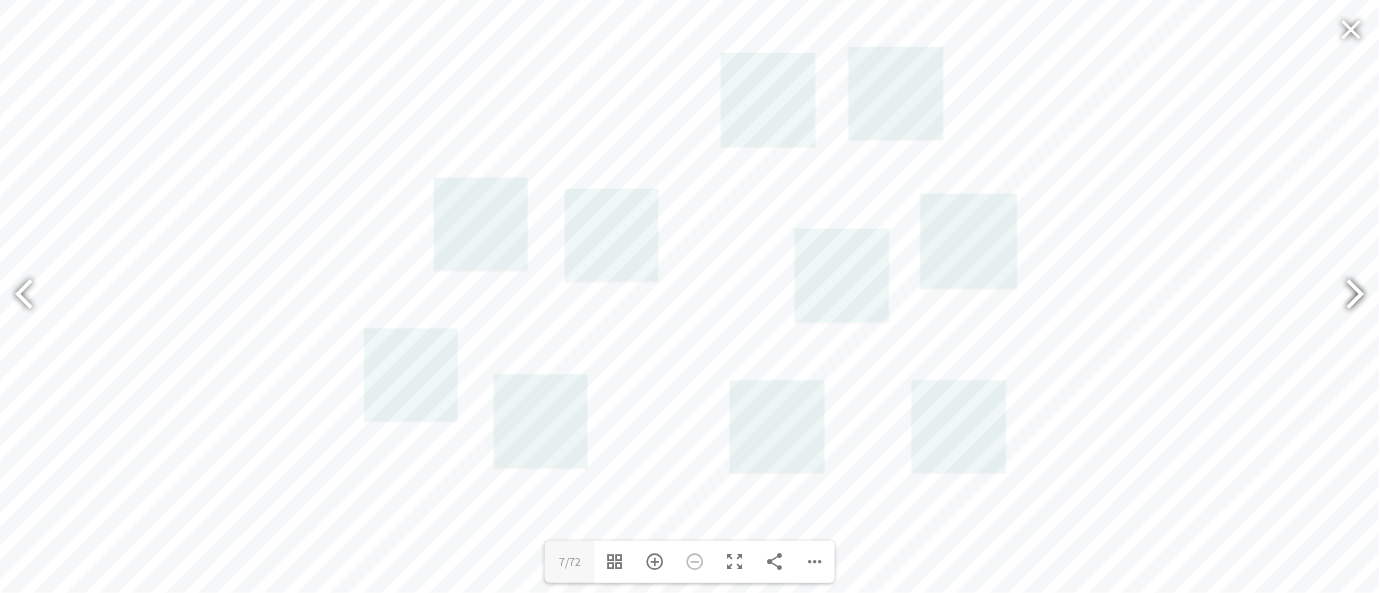 click at bounding box center [1347, 296] 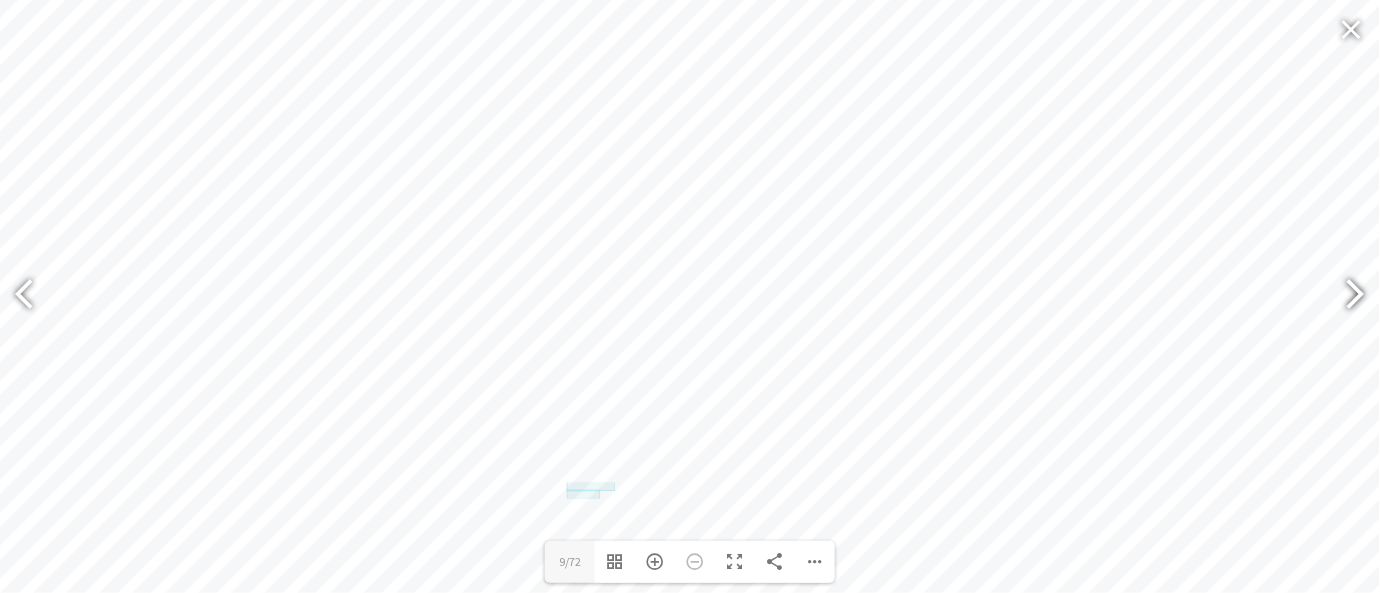 click at bounding box center (1347, 296) 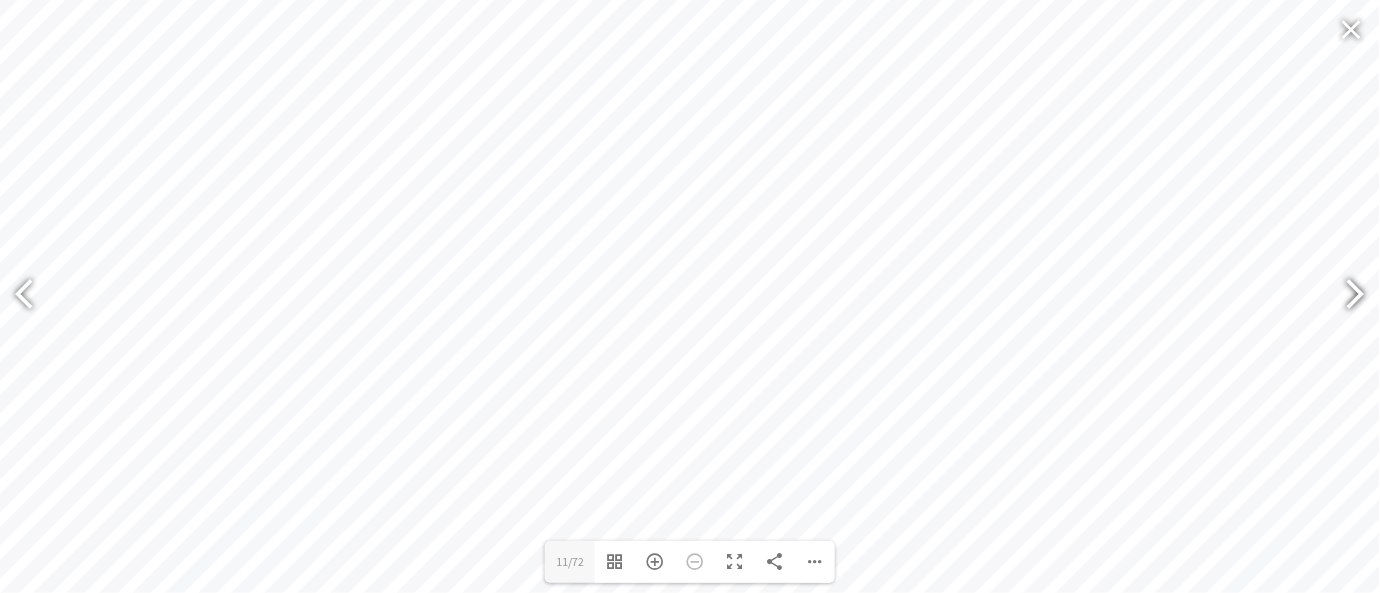 click at bounding box center [1347, 296] 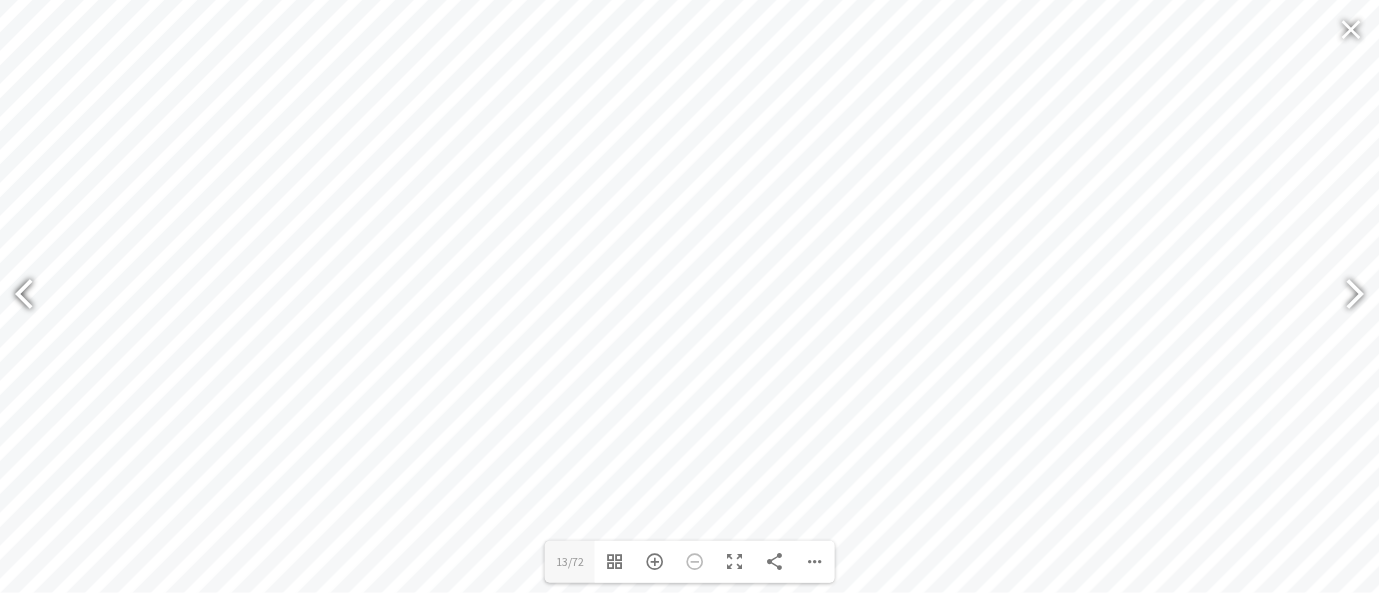 click at bounding box center [33, 296] 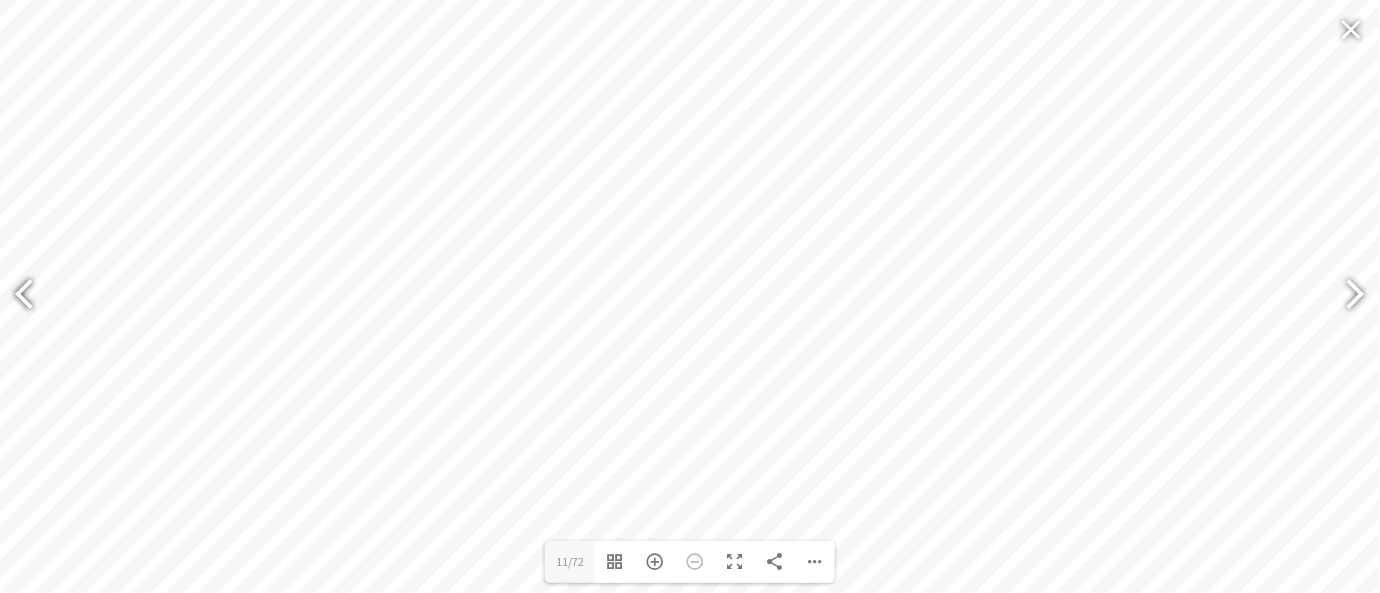 click at bounding box center [33, 296] 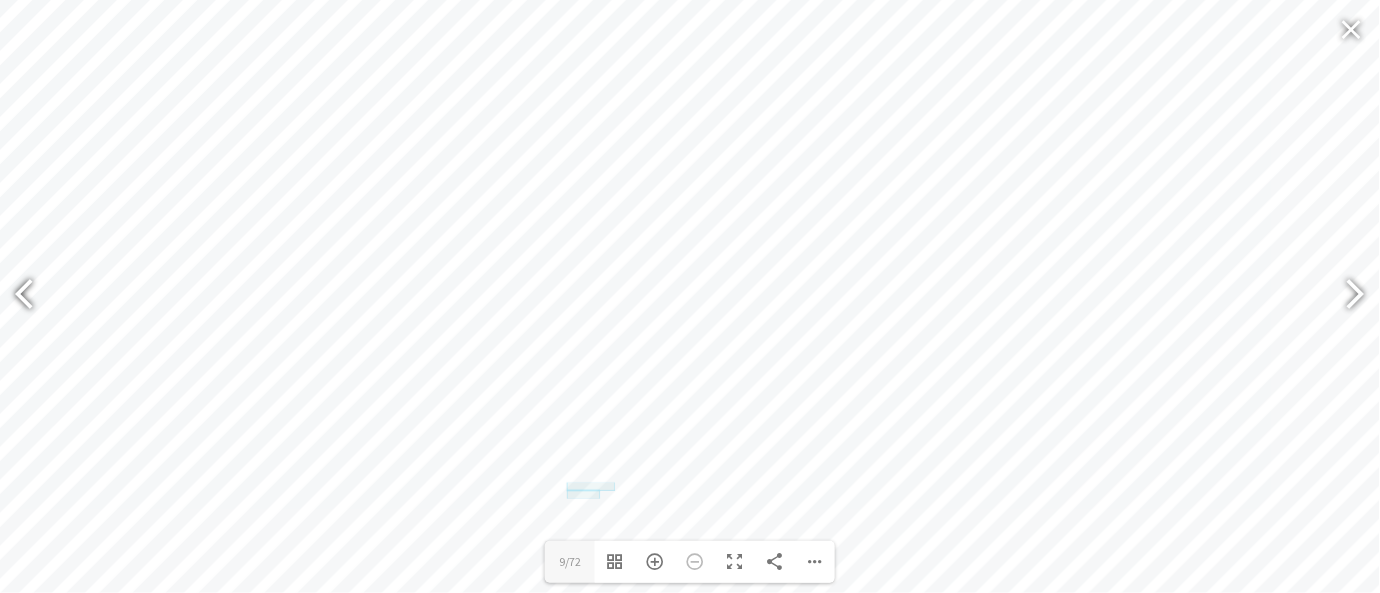 click at bounding box center [33, 296] 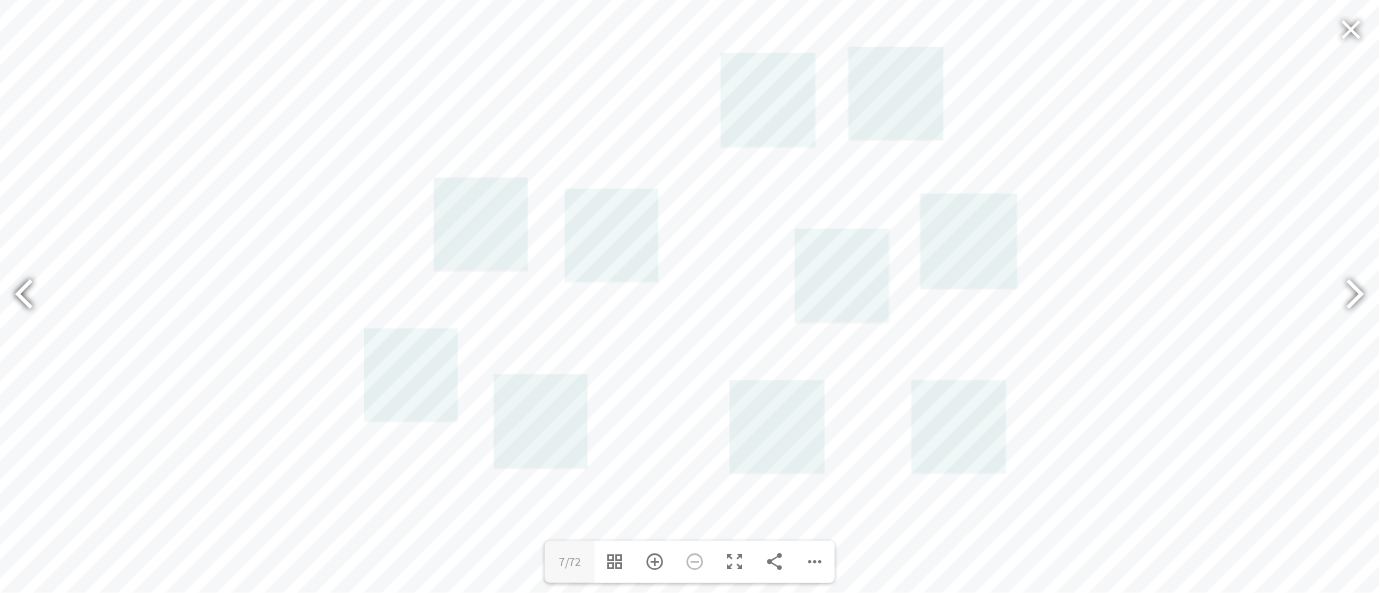 click at bounding box center (33, 296) 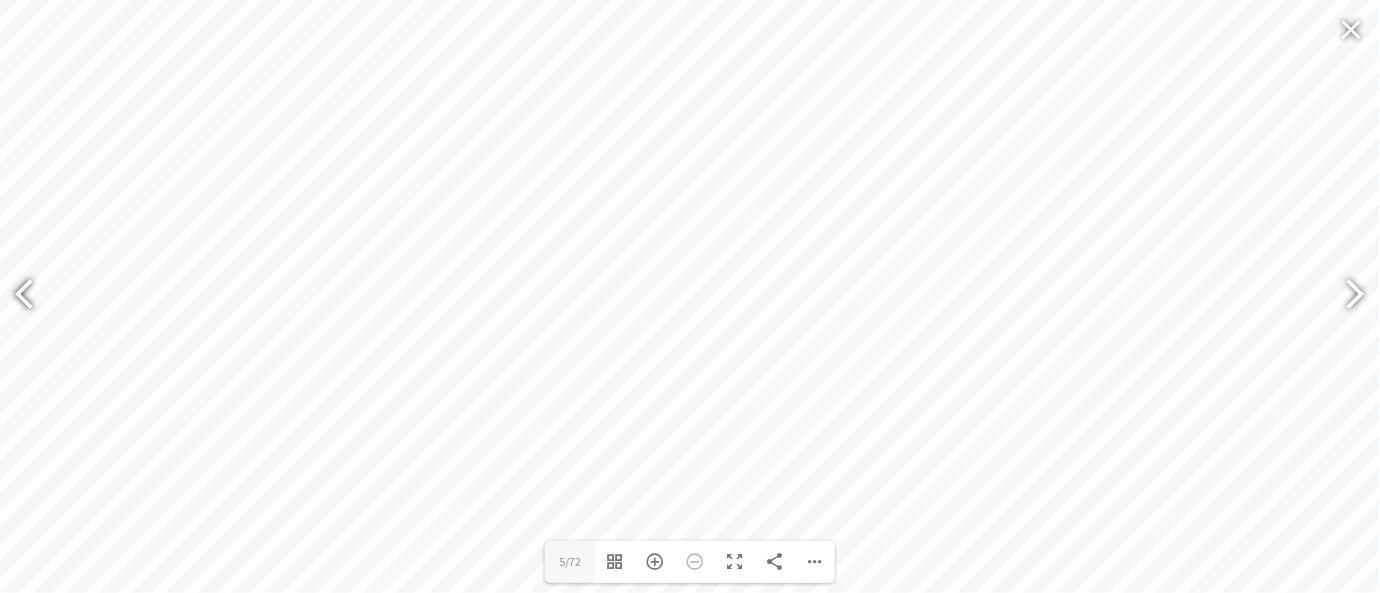 click at bounding box center [33, 296] 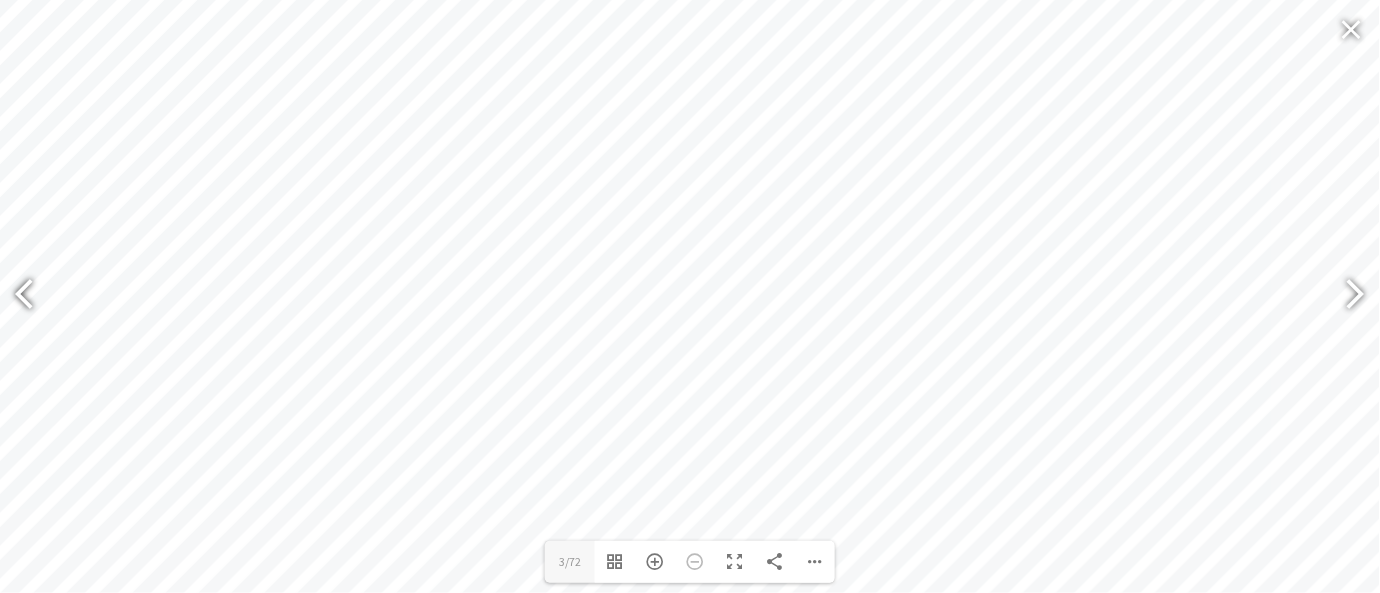 click at bounding box center [33, 296] 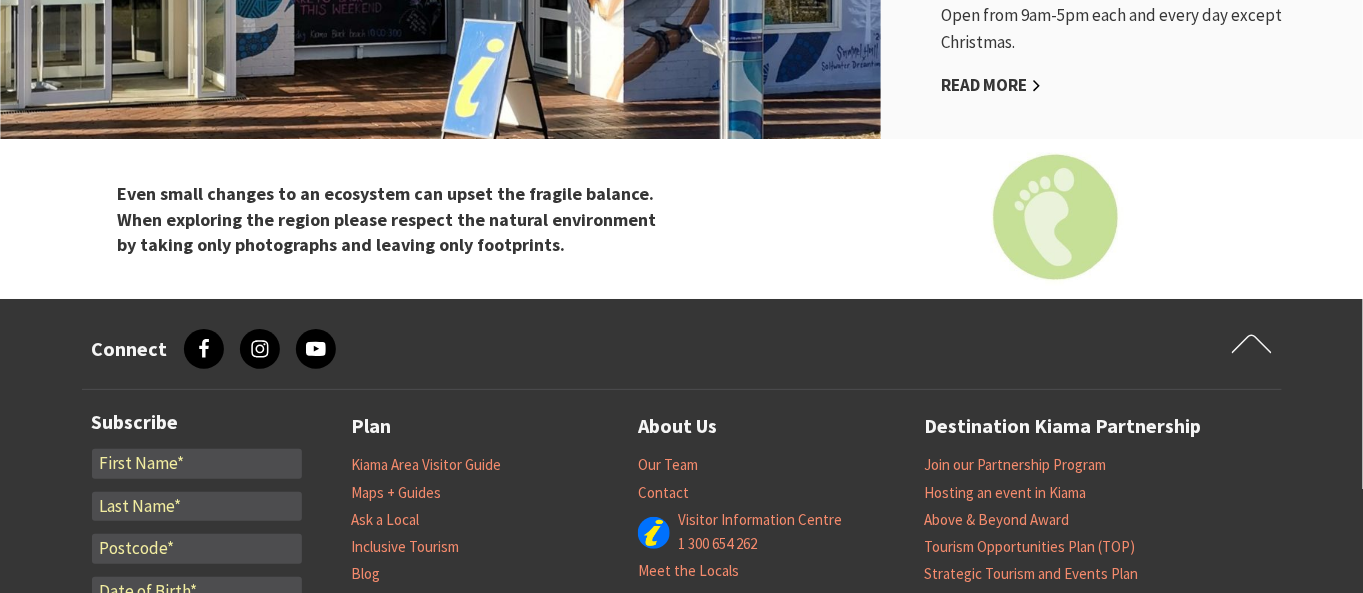 scroll, scrollTop: 2111, scrollLeft: 0, axis: vertical 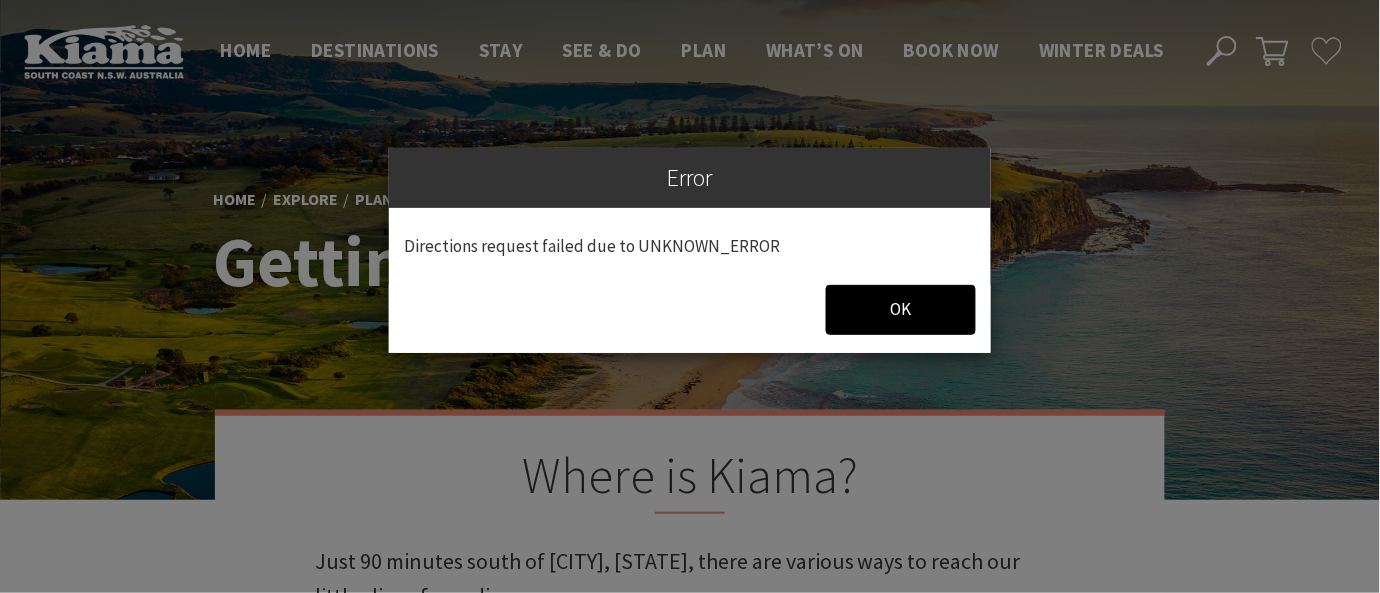 click on "OK" at bounding box center [901, 309] 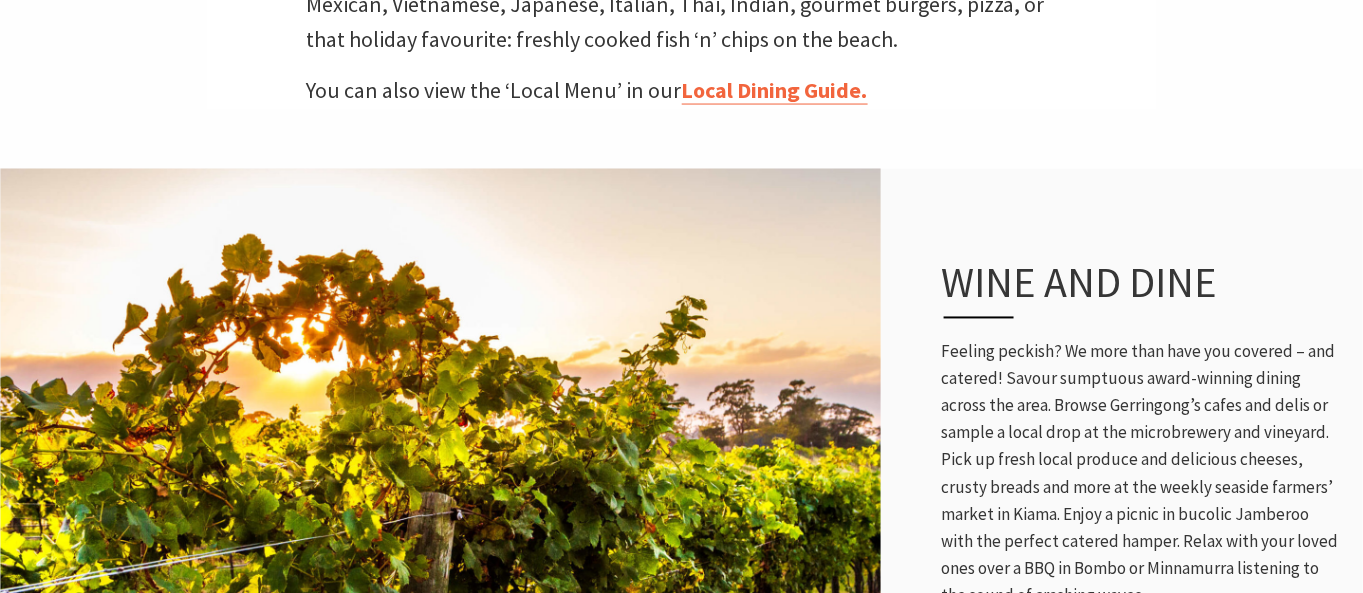 scroll, scrollTop: 888, scrollLeft: 0, axis: vertical 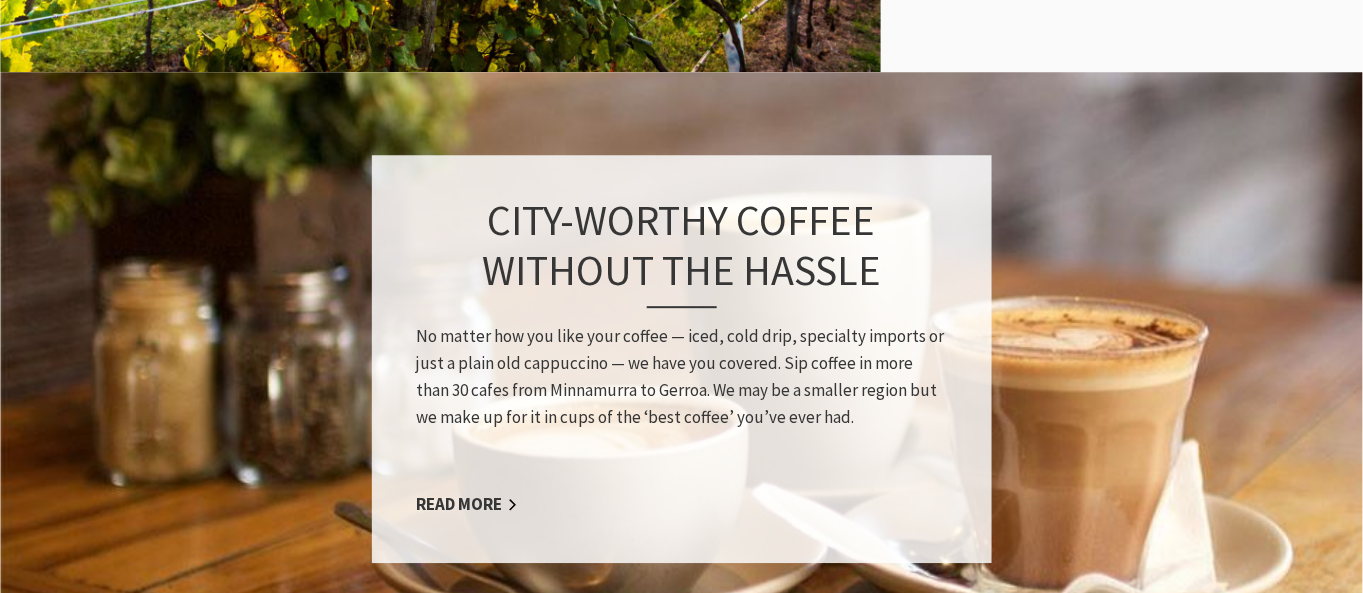 click at bounding box center [681, 359] 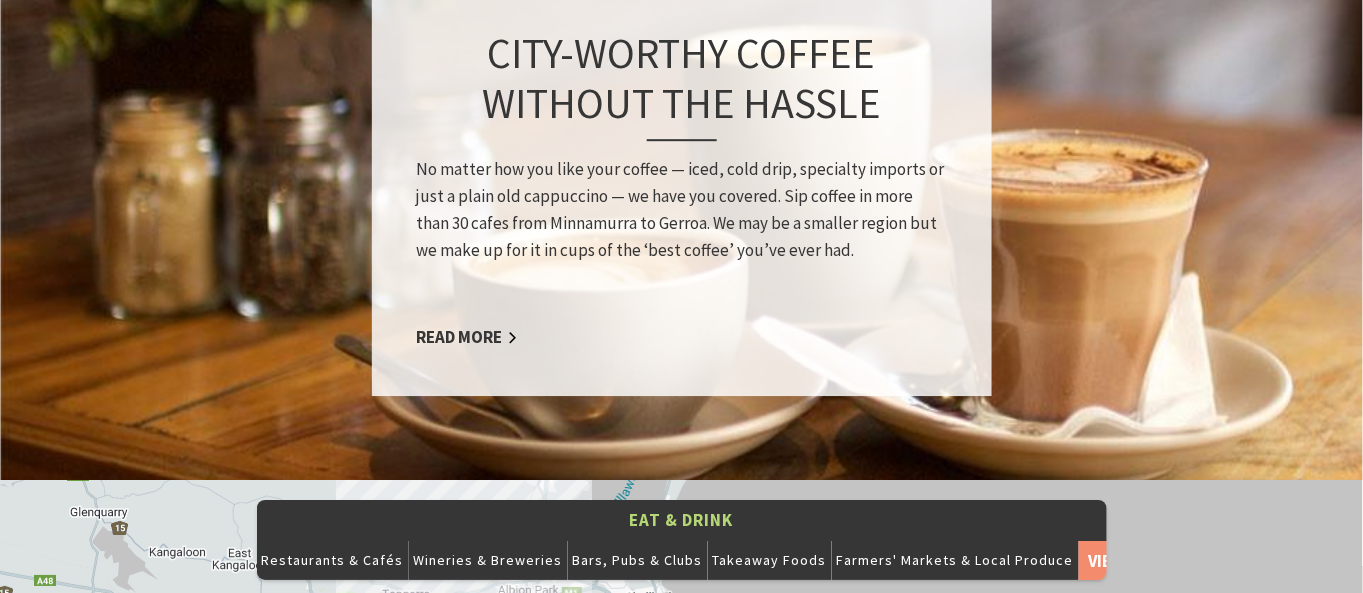scroll, scrollTop: 1777, scrollLeft: 0, axis: vertical 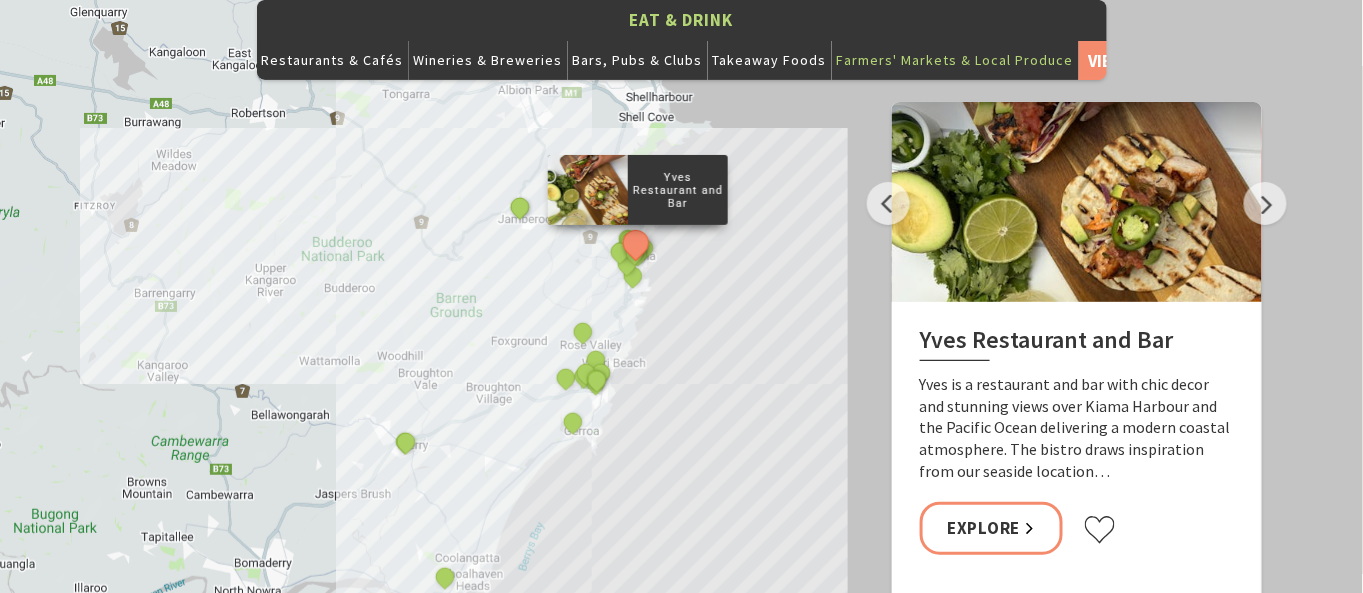 click on "Farmers' Markets & Local Produce" at bounding box center (955, 60) 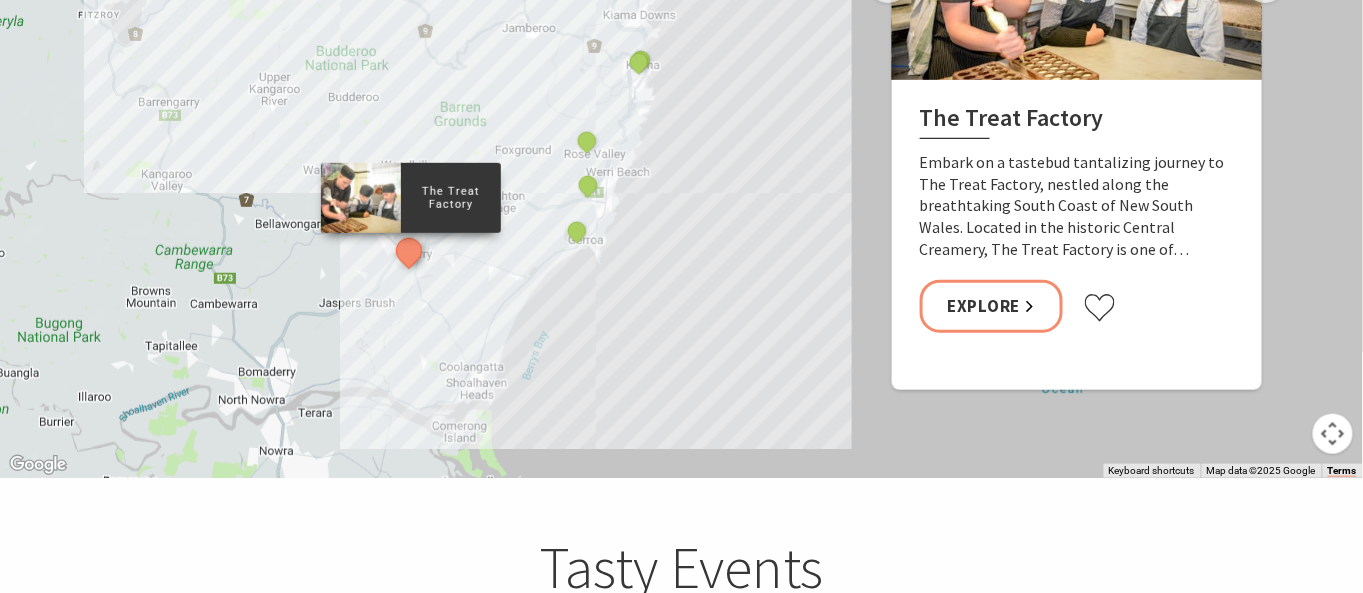 scroll, scrollTop: 2222, scrollLeft: 0, axis: vertical 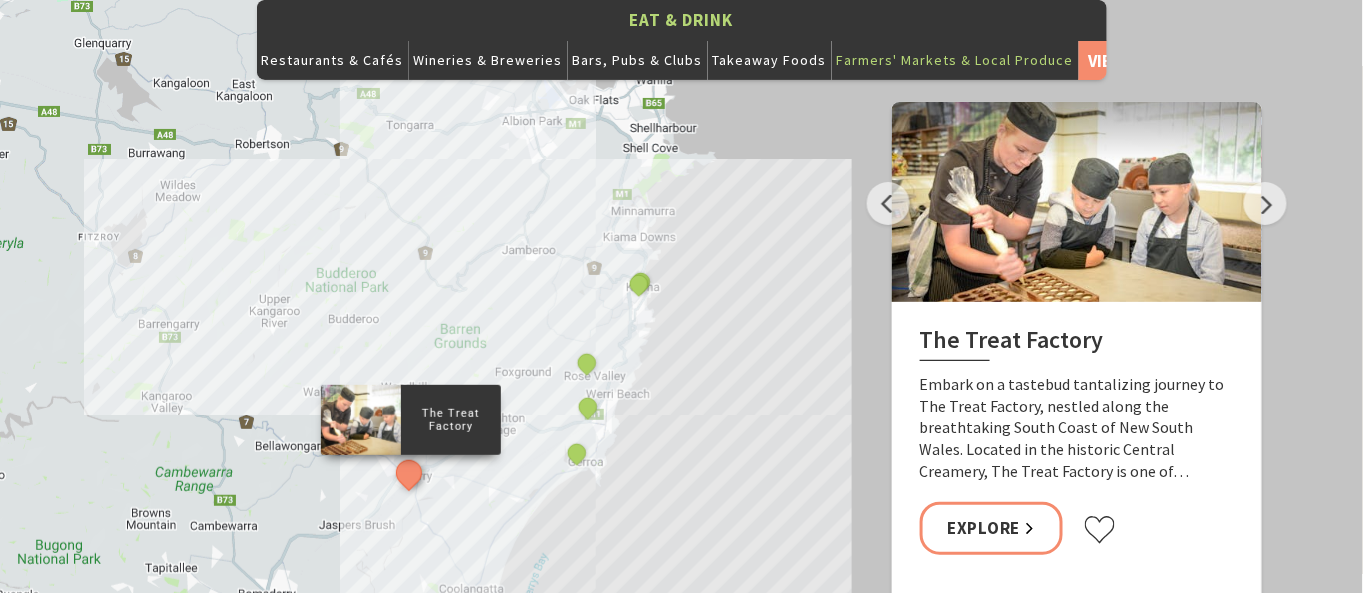click on "The Treat Factory Slow Dough The Dairy Bar Schottlanders Wagyu Beef Daily Grind Coffee Roasters Silica Restaurant and Bar The Blue Swimmer at Seahaven" at bounding box center [681, 340] 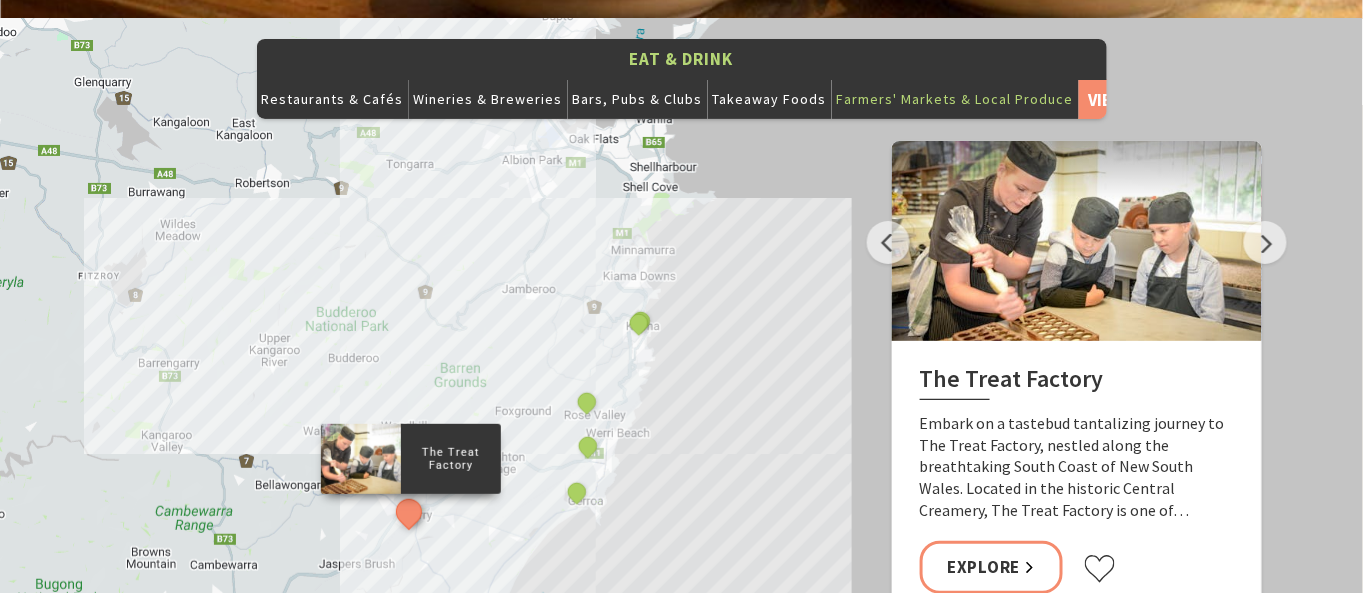 scroll, scrollTop: 2222, scrollLeft: 0, axis: vertical 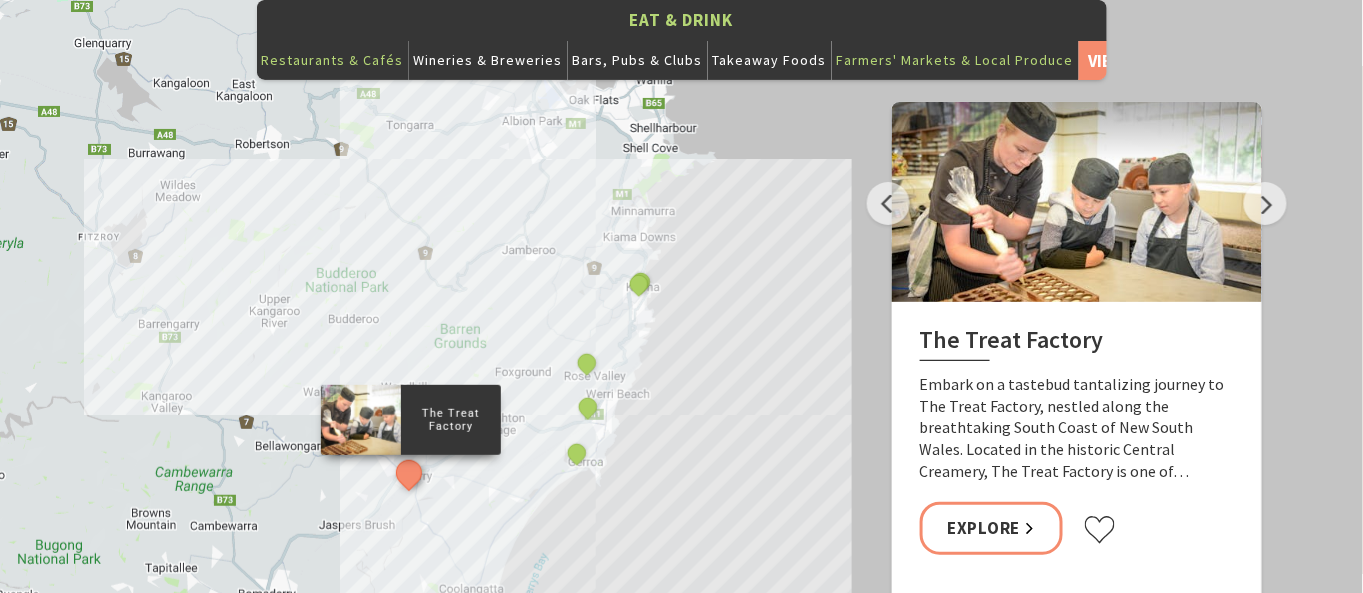 click on "Restaurants & Cafés" at bounding box center [333, 60] 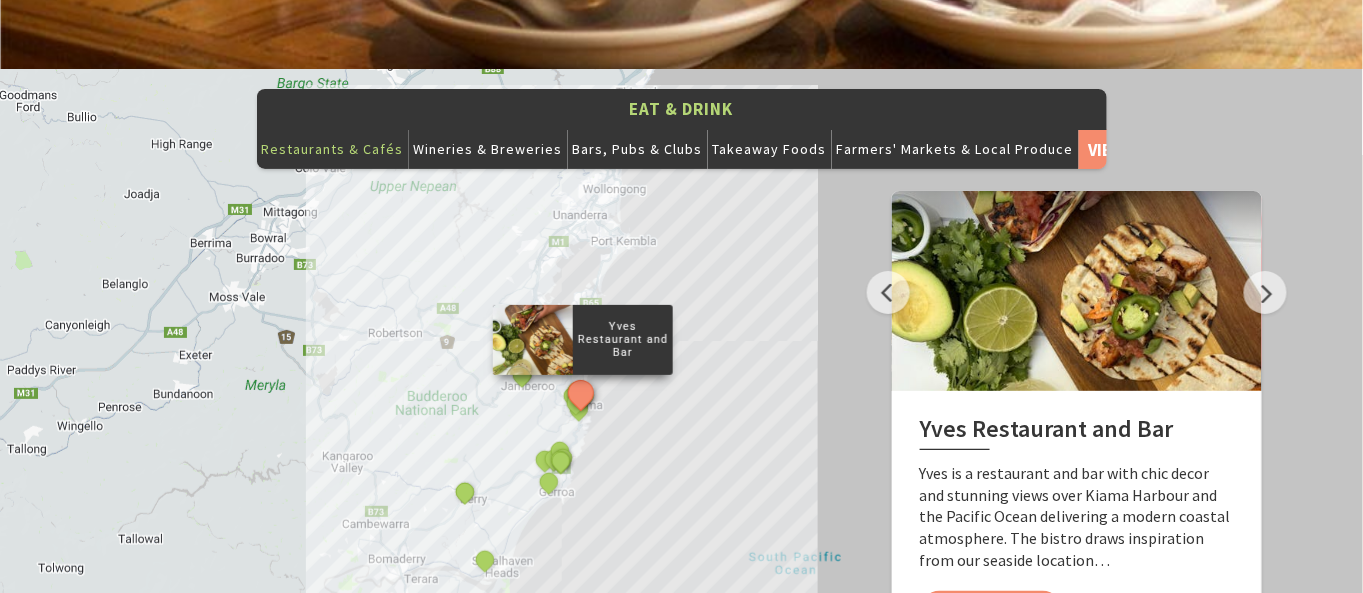 scroll, scrollTop: 2222, scrollLeft: 0, axis: vertical 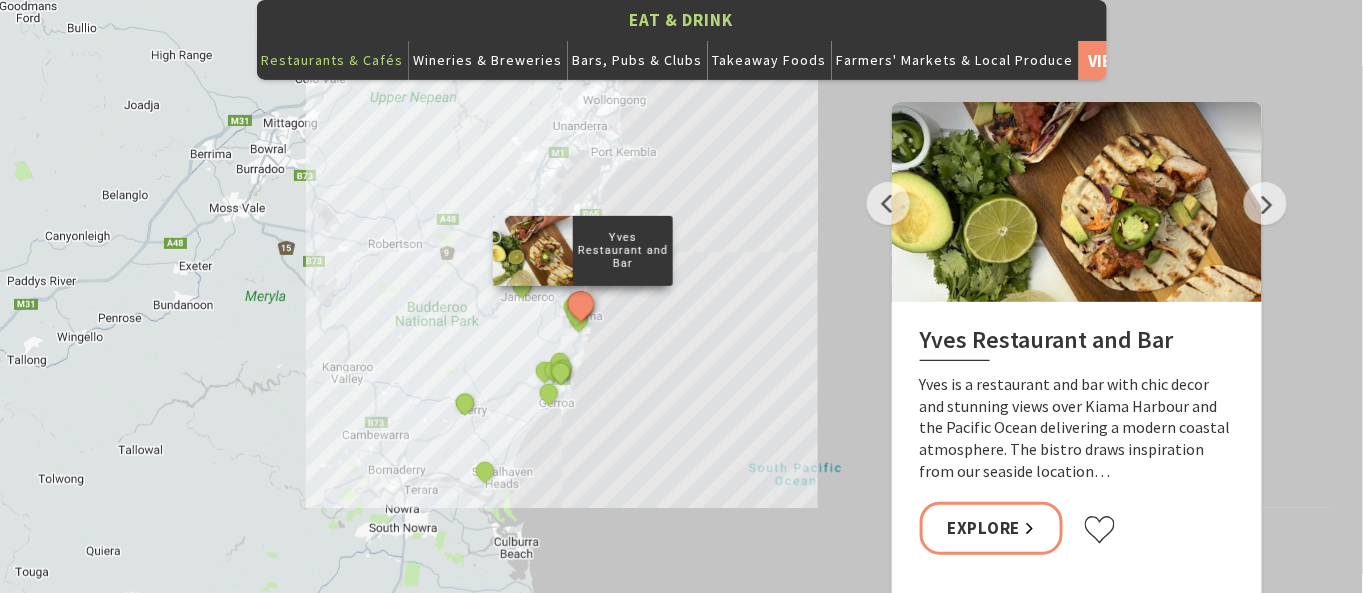 click on "Yves Restaurant and Bar By The Sea The Treat Factory Slow Dough The Farmer's Table Finding Fillmore's The Dairy Bar Stonewall Cafe Kiama Crooked River Estate The Quarry Cafe at Burnetts on Barney Garden Centre Little Betty's Kiama Inn Hotel Meats and Greet BBQ The Spot Cafe Coolangatta Estate Ziggy's Pizza Cin Cin Wine Bar Kings Patisserie & Cafe Daily Grind Coffee Roasters Jaws Seafood Kiama The Original Ice Creamery Kiama Gerringong Bowling & Recreation Club Park Central Cafe Cafe Kiama & Scoops Ice Creamery KG Cafe Miss Arda Parfait Patiserie Olive and Vine Bella Char Restaurant and Wine Bar Saltwater Kiama Thai@Kiama Jamberoo Pub Cabo Pacific Grill Retreat Restaurant Gerringong The Hill Bar and Kitchen Hanoi on Manning Otis Deli The Hungry Monkey Kiama Flour Water Salt Gather. By the Hill Yves Diggies Kiama The Brooding Italian JJ's Indian Restaurant Zia's Caffe Kiama Leagues Club Silica Restaurant and Bar Penny Whistlers The Blue Swimmer at Seahaven" at bounding box center [681, 340] 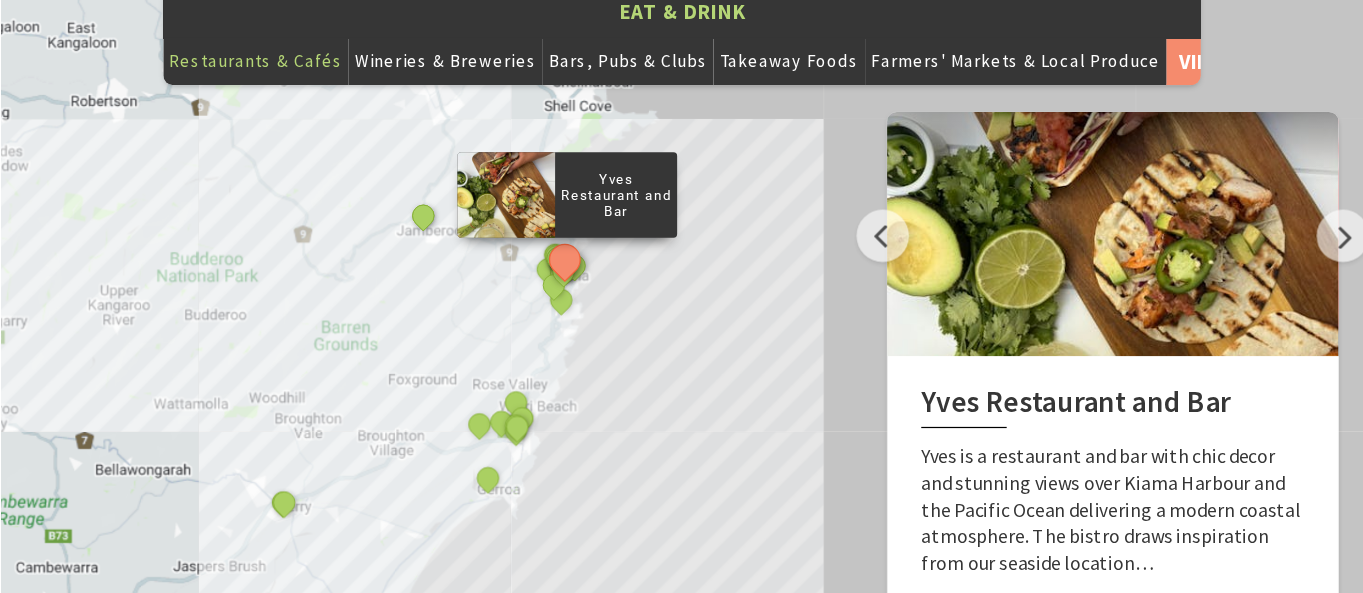 scroll, scrollTop: 2222, scrollLeft: 0, axis: vertical 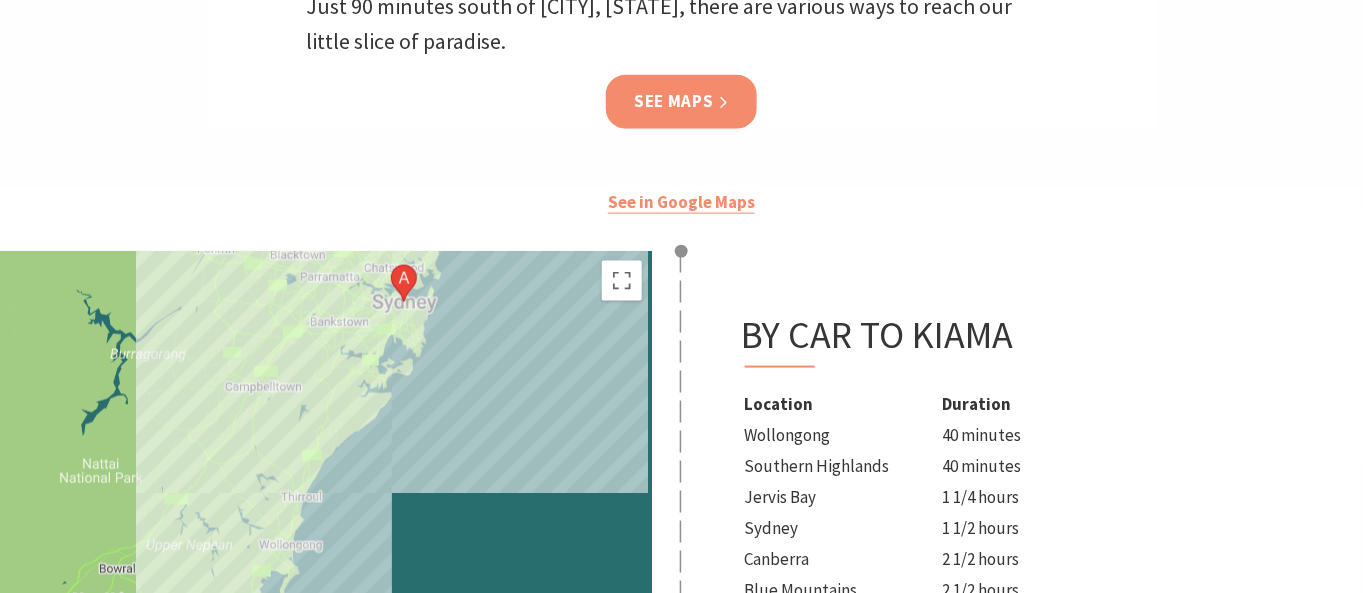 click on "See Maps" at bounding box center (681, 101) 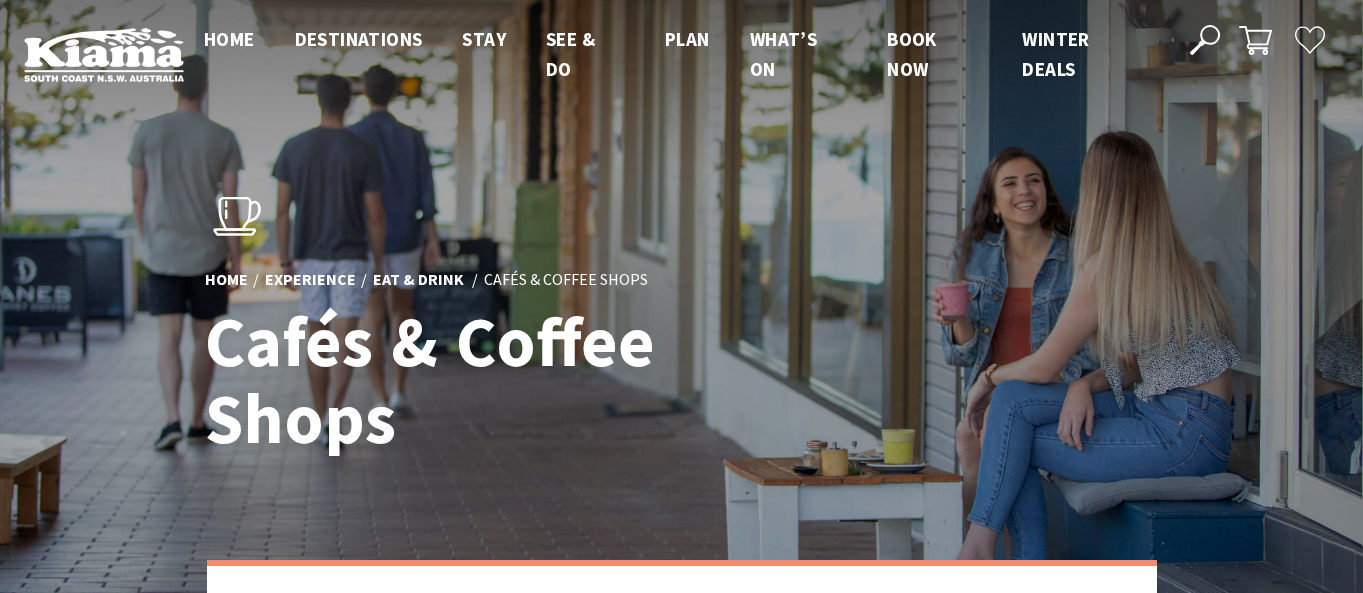 scroll, scrollTop: 0, scrollLeft: 0, axis: both 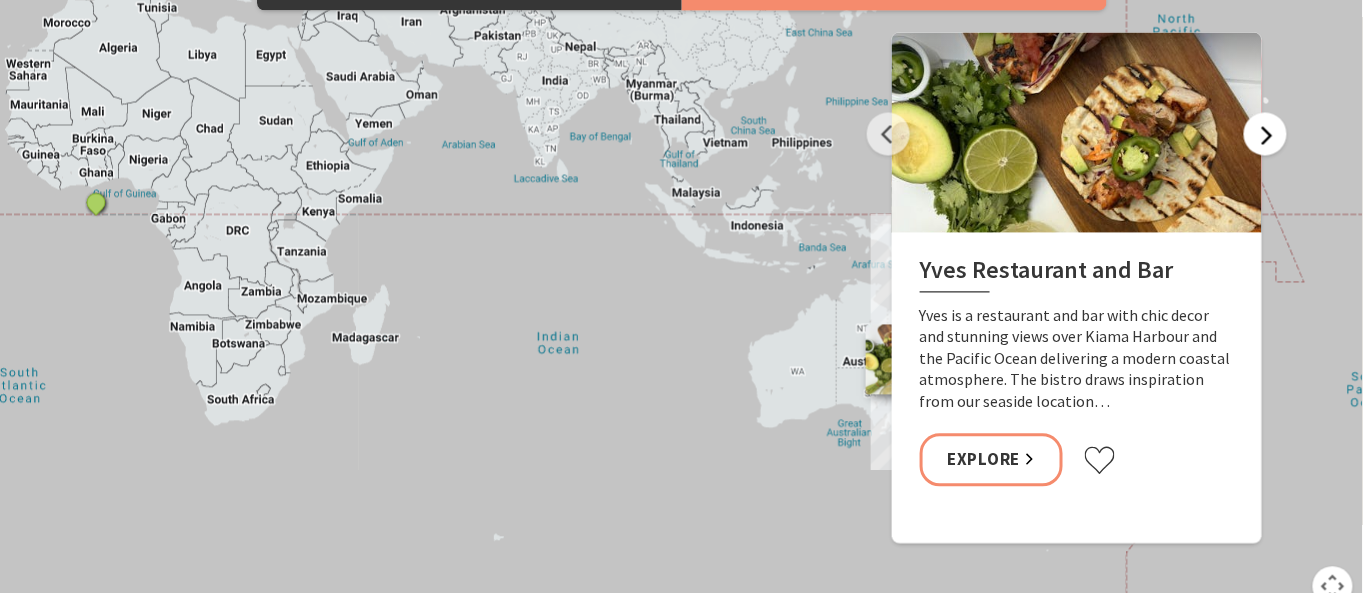 click on "Next" at bounding box center (1265, 134) 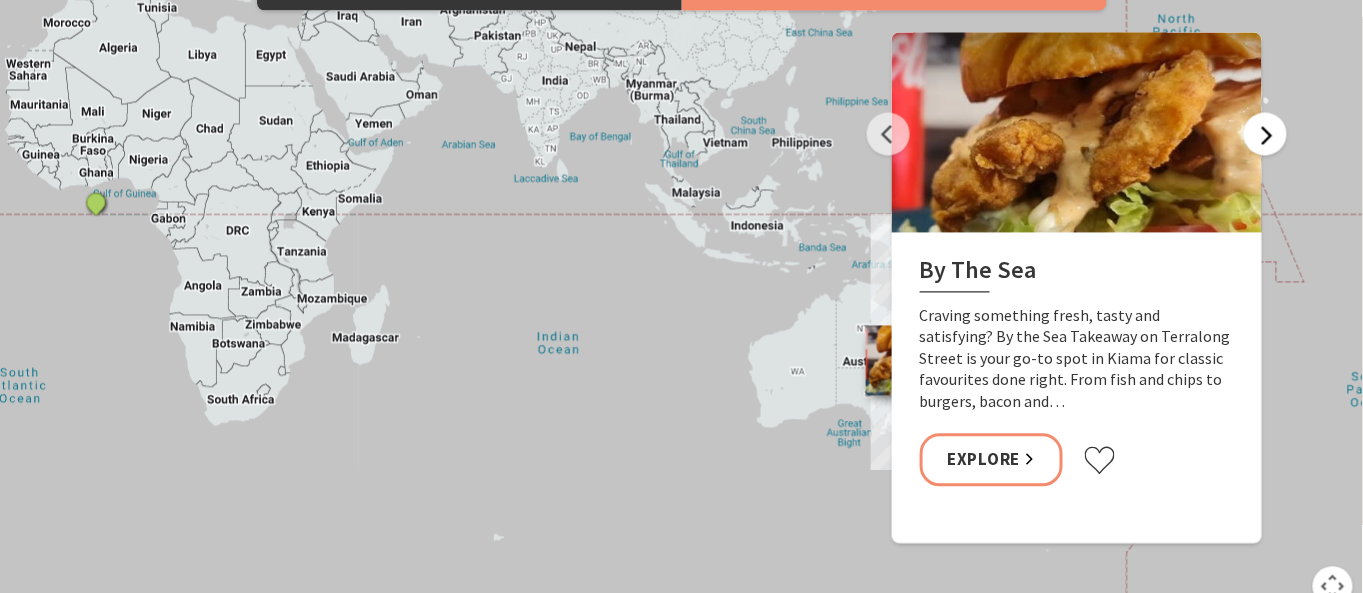 click on "Next" at bounding box center [1265, 134] 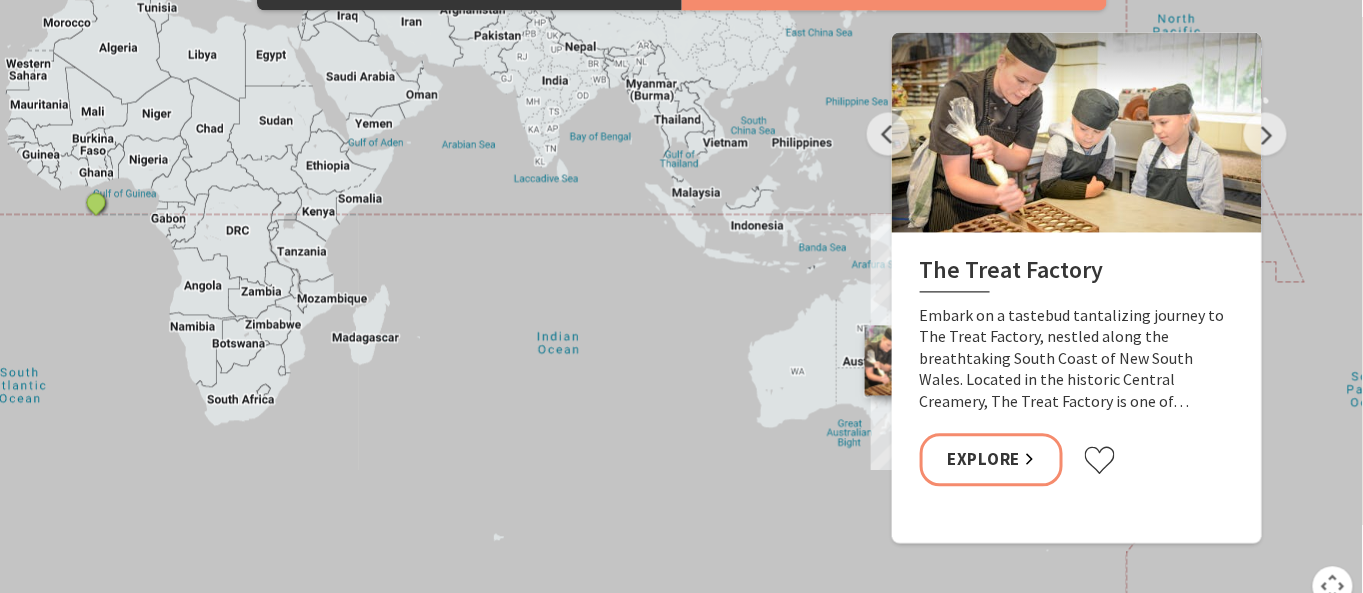 drag, startPoint x: 1269, startPoint y: 139, endPoint x: 1214, endPoint y: 253, distance: 126.57409 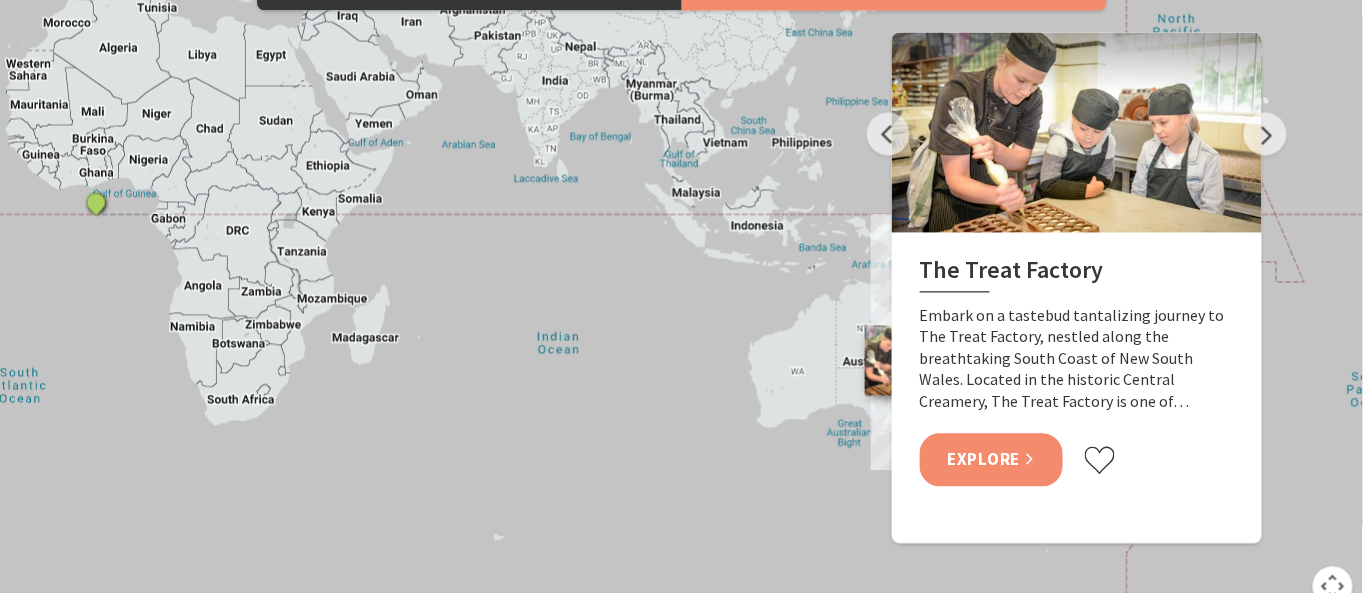 click on "Explore" at bounding box center [992, 460] 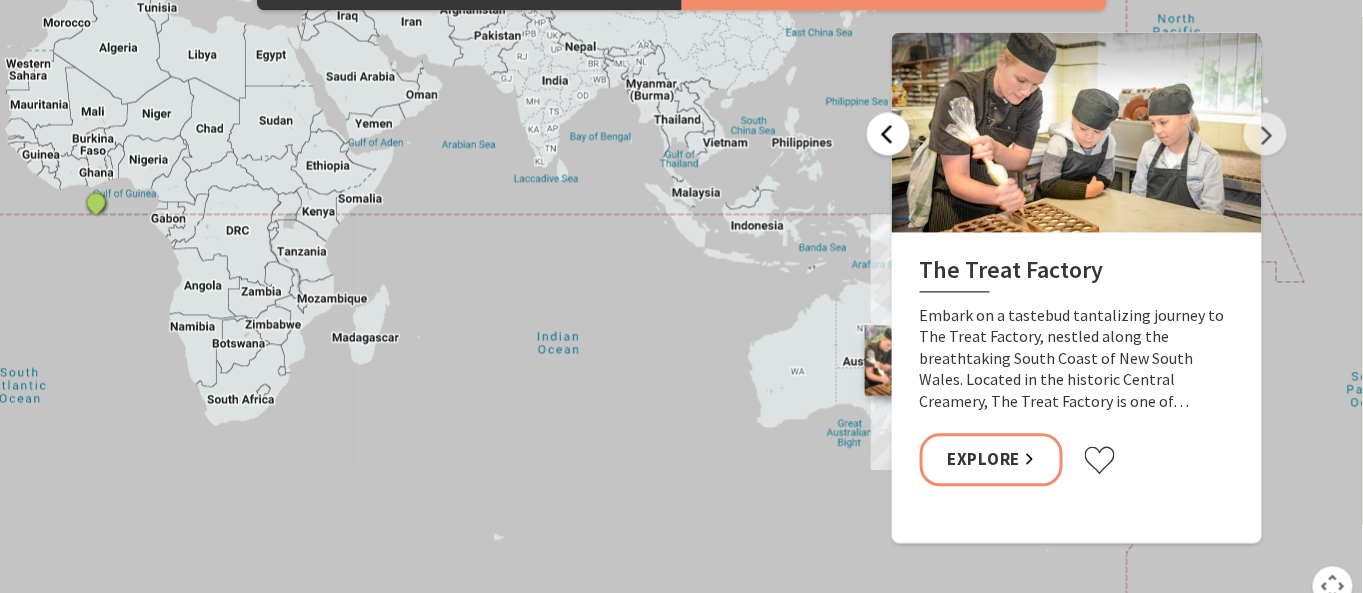 click on "Previous" at bounding box center (888, 134) 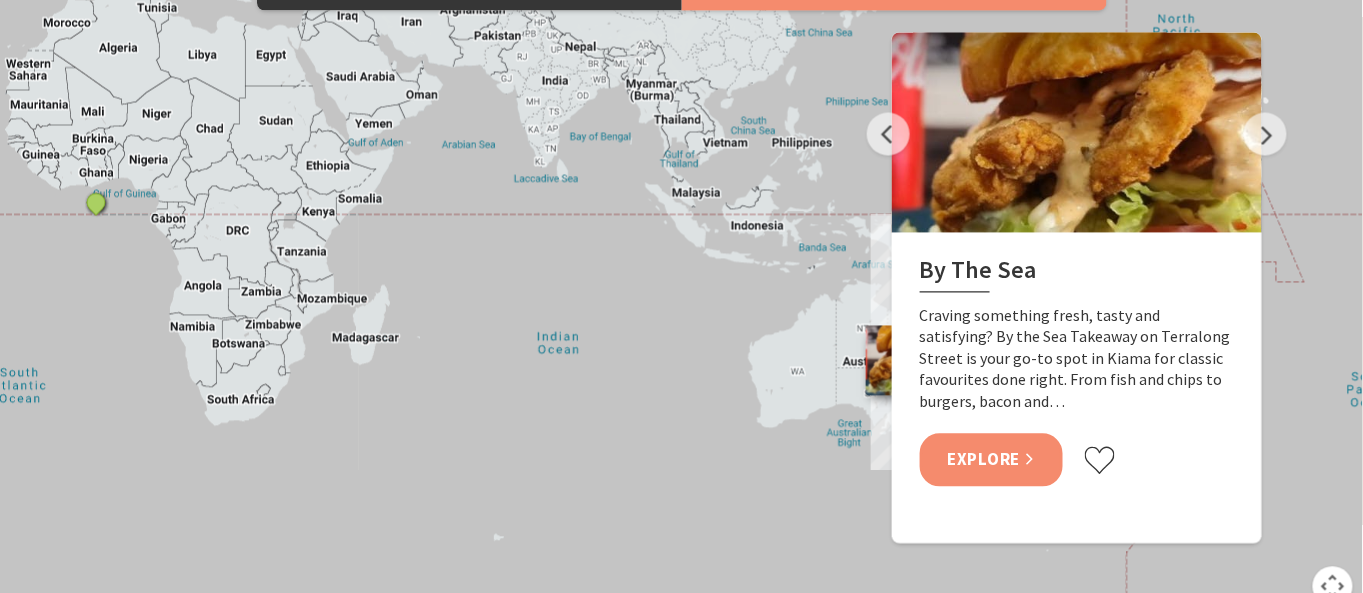 click on "Explore" at bounding box center (992, 460) 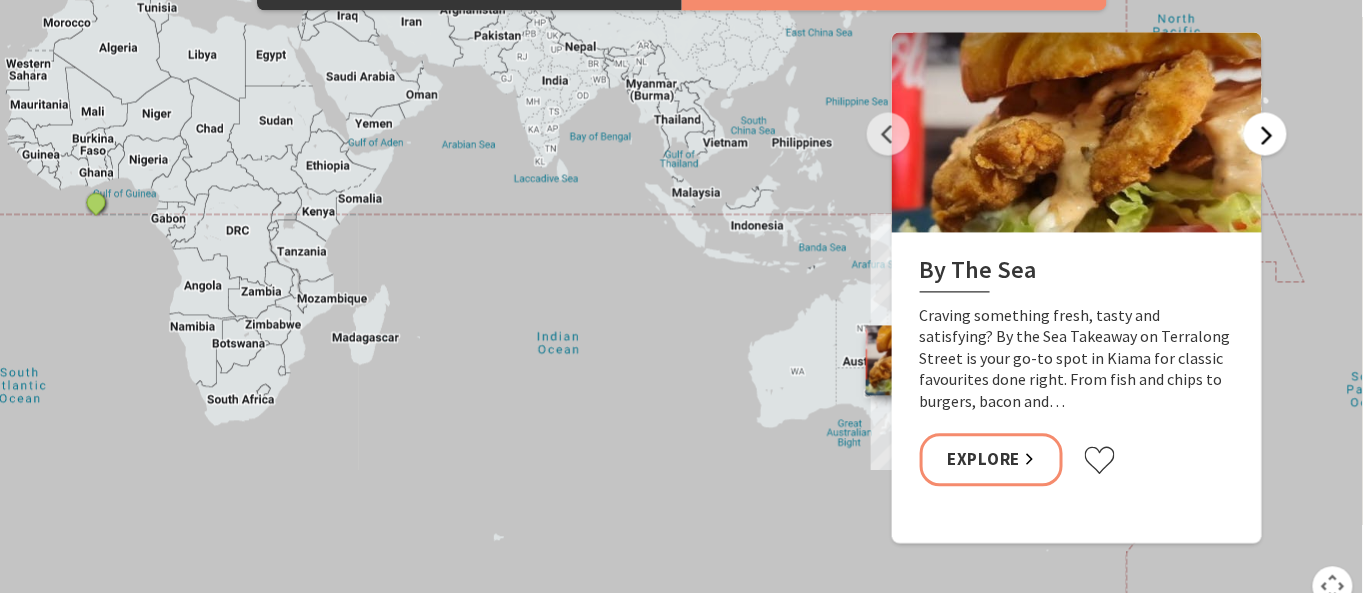 click on "Next" at bounding box center [1265, 134] 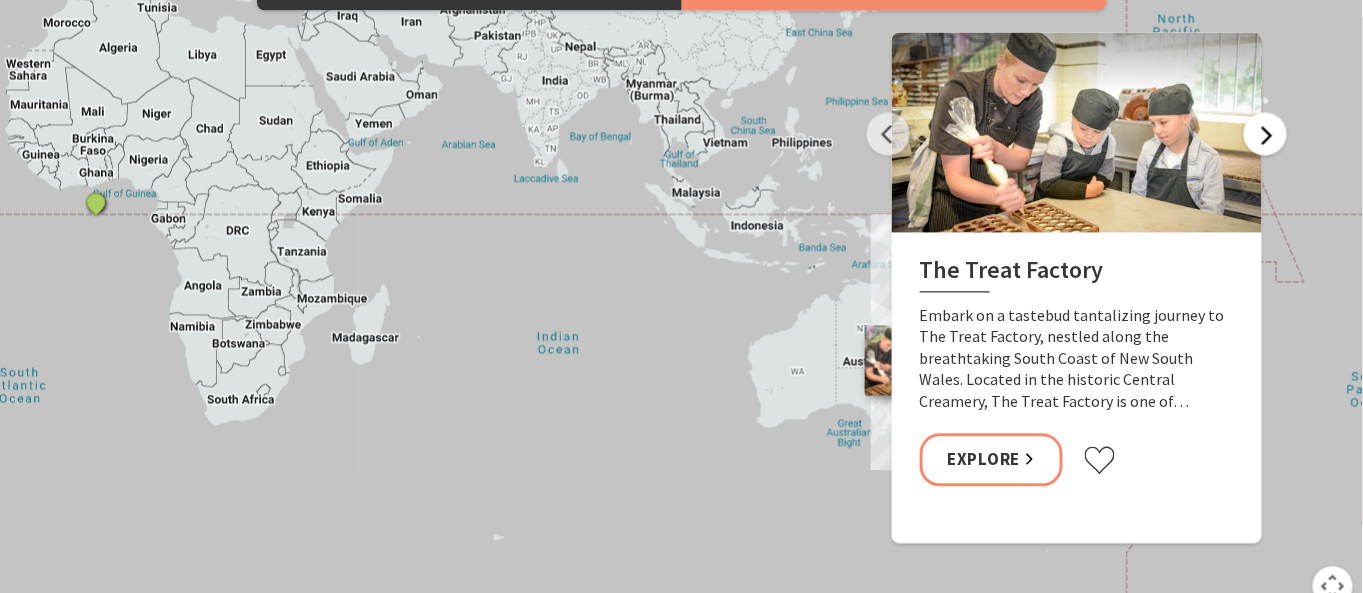 click on "Next" at bounding box center [1265, 134] 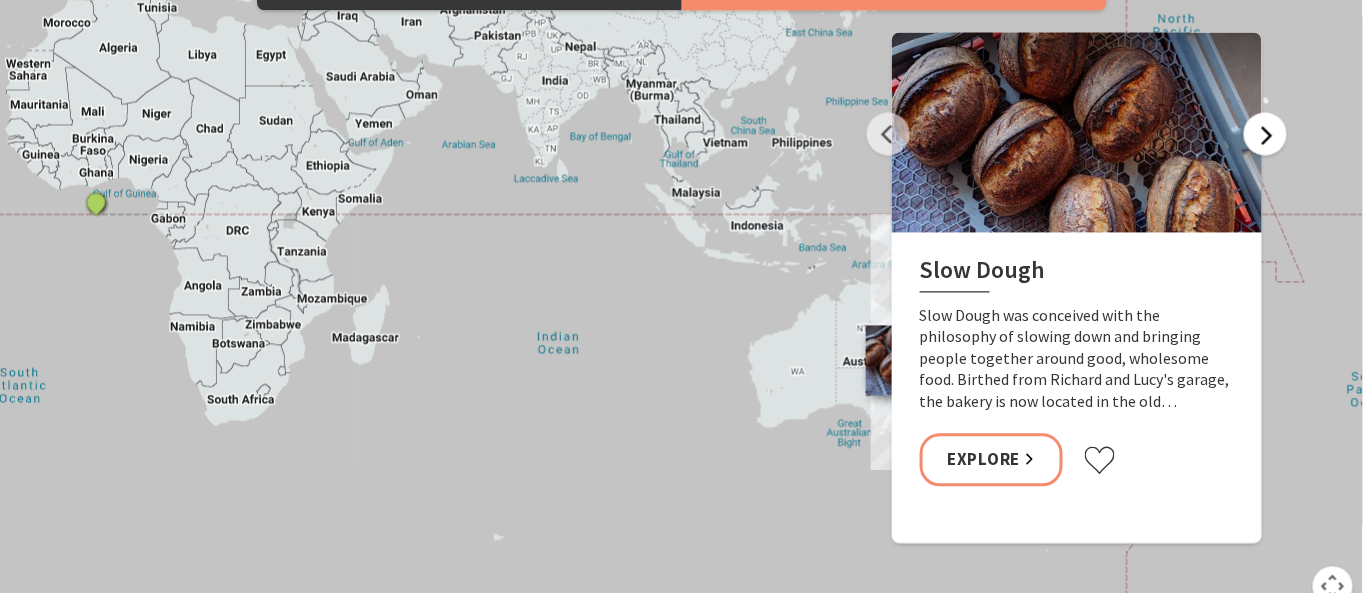 click on "Next" at bounding box center (1265, 134) 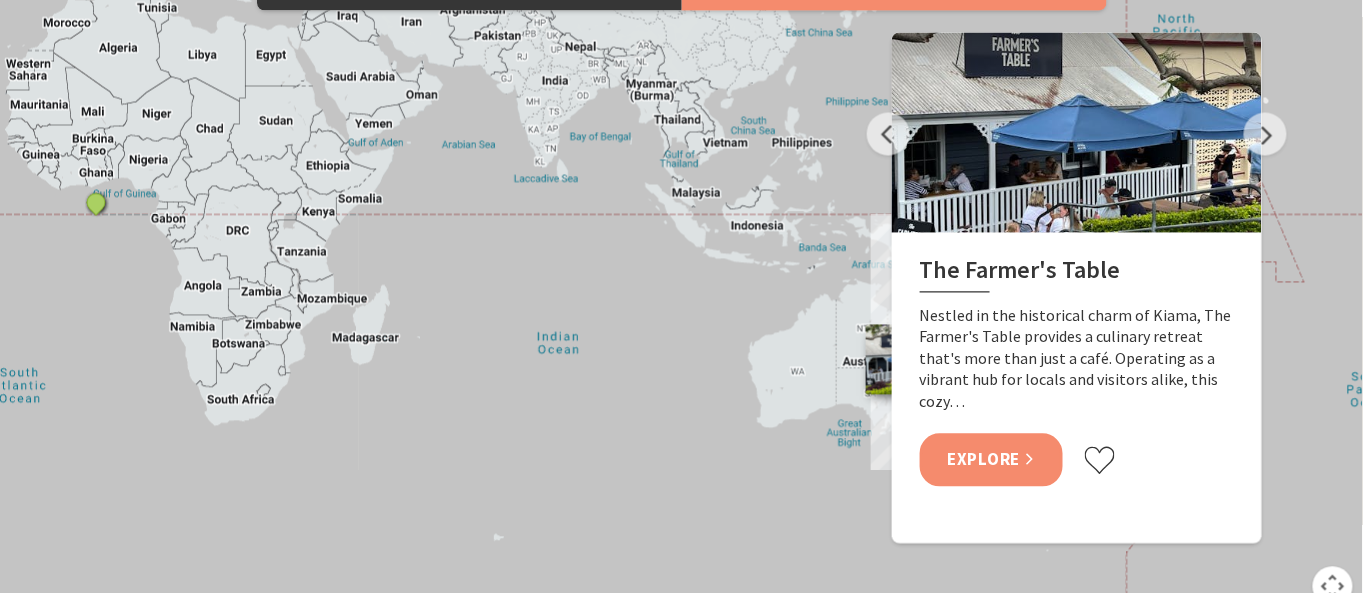 click on "Explore" at bounding box center [992, 460] 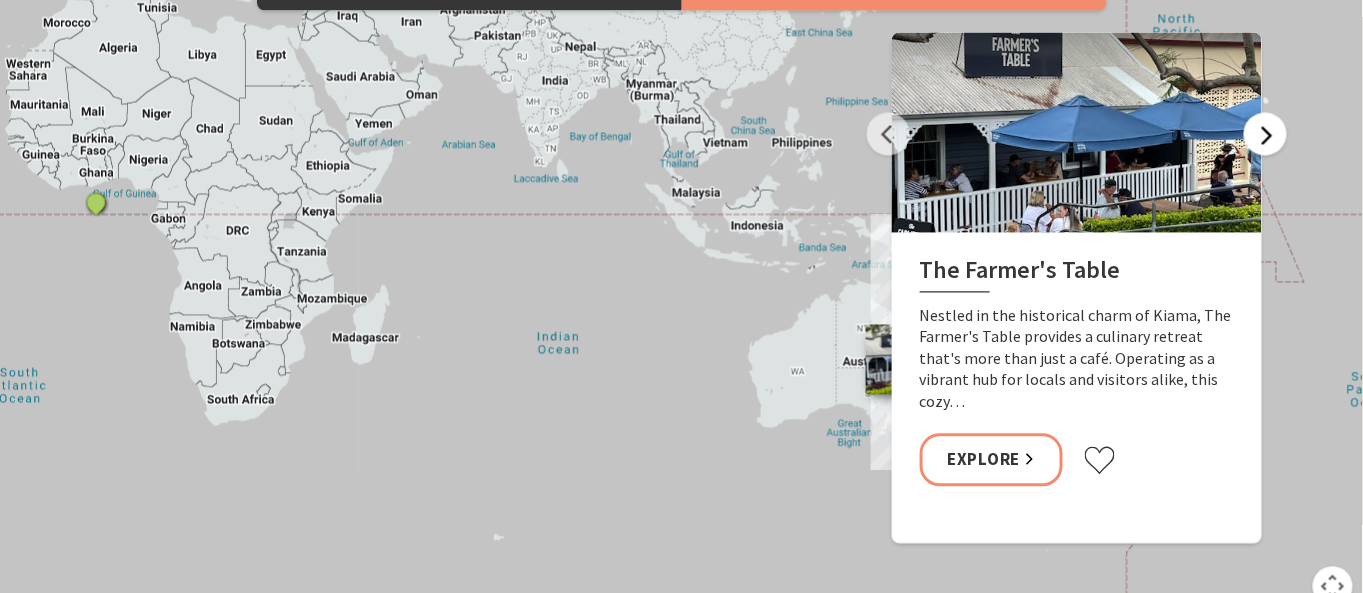 click on "Next" at bounding box center (1265, 134) 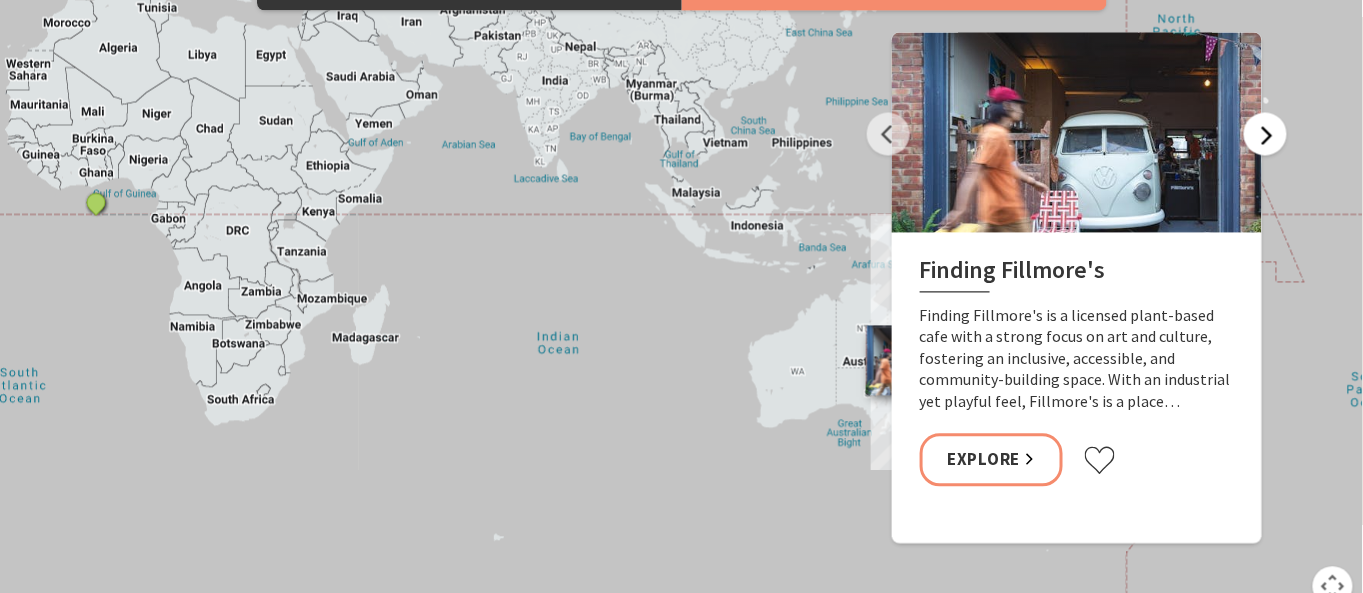 click on "Next" at bounding box center [1265, 134] 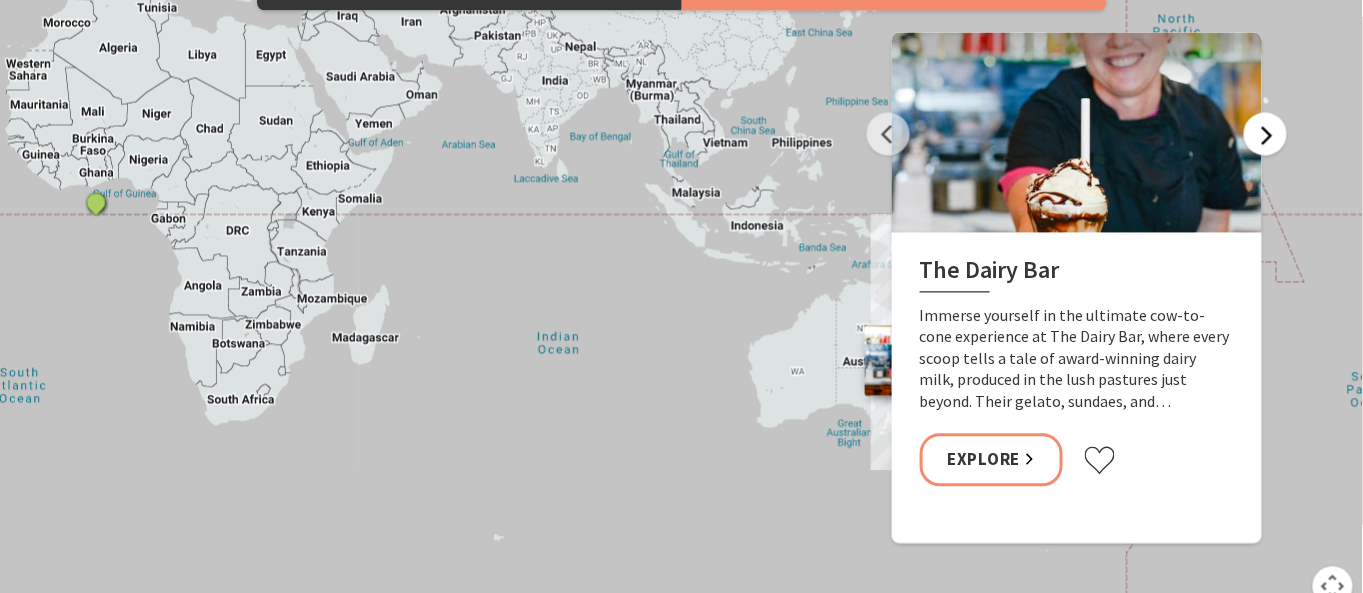 click on "Next" at bounding box center (1265, 134) 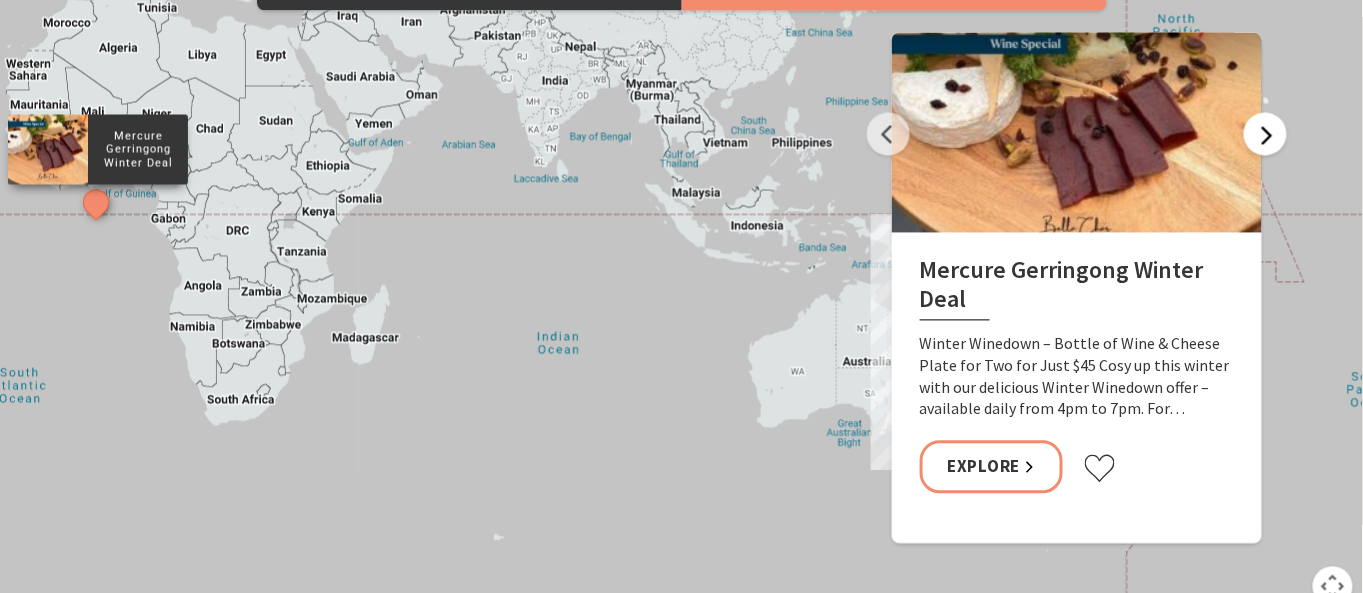 click on "Next" at bounding box center (1265, 134) 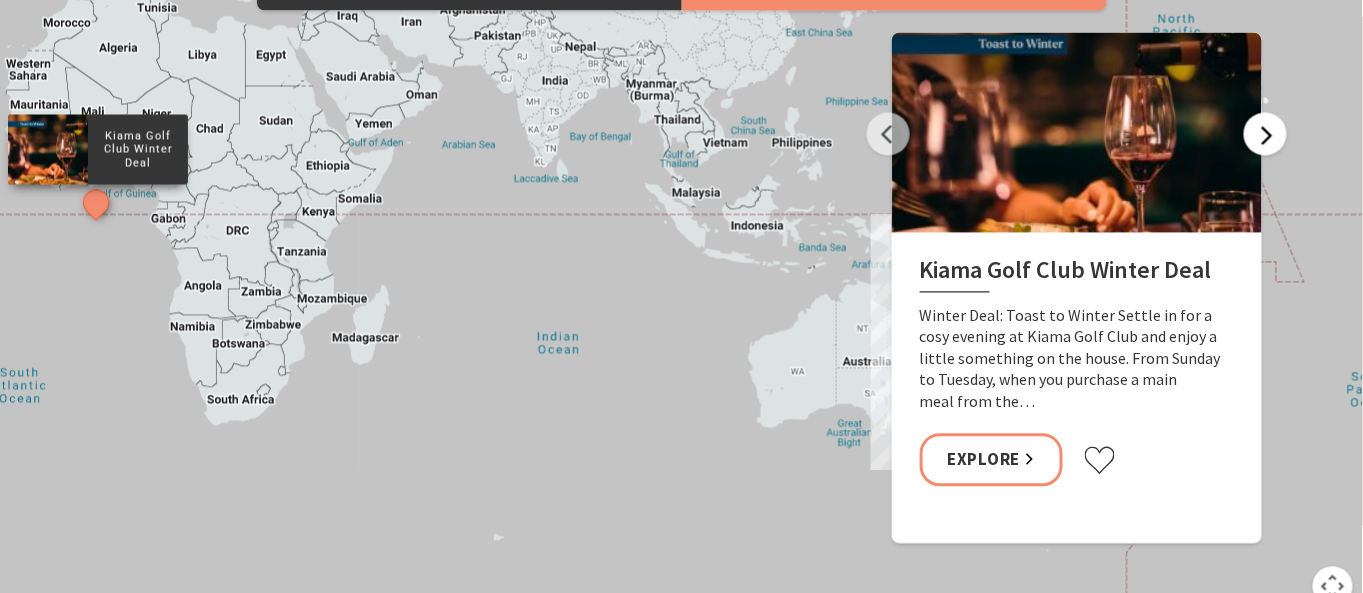 click on "Next" at bounding box center (1265, 134) 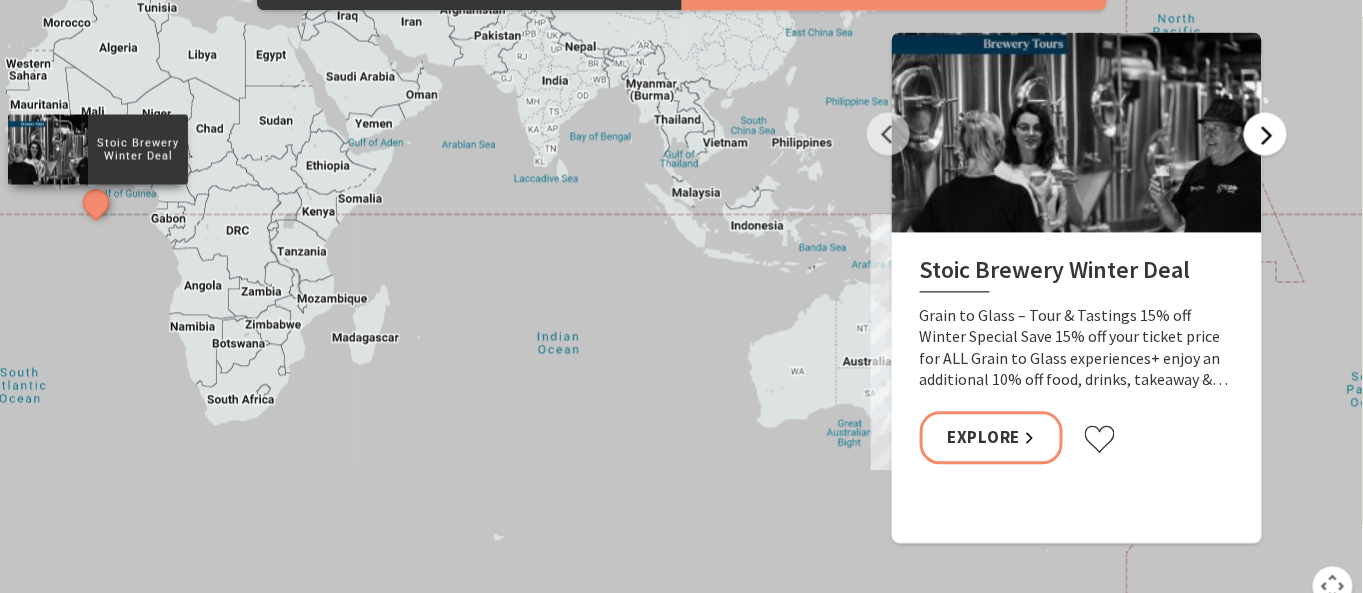 click on "Next" at bounding box center (1265, 134) 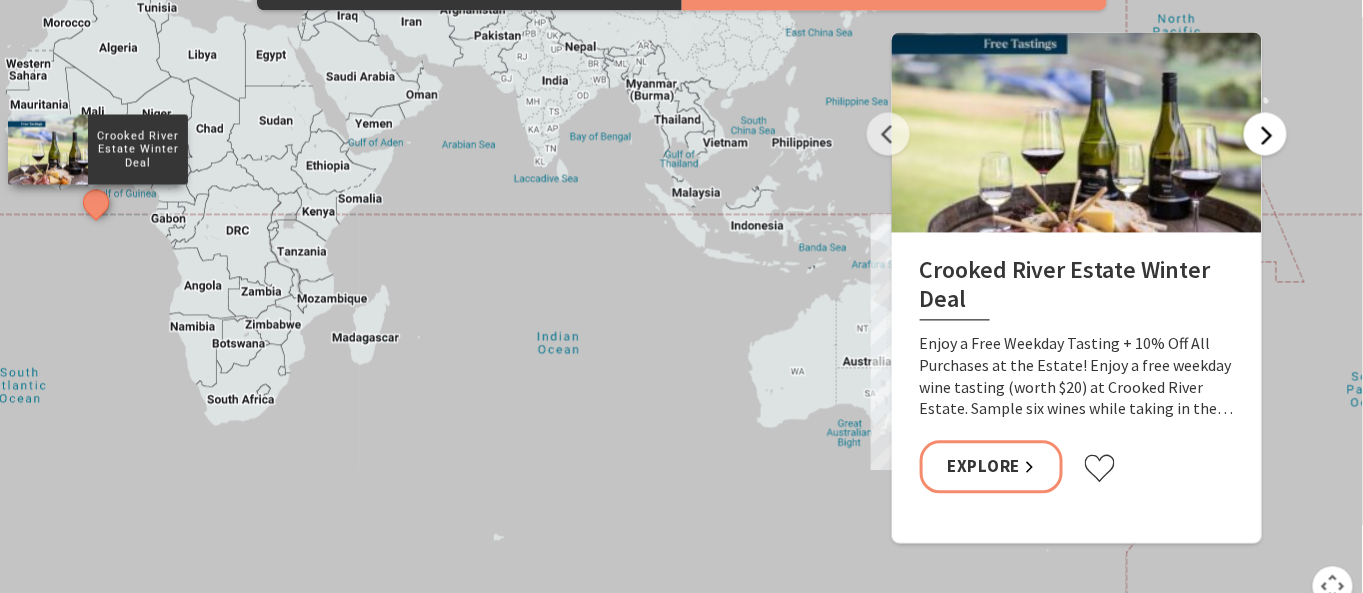 click on "Next" at bounding box center [1265, 134] 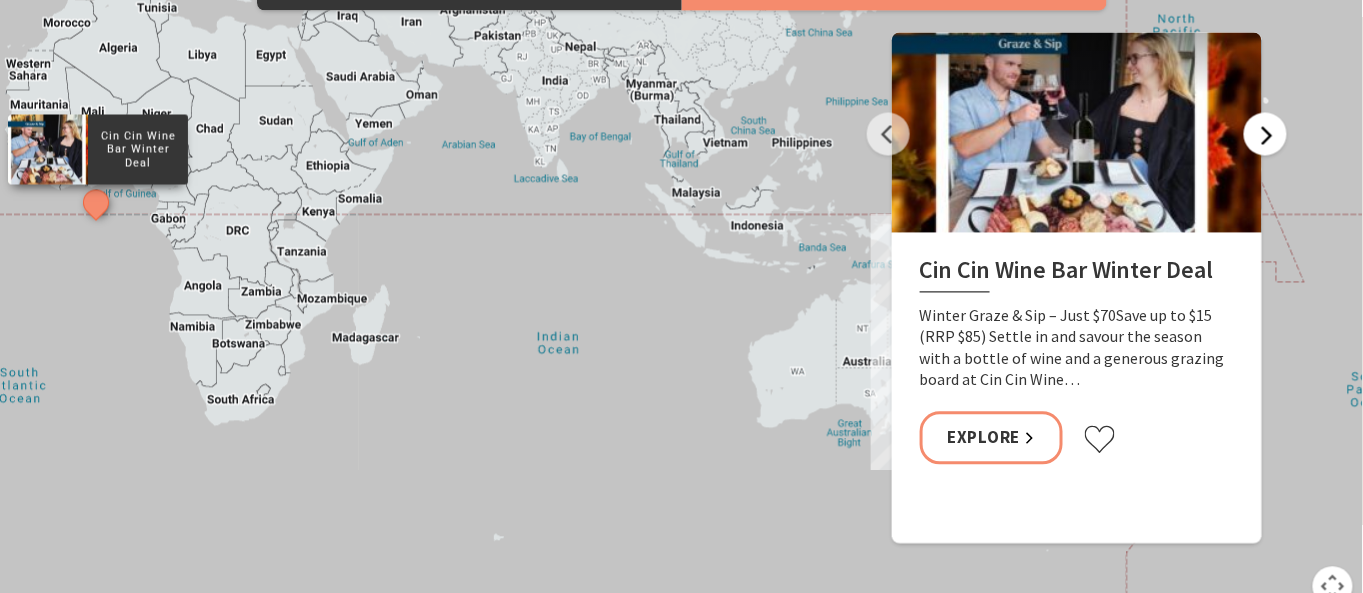 click on "Next" at bounding box center [1265, 134] 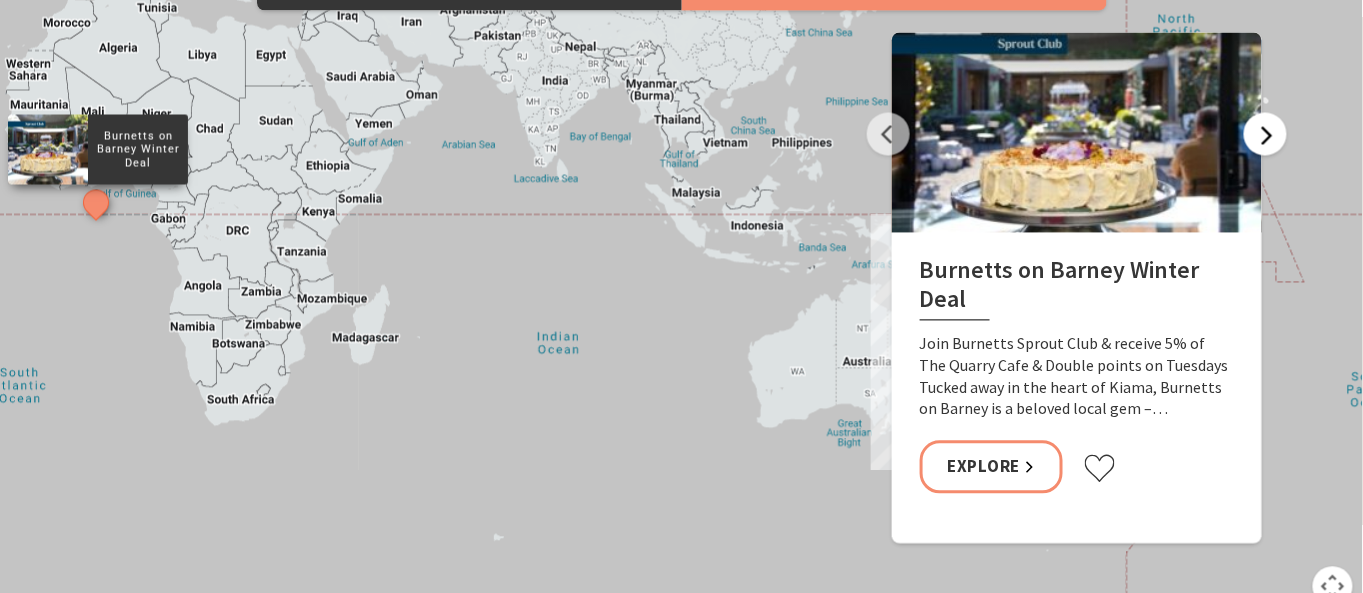 click on "Next" at bounding box center (1265, 134) 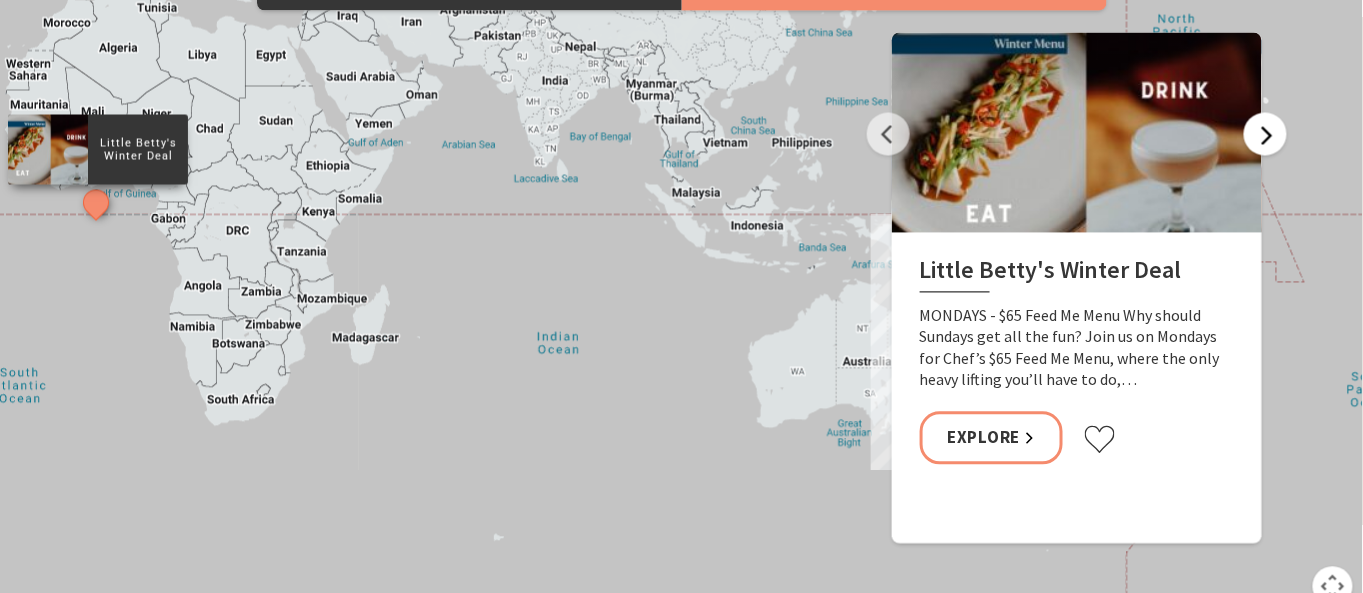 click on "Next" at bounding box center (1265, 134) 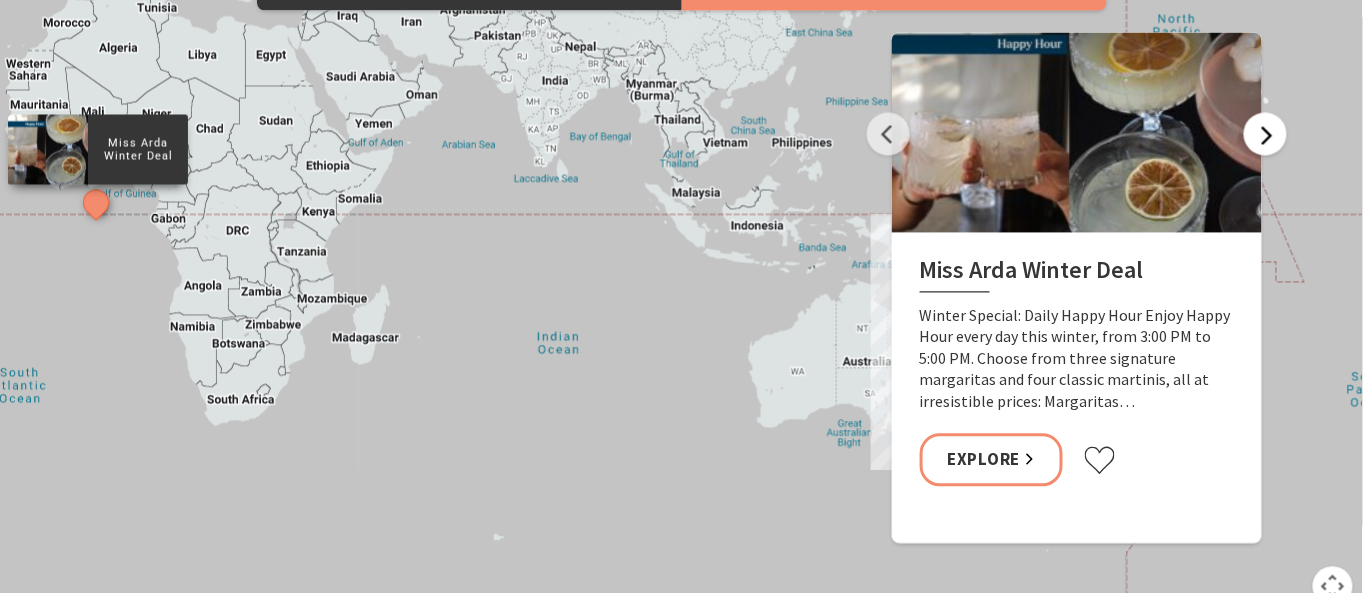 click on "Next" at bounding box center (1265, 134) 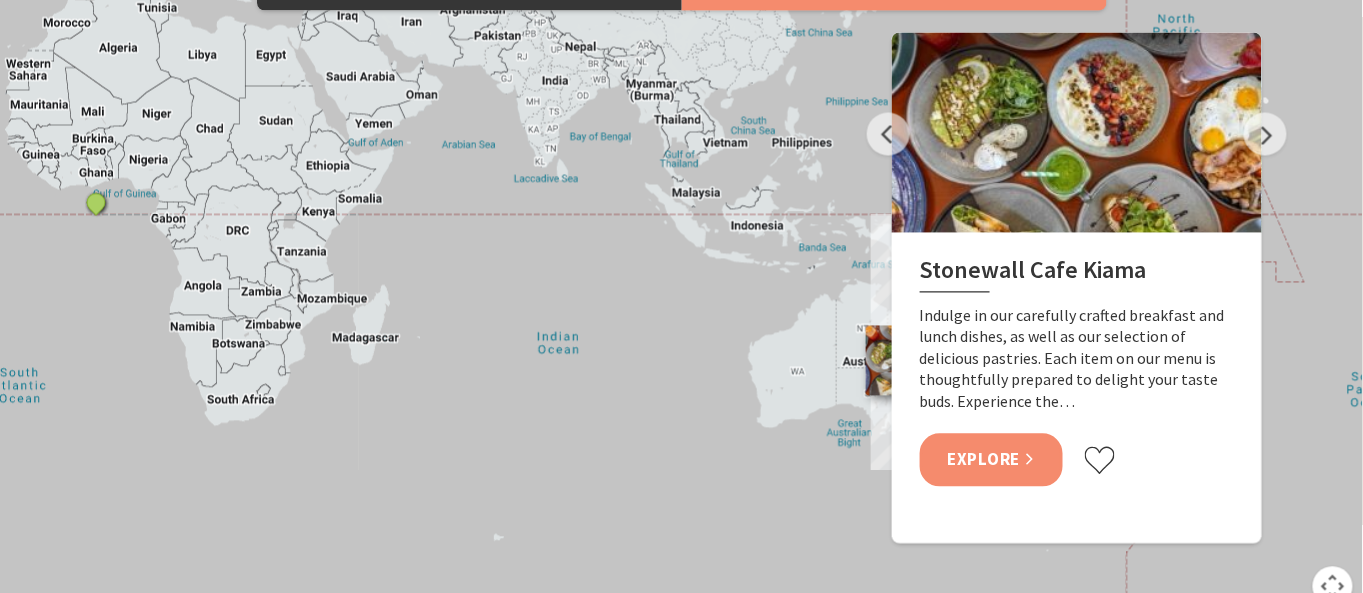 click on "Explore" at bounding box center [992, 460] 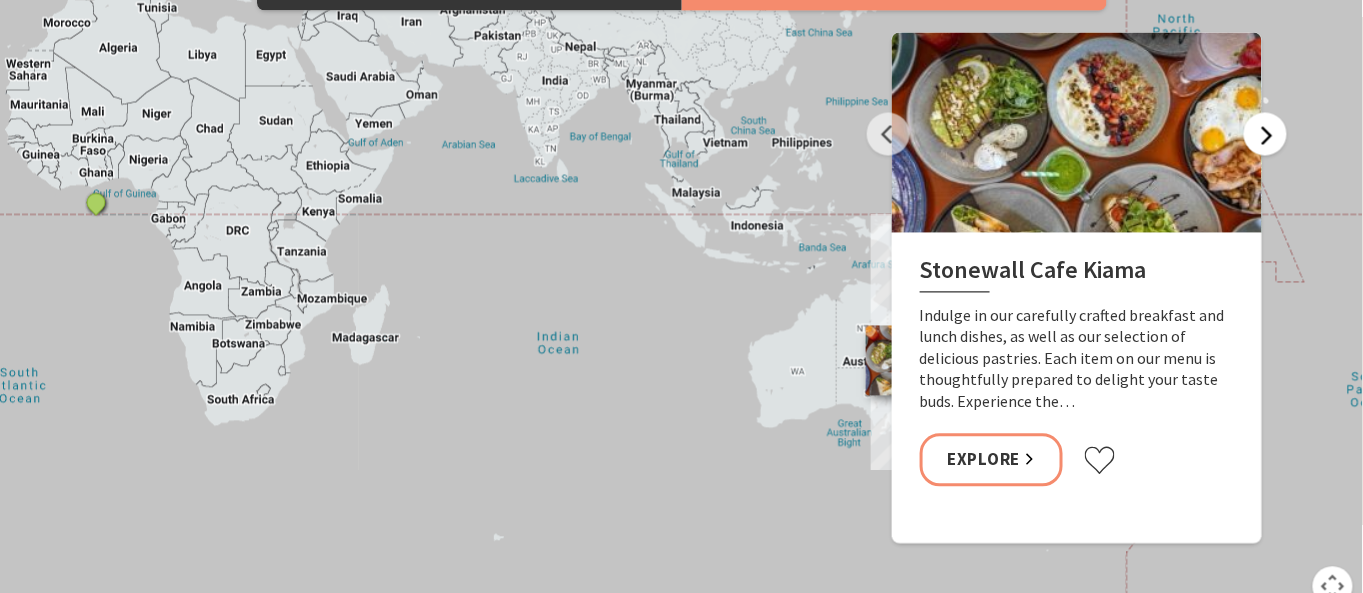click on "Next" at bounding box center (1265, 134) 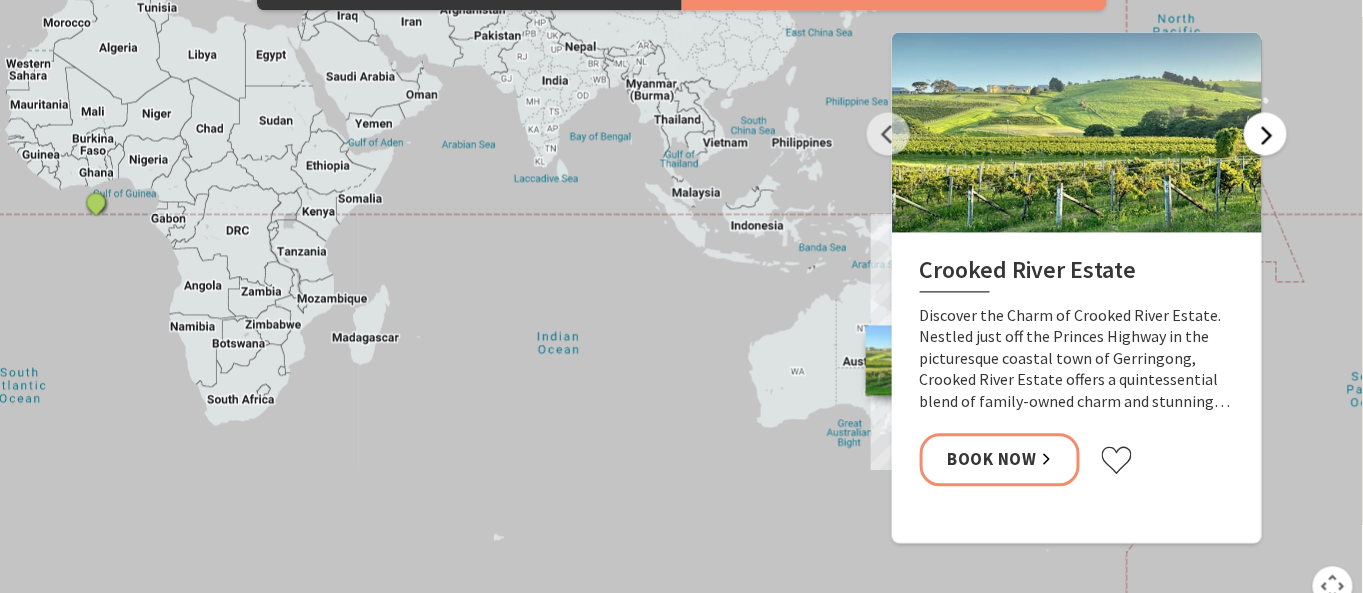 click on "Next" at bounding box center [1265, 134] 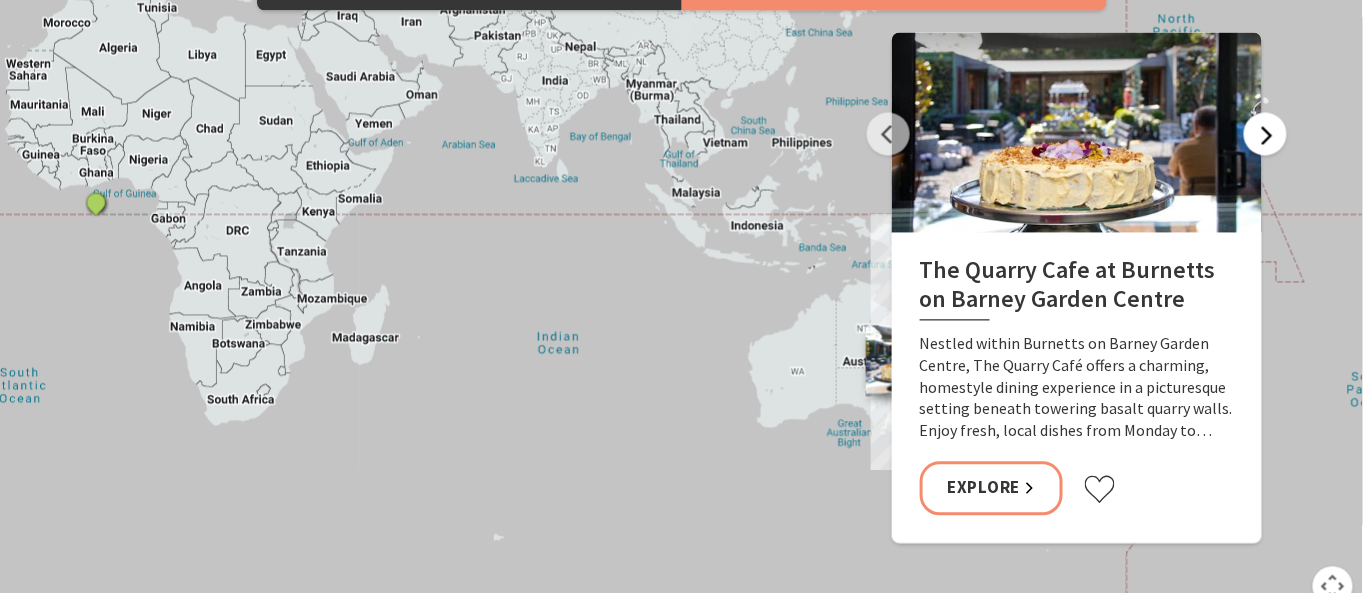 click on "Next" at bounding box center (1265, 134) 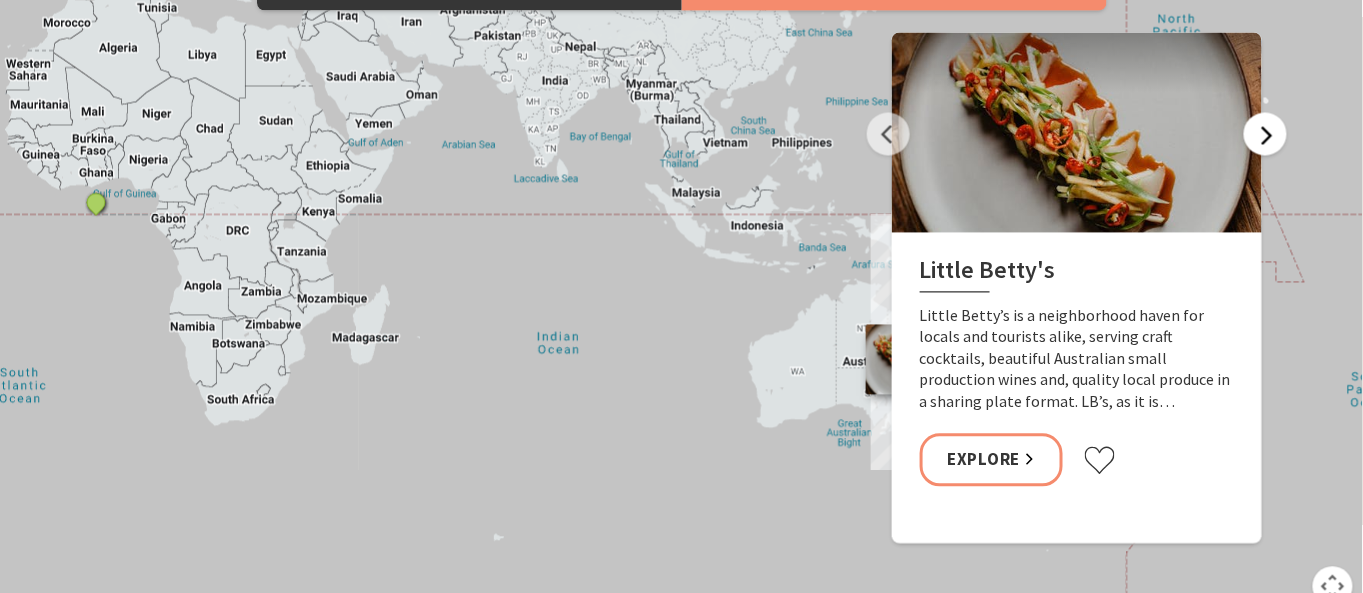 click on "Next" at bounding box center [1265, 134] 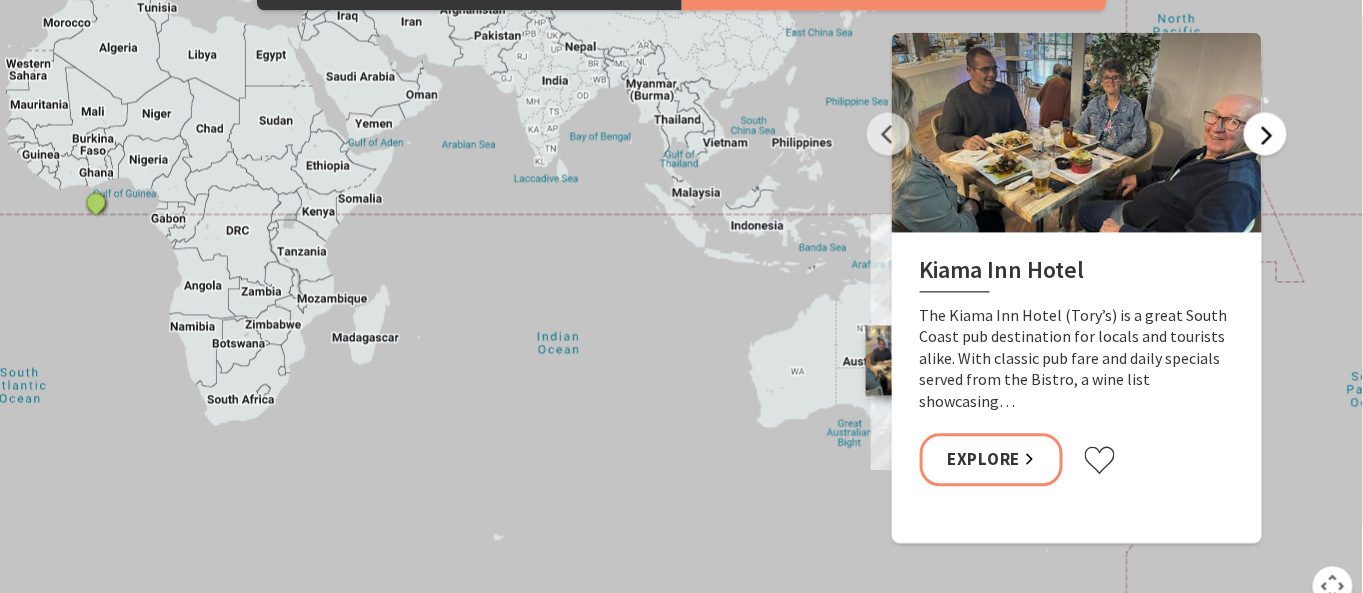 click on "Next" at bounding box center (1265, 134) 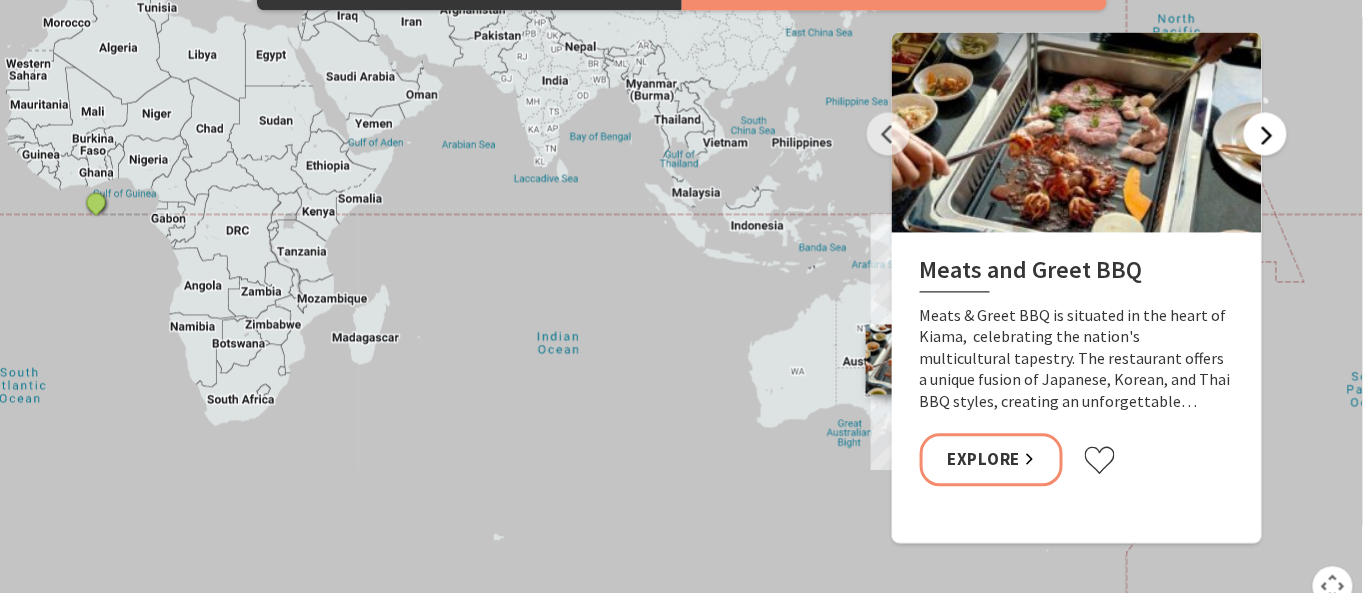 click on "Next" at bounding box center [1265, 134] 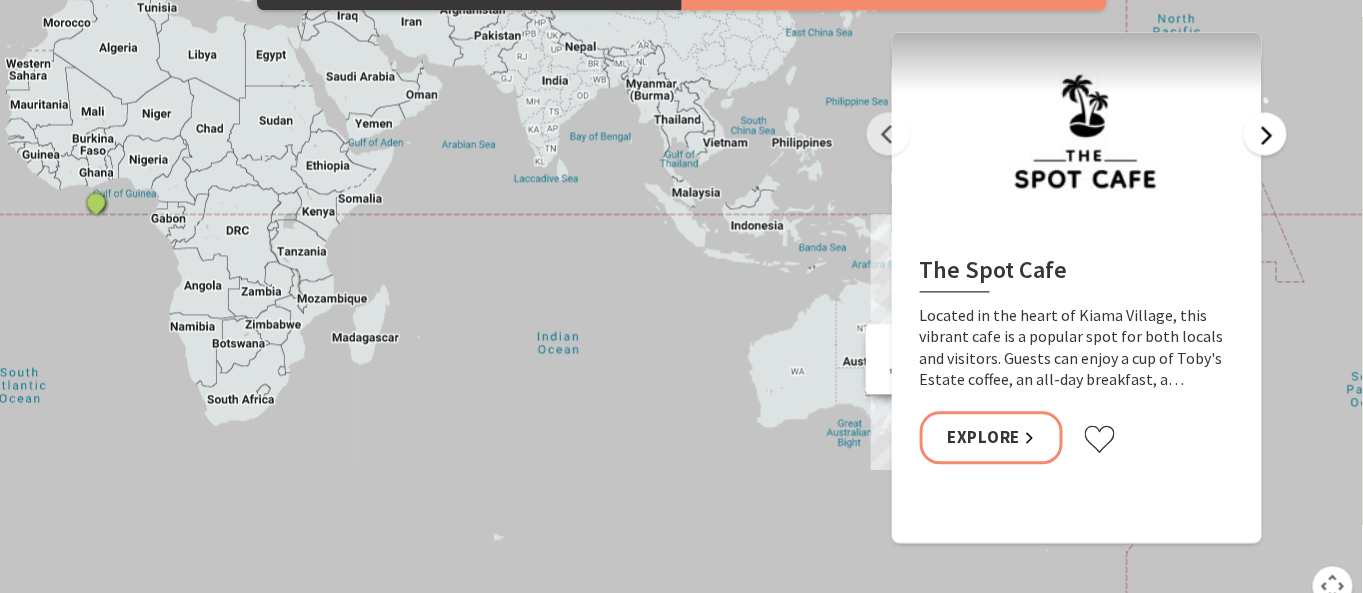 click on "Next" at bounding box center (1265, 134) 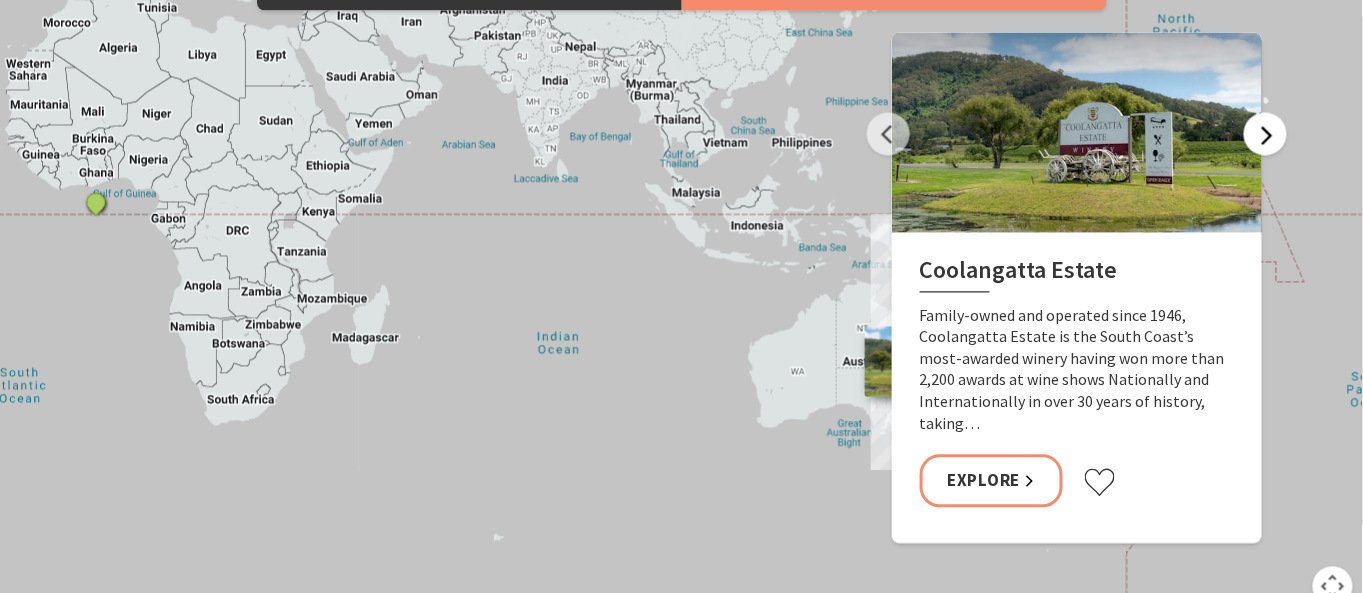 click on "Next" at bounding box center (1265, 134) 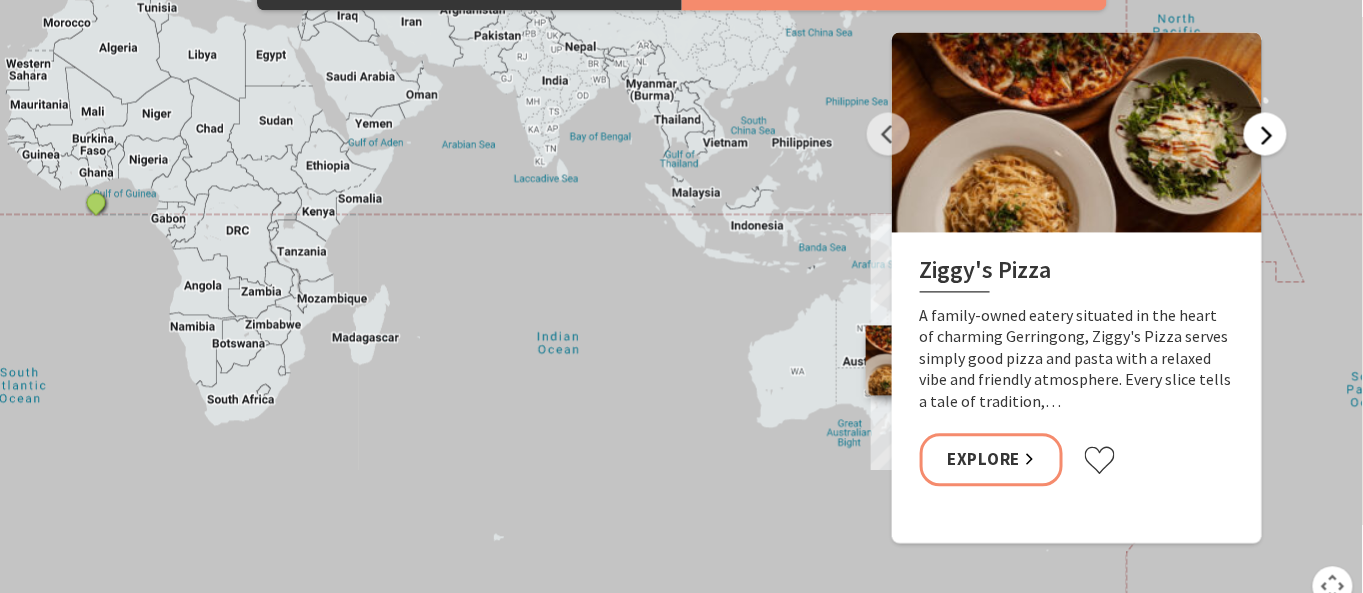 click on "Next" at bounding box center (1265, 134) 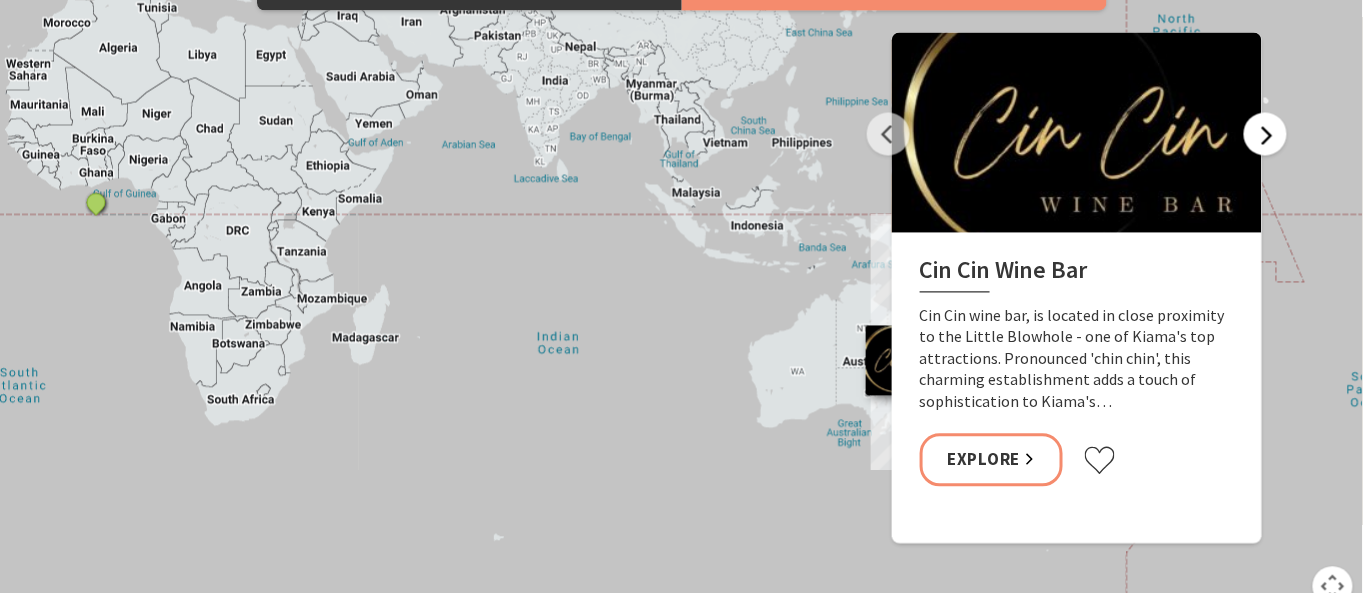 click on "Next" at bounding box center (1265, 134) 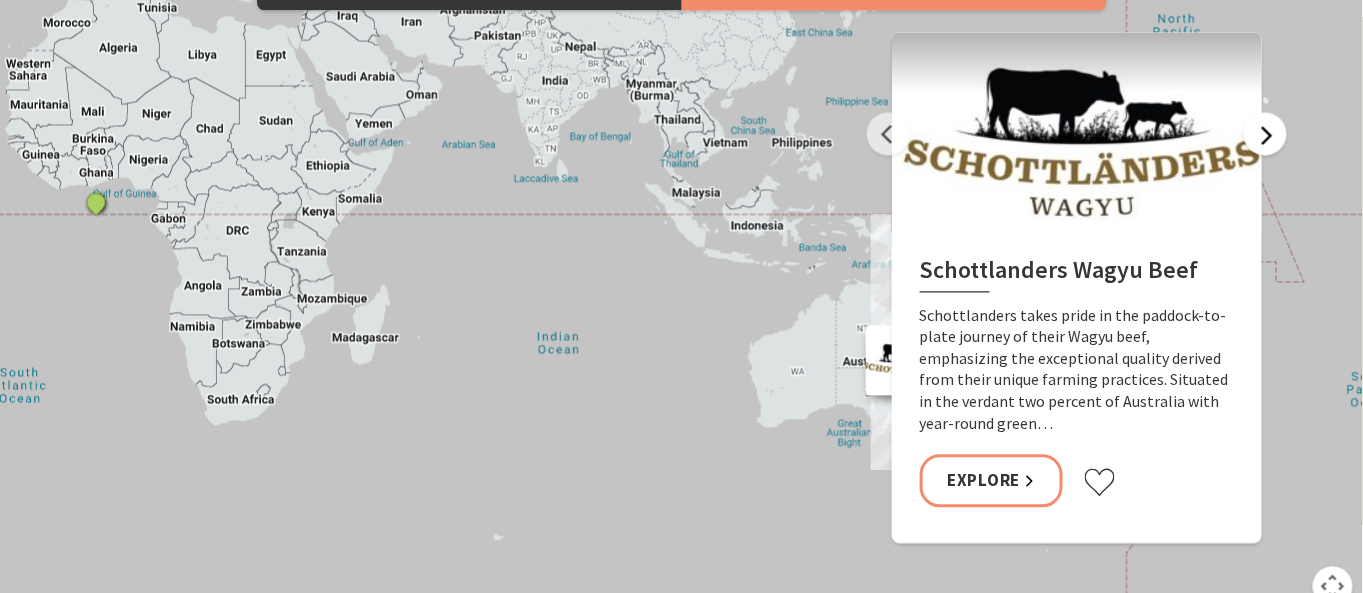 click on "Next" at bounding box center [1265, 134] 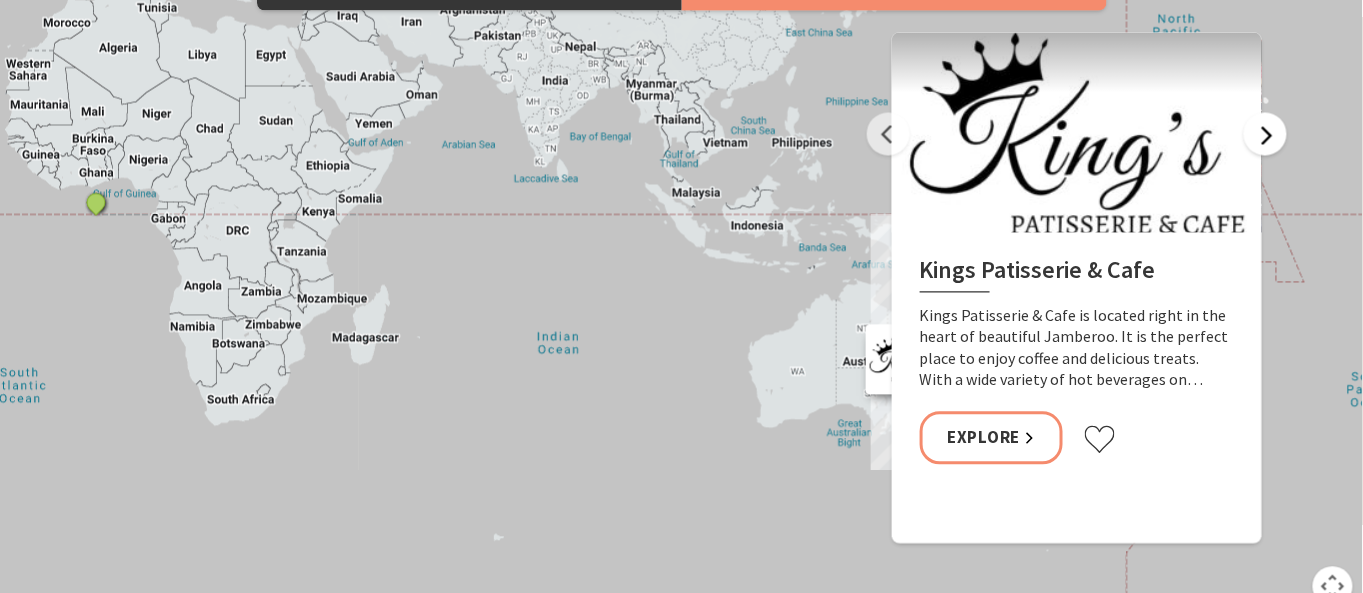 click on "Next" at bounding box center [1265, 134] 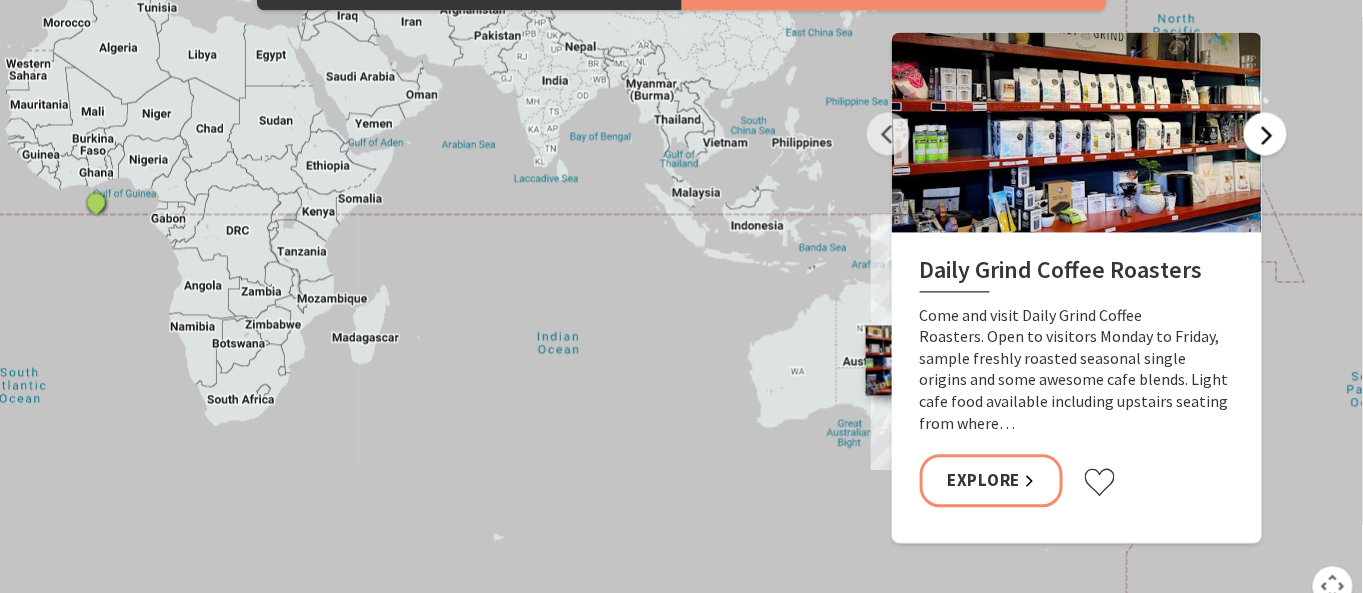click on "Next" at bounding box center [1265, 134] 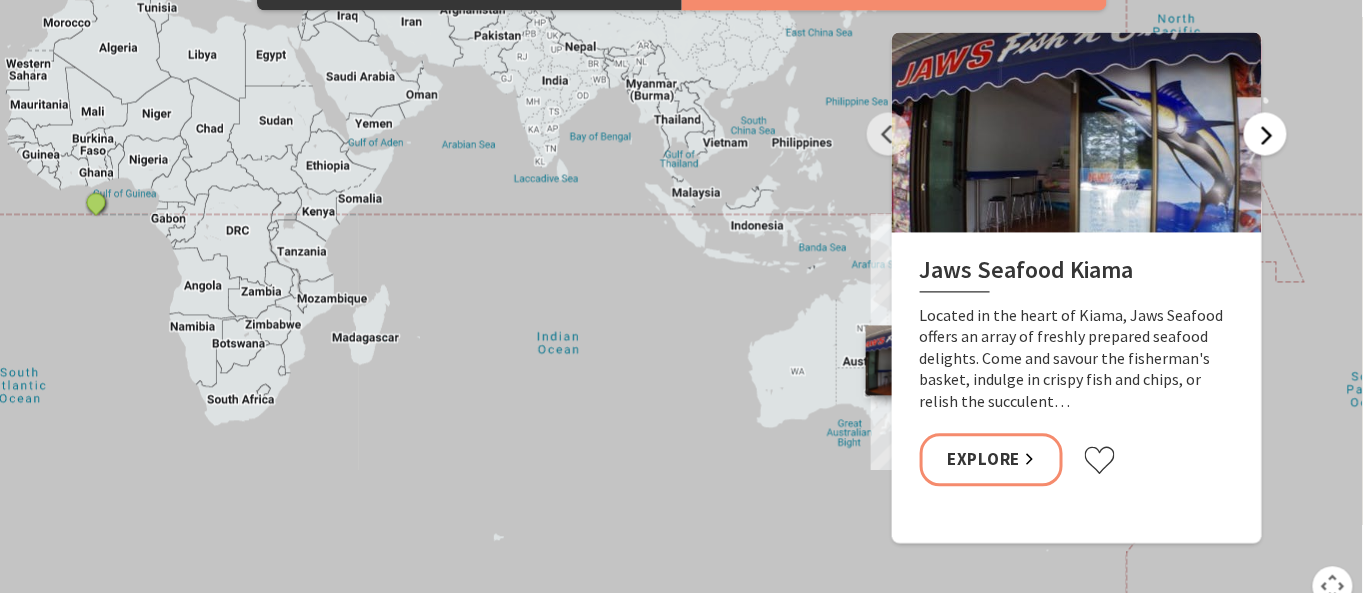 click on "Next" at bounding box center [1265, 134] 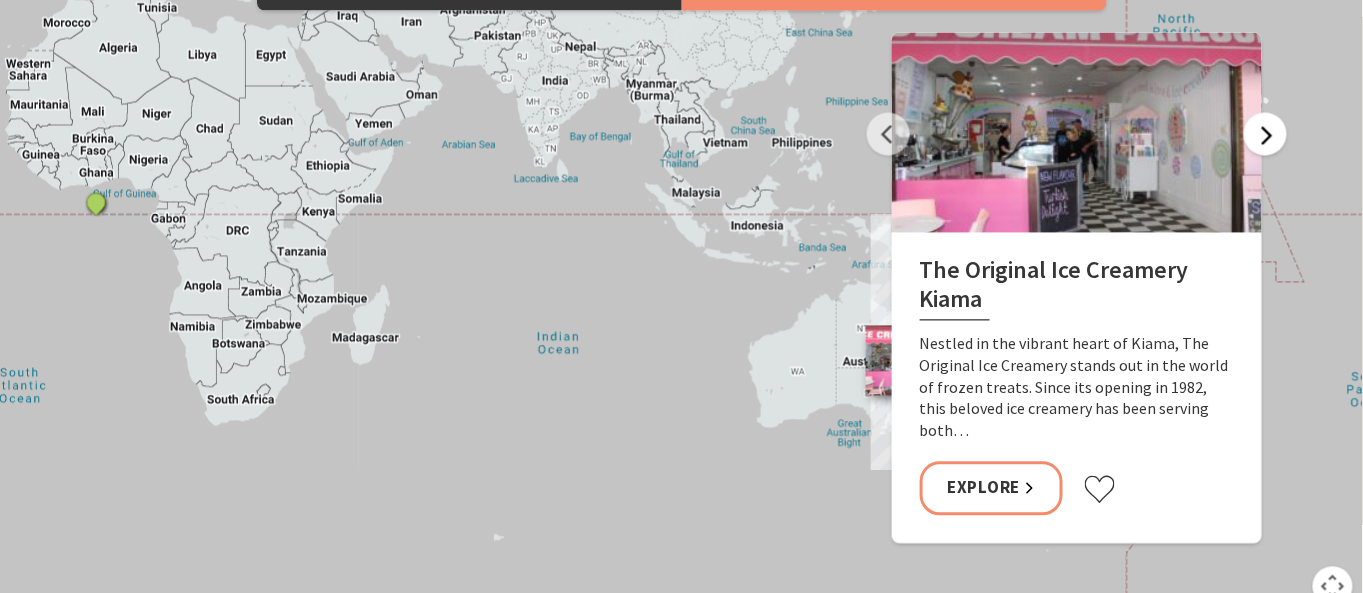 click on "Next" at bounding box center (1265, 134) 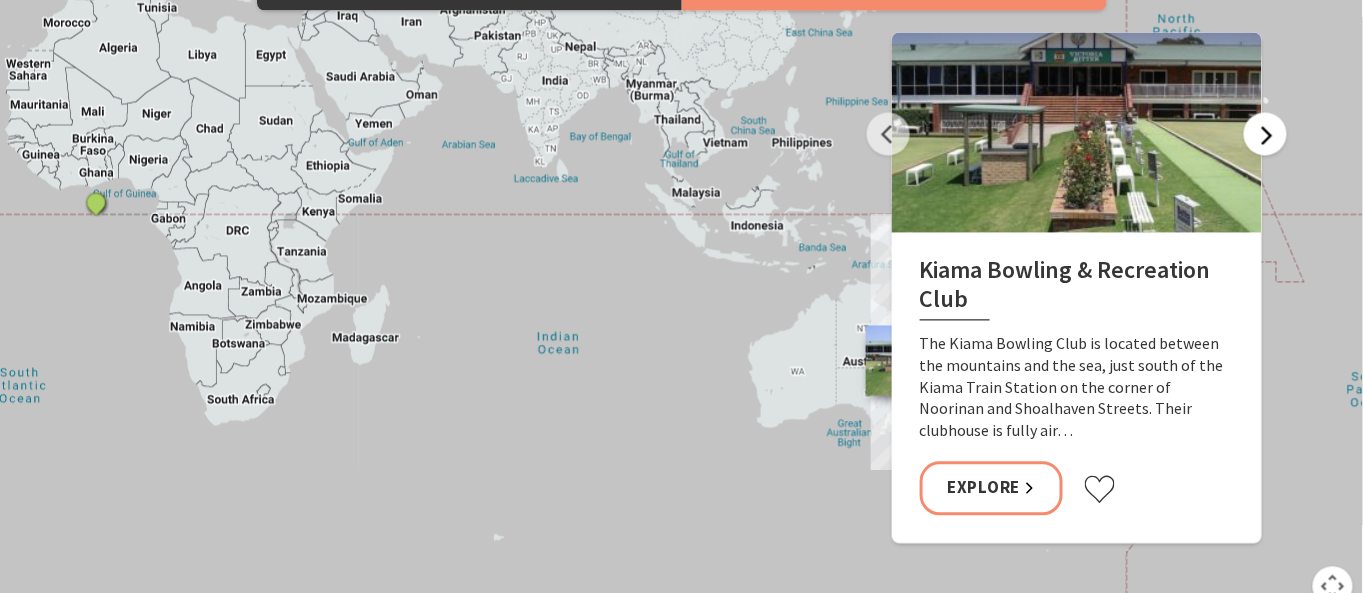 click on "Next" at bounding box center [1265, 134] 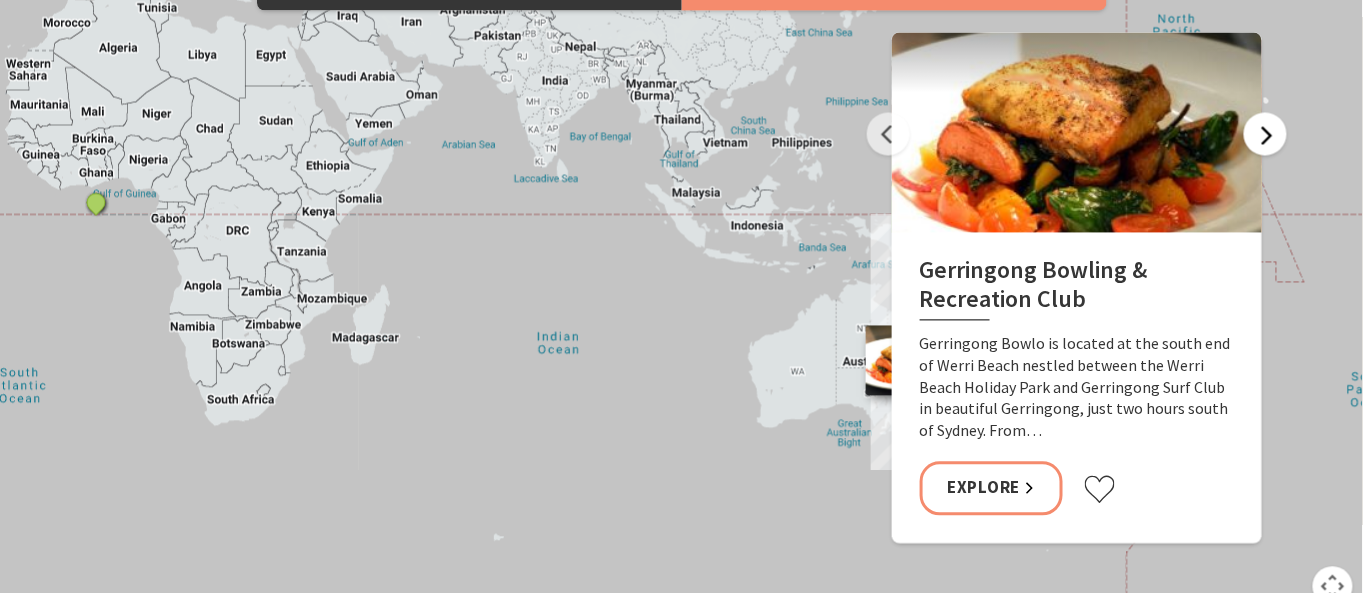 click on "Next" at bounding box center [1265, 134] 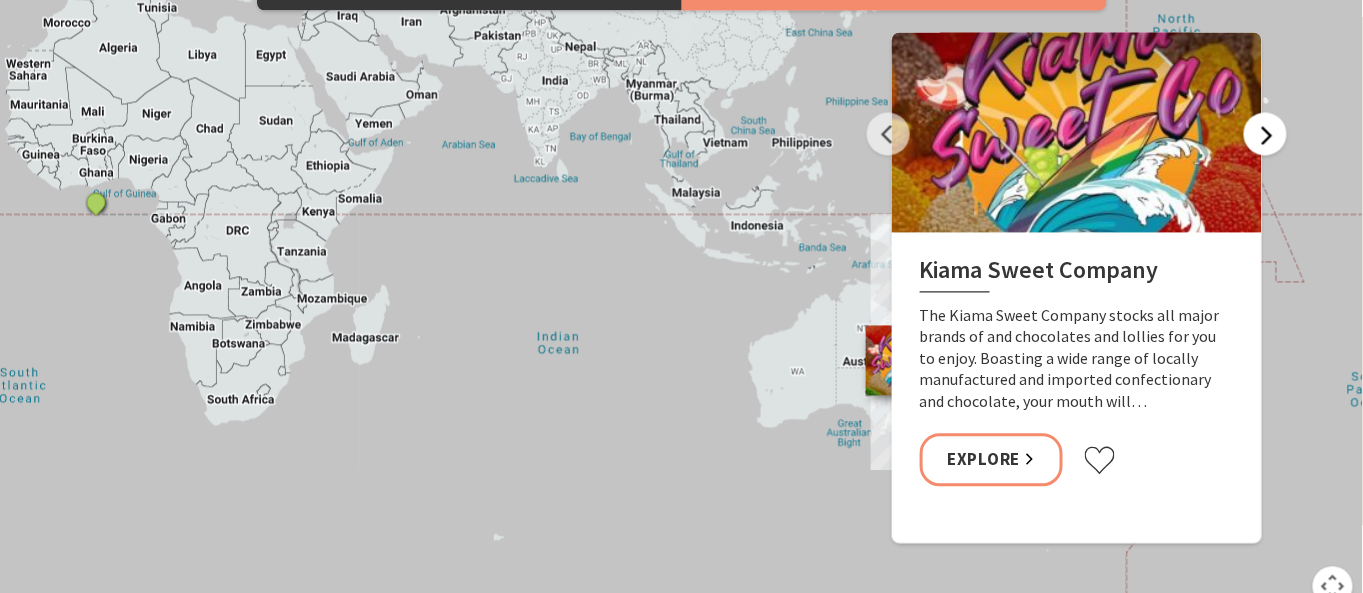 click on "Next" at bounding box center (1265, 134) 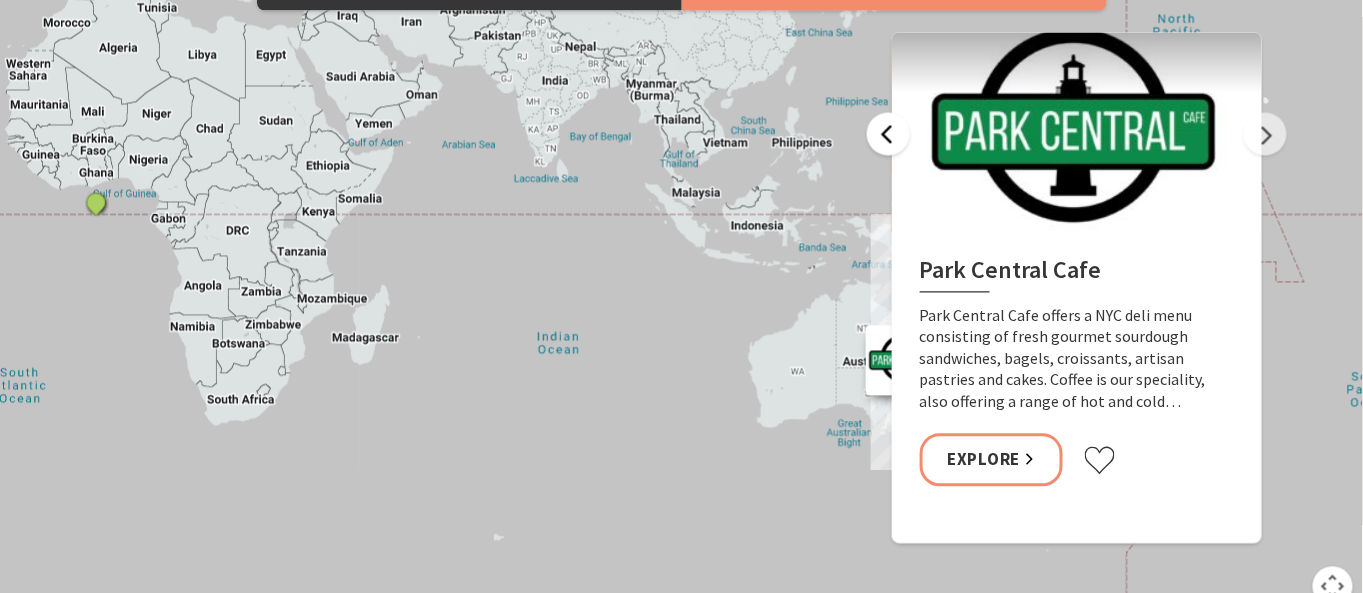 click on "Previous" at bounding box center (888, 134) 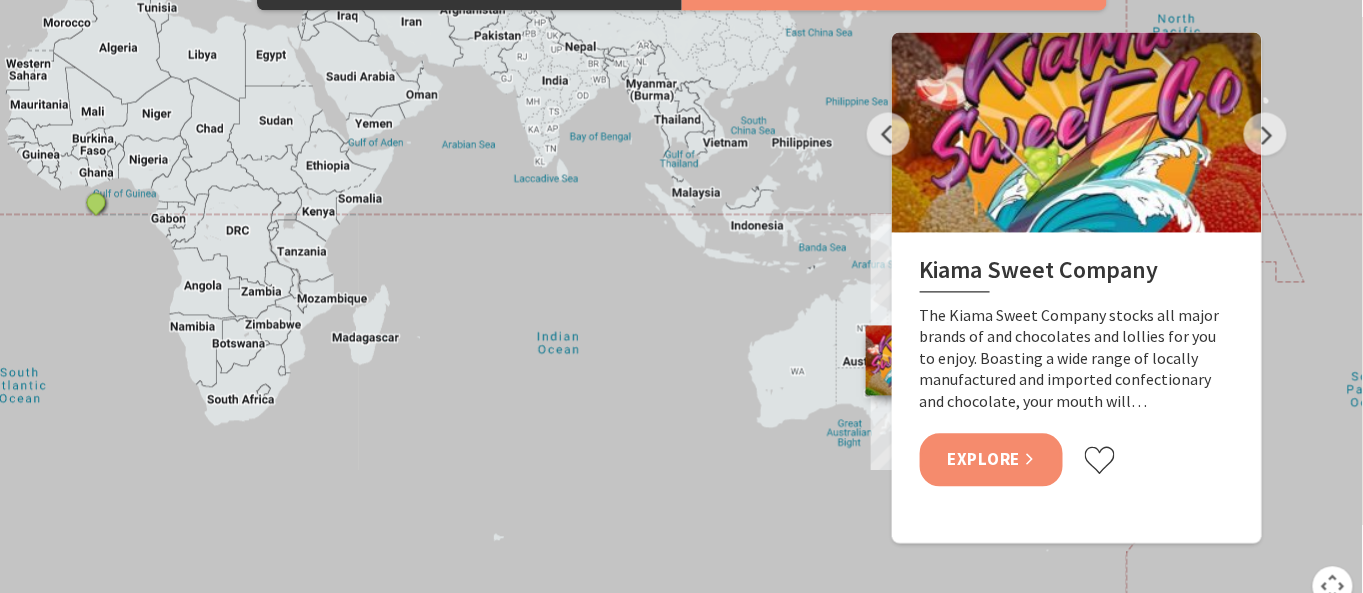 click on "Explore" at bounding box center [992, 460] 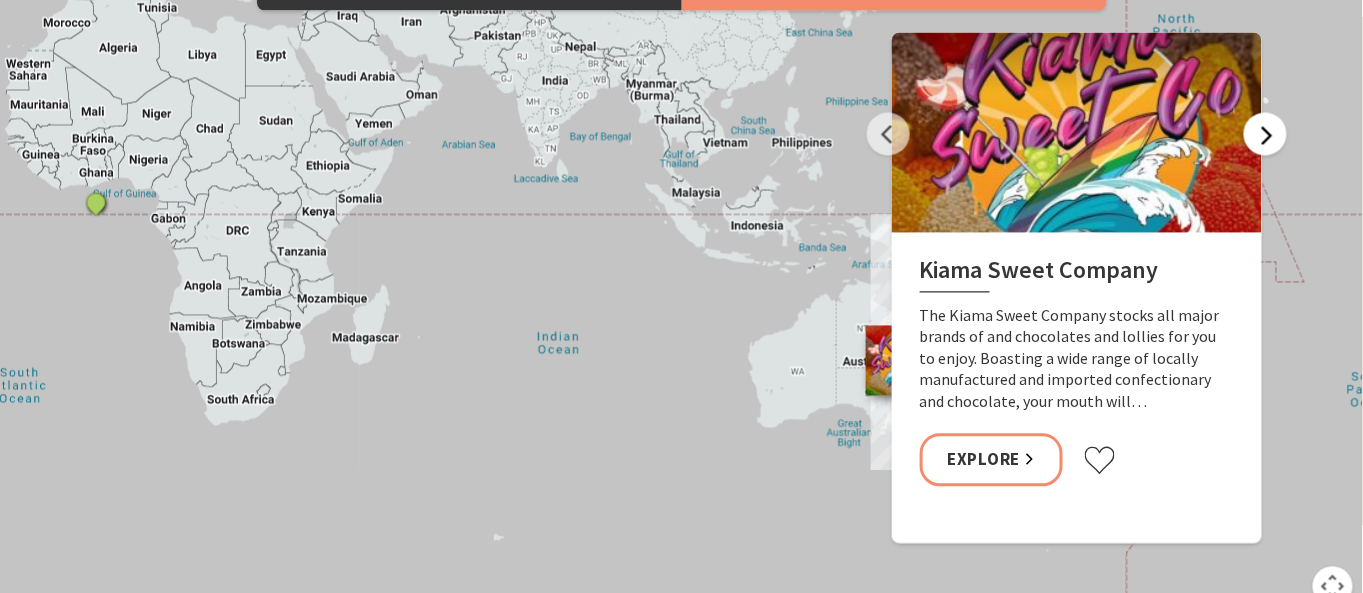click on "Next" at bounding box center [1265, 134] 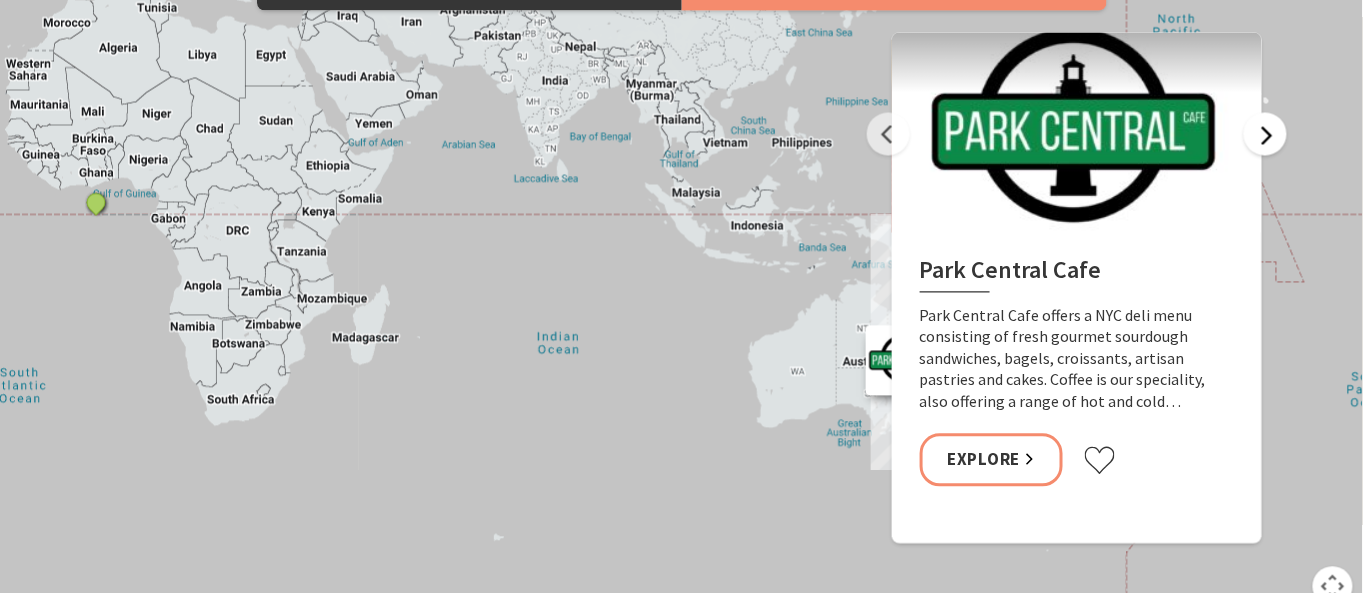 click on "Next" at bounding box center (1265, 134) 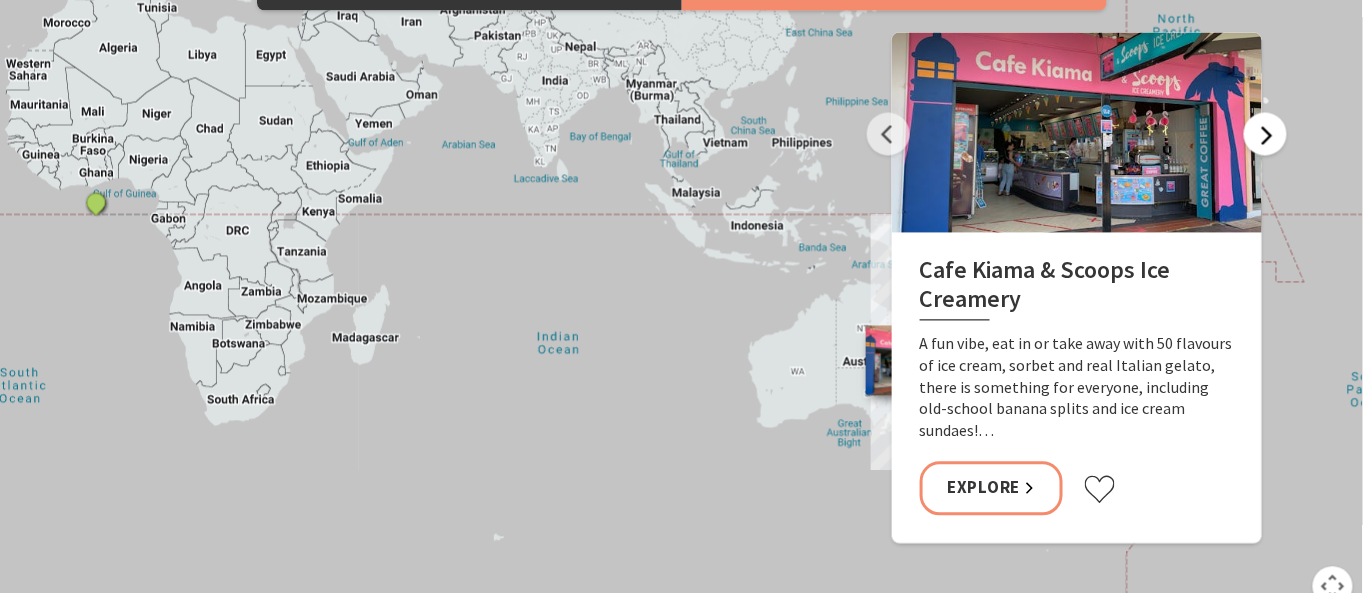 click on "Next" at bounding box center (1265, 134) 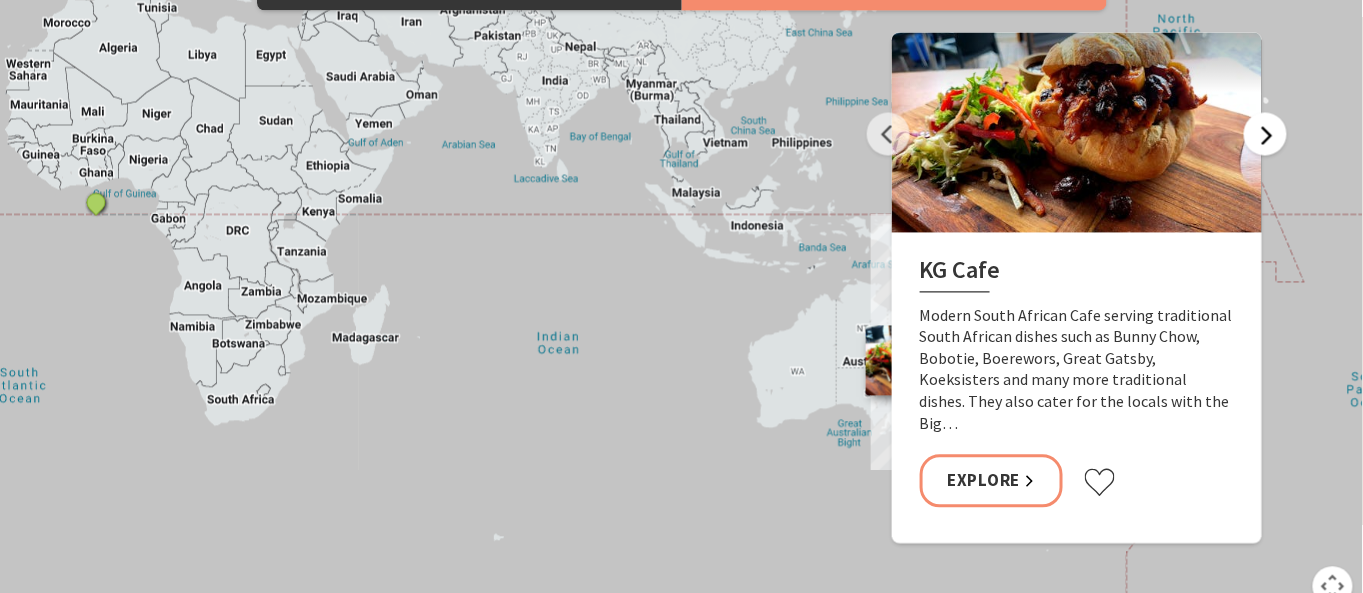 click on "Next" at bounding box center (1265, 134) 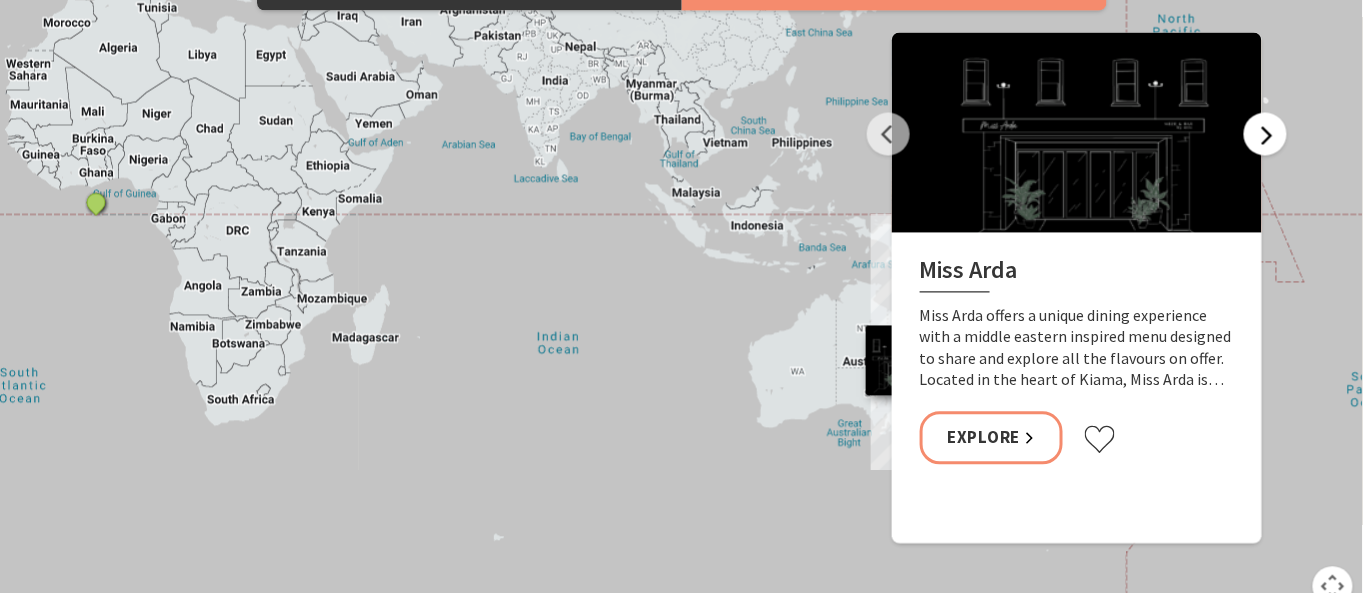 click on "Next" at bounding box center [1265, 134] 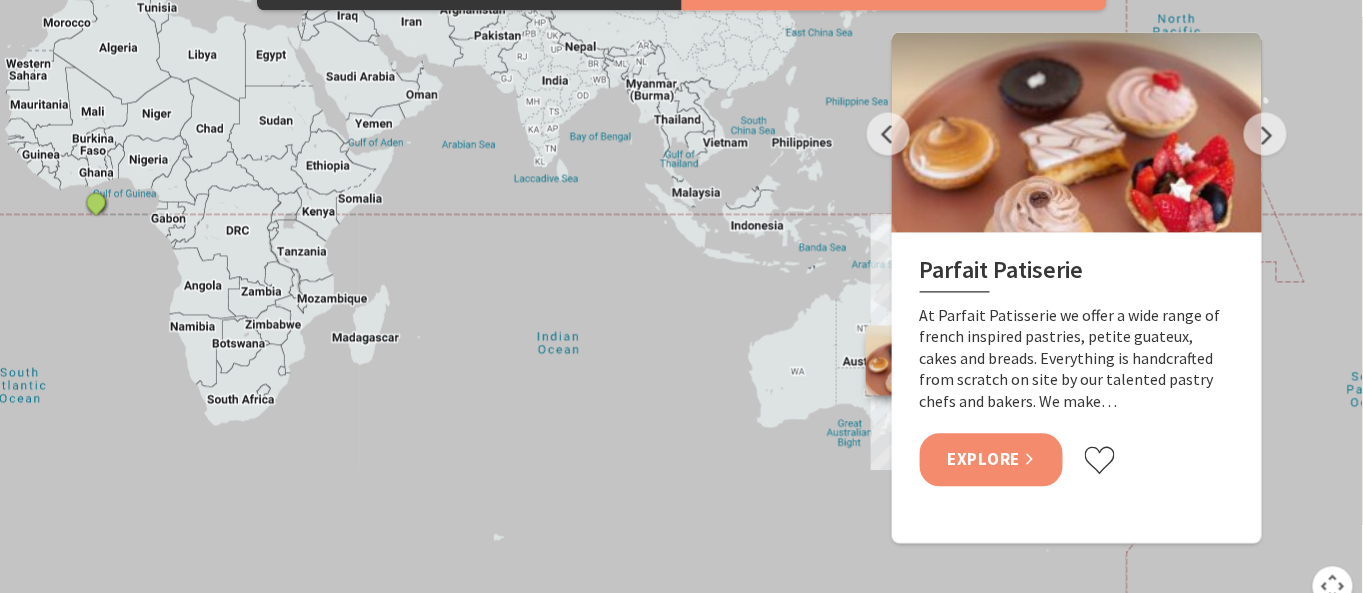 click on "Explore" at bounding box center [992, 460] 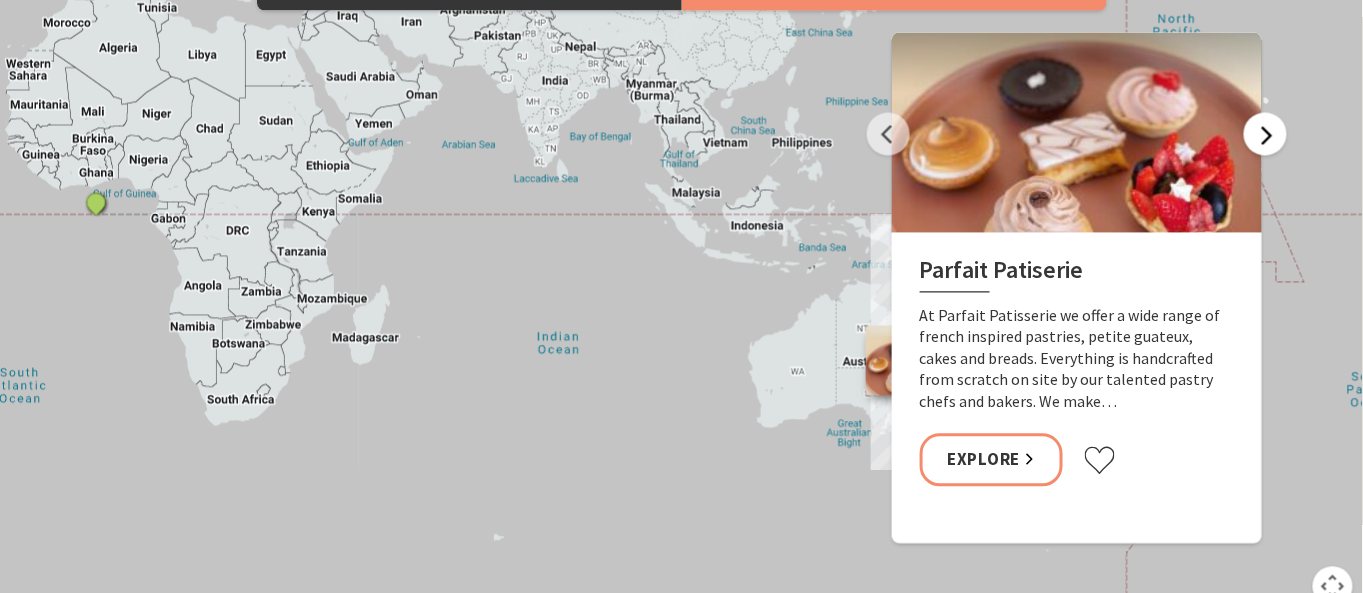 click on "Next" at bounding box center [1265, 134] 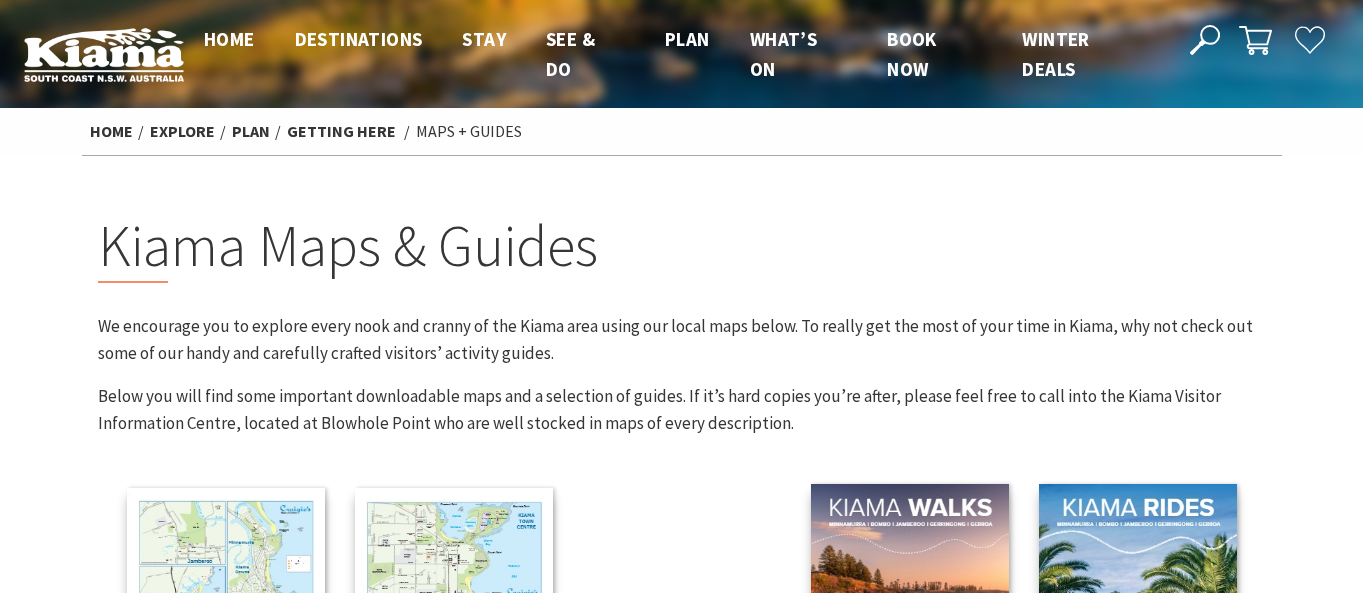 scroll, scrollTop: 0, scrollLeft: 0, axis: both 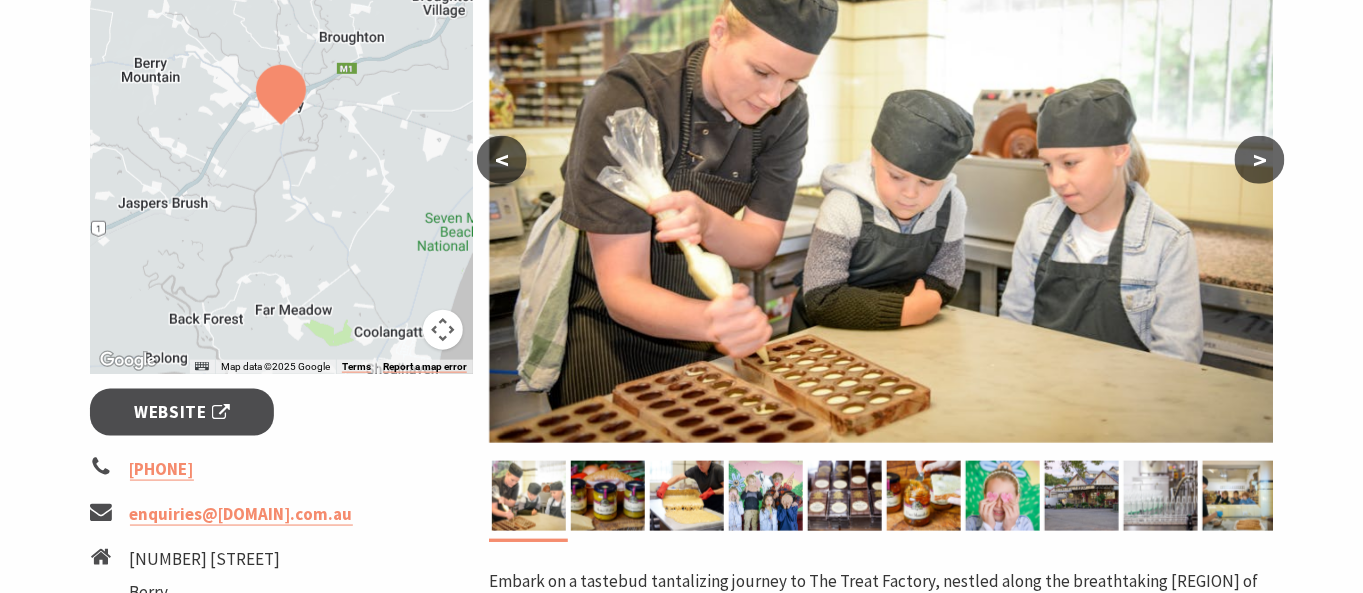 click on ">" at bounding box center [1260, 160] 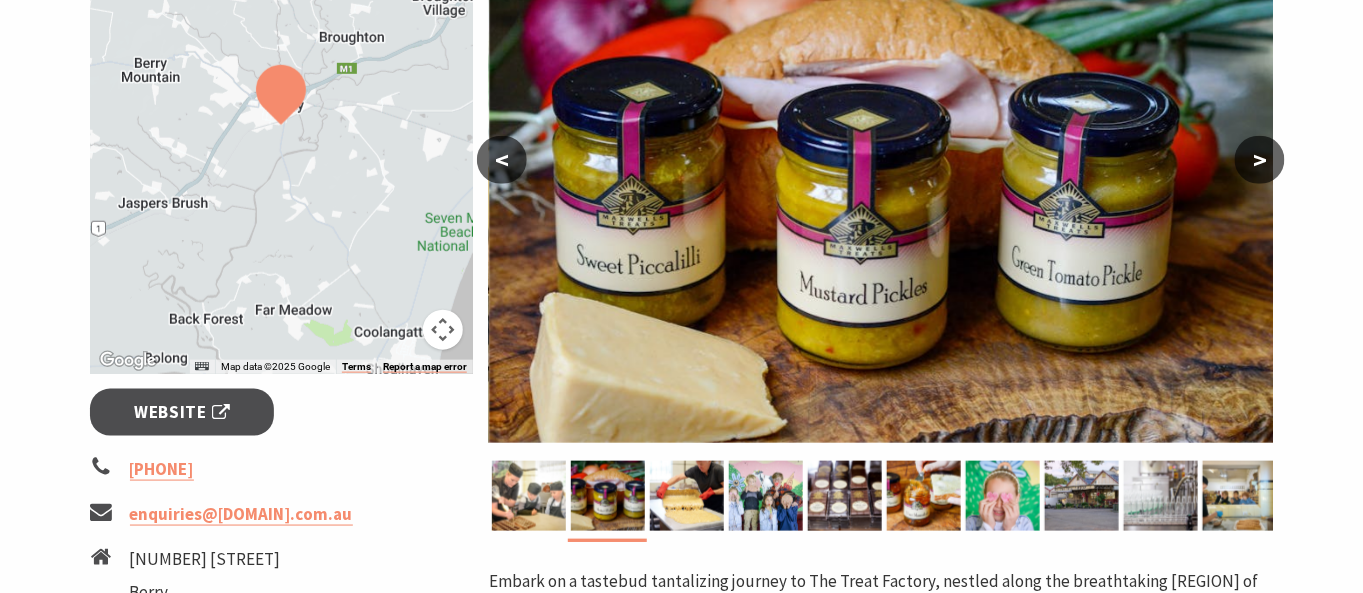 click on ">" at bounding box center [1260, 160] 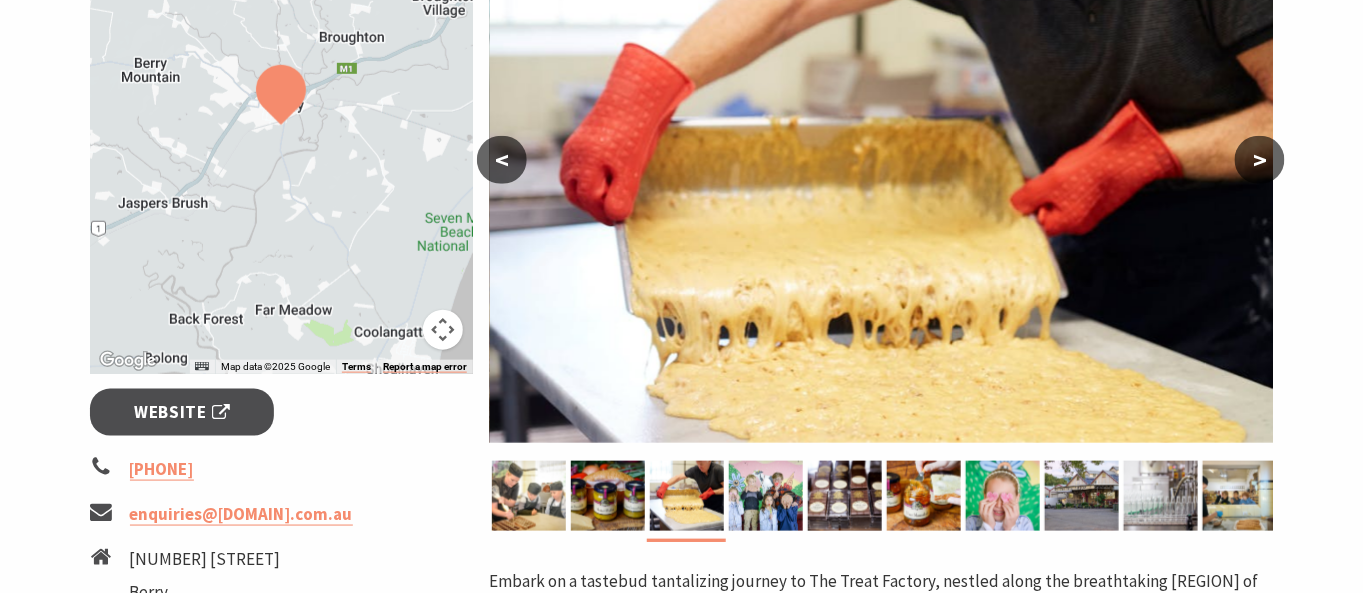 click on ">" at bounding box center (1260, 160) 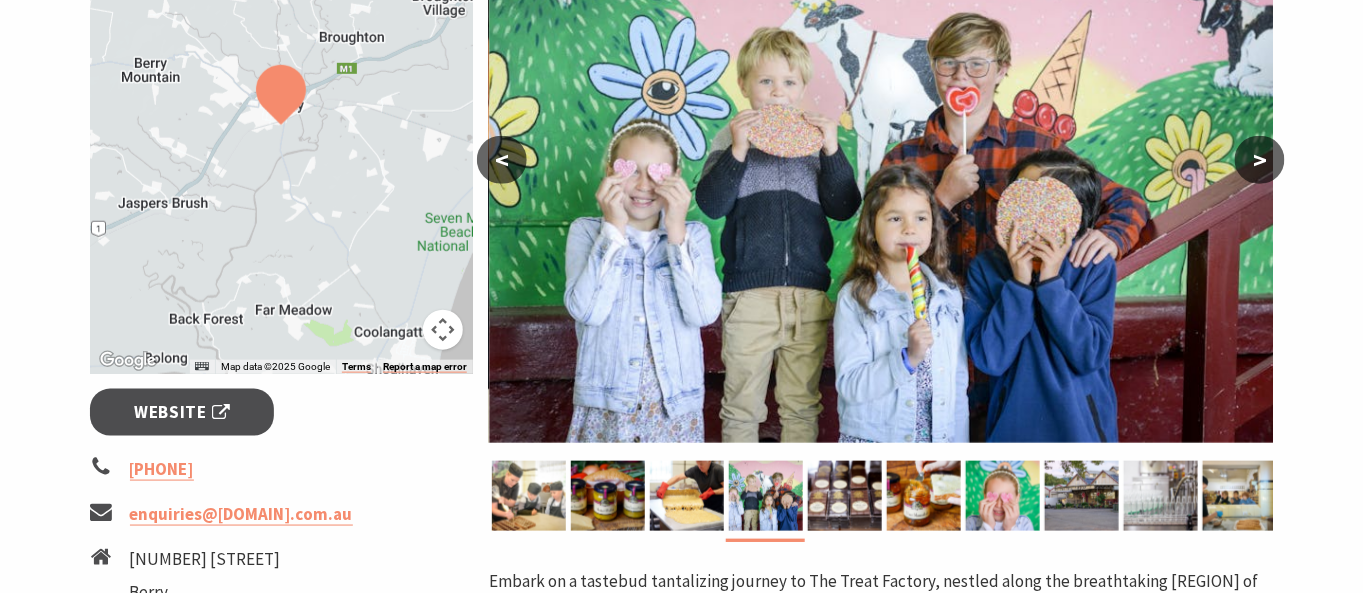 click on ">" at bounding box center (1260, 160) 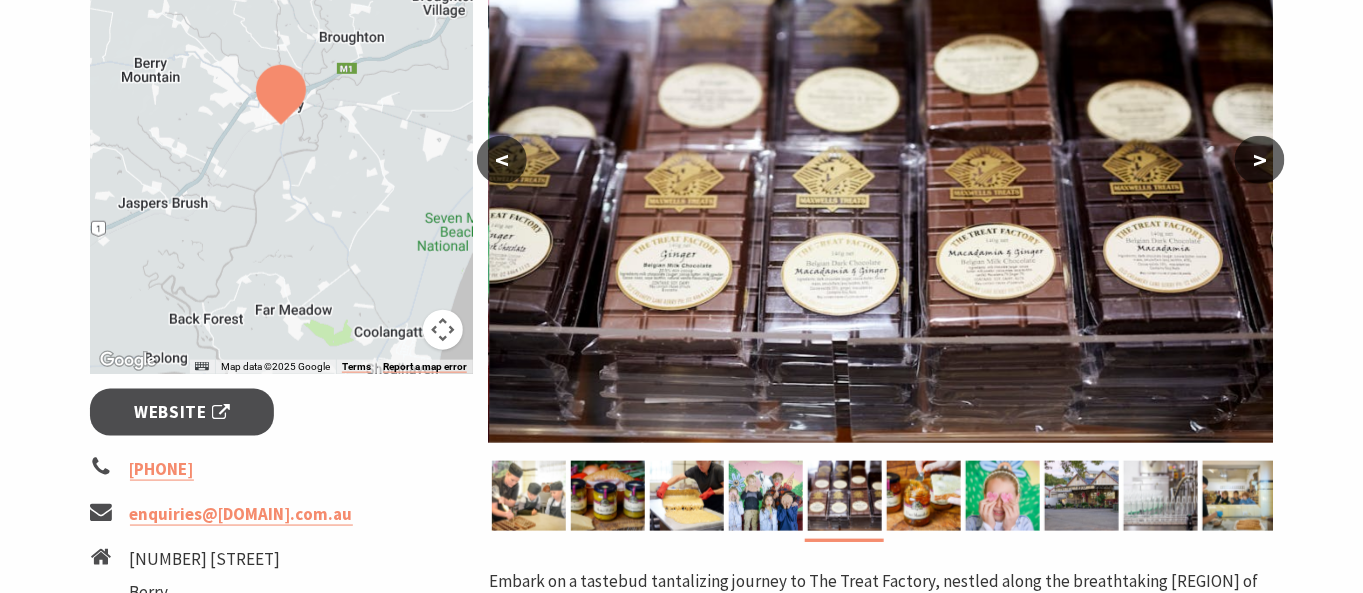 click on ">" at bounding box center [1260, 160] 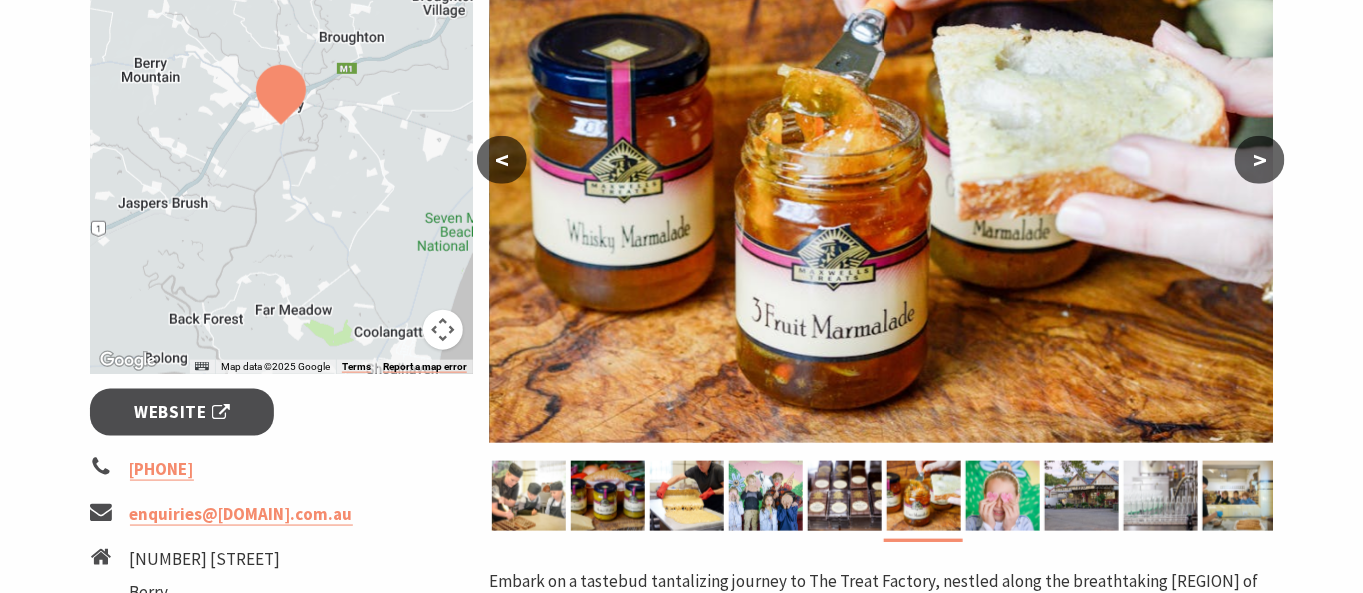 click on ">" at bounding box center (1260, 160) 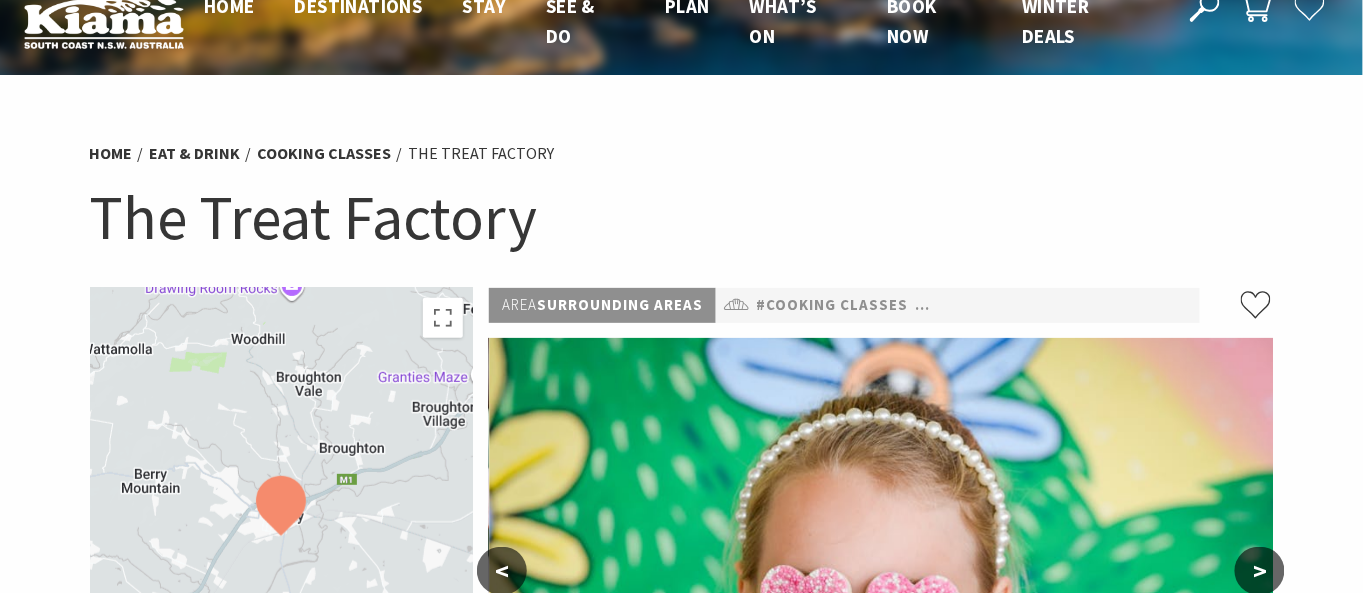 scroll, scrollTop: 0, scrollLeft: 0, axis: both 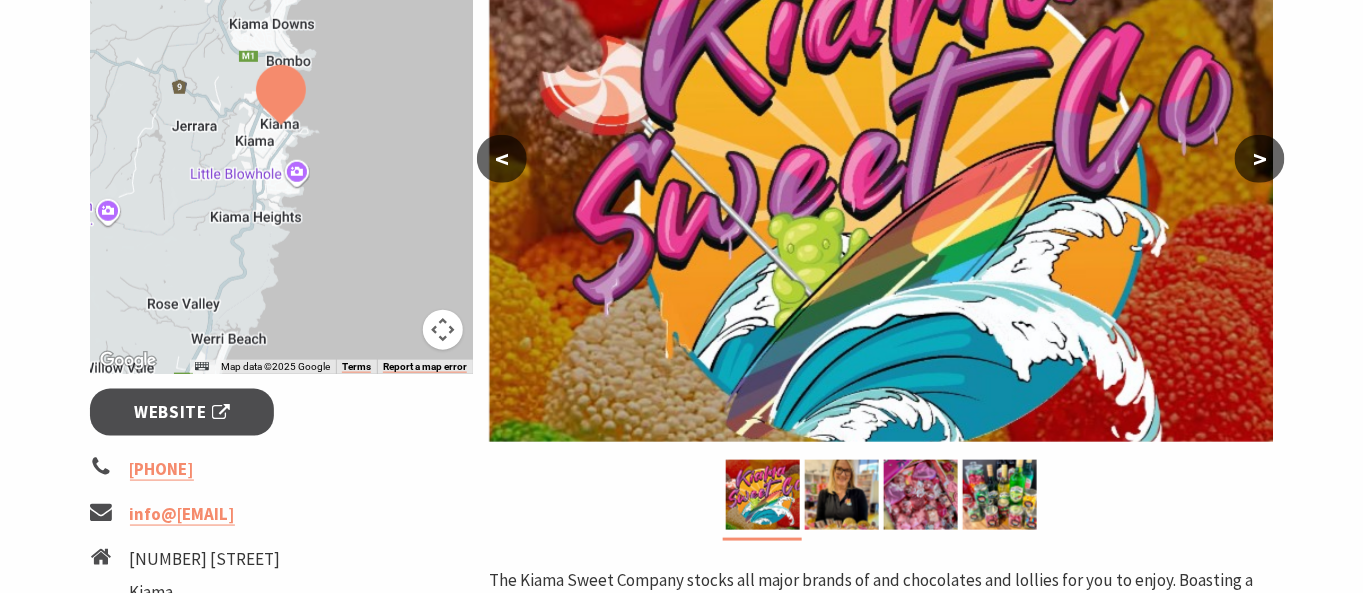 click on ">" at bounding box center (1260, 159) 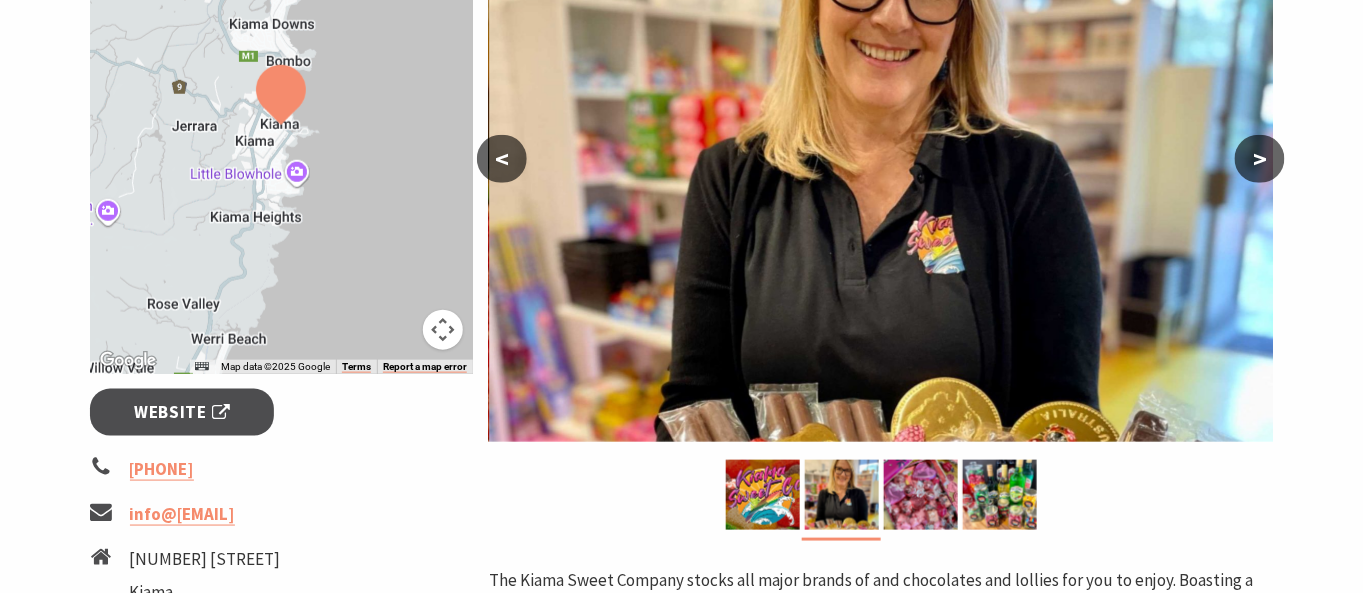 click on ">" at bounding box center (1260, 159) 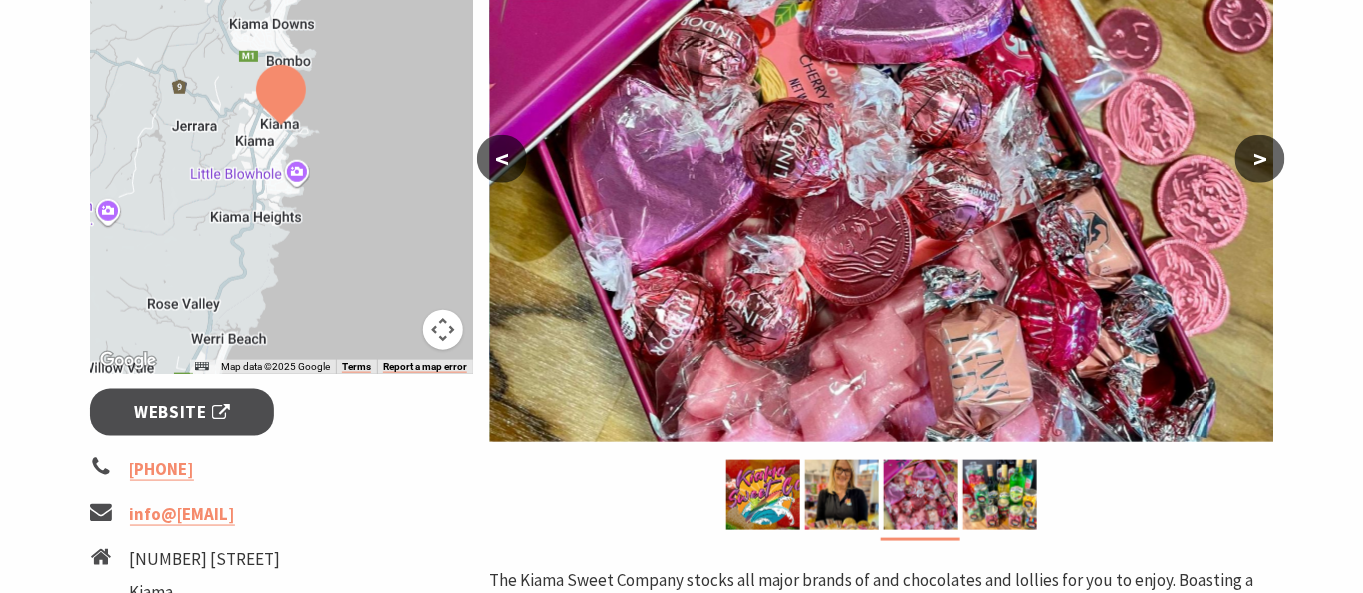 click on ">" at bounding box center [1260, 159] 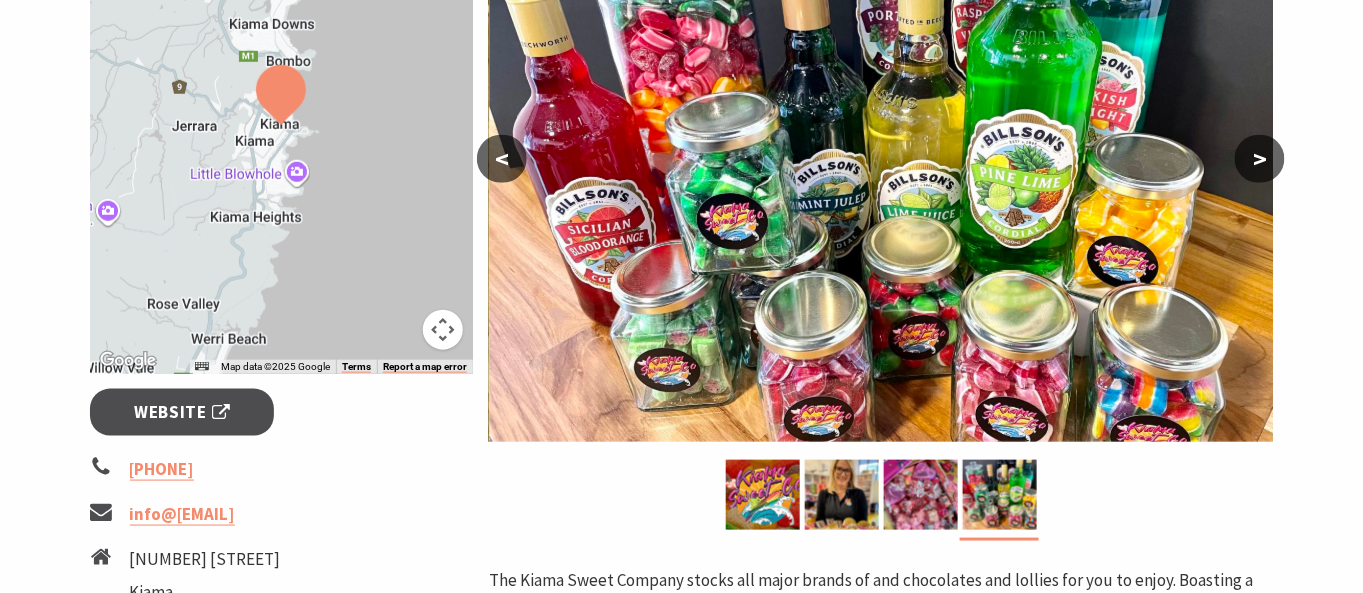 click on ">" at bounding box center (1260, 159) 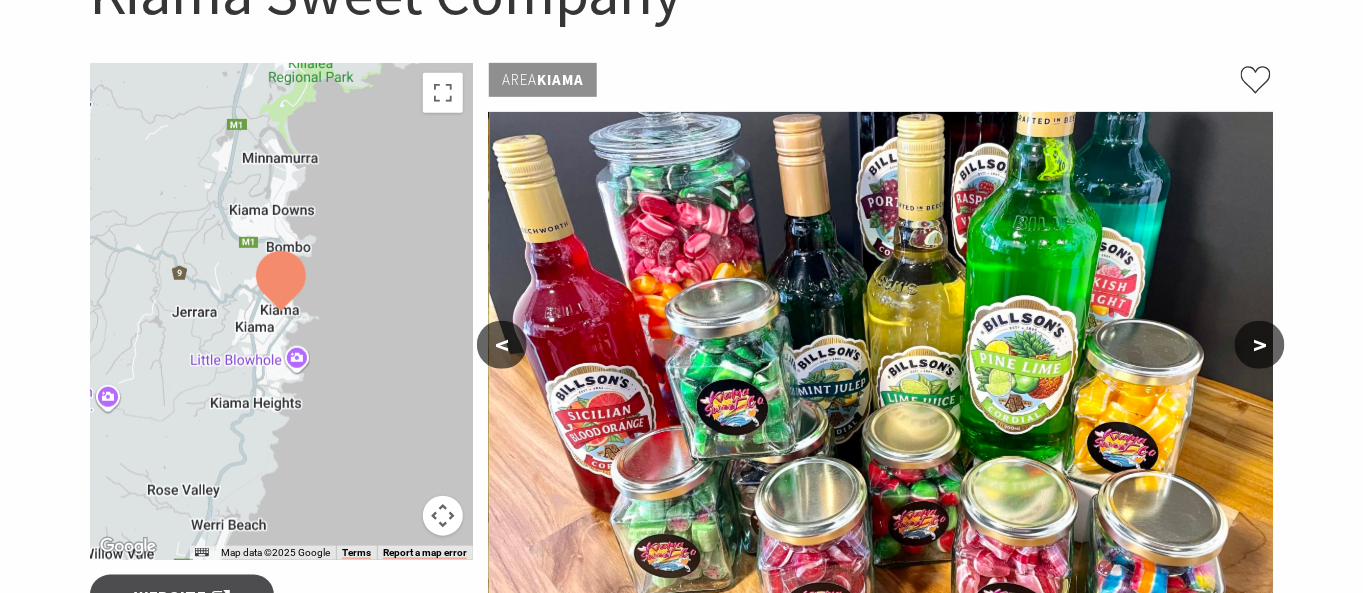 scroll, scrollTop: 222, scrollLeft: 0, axis: vertical 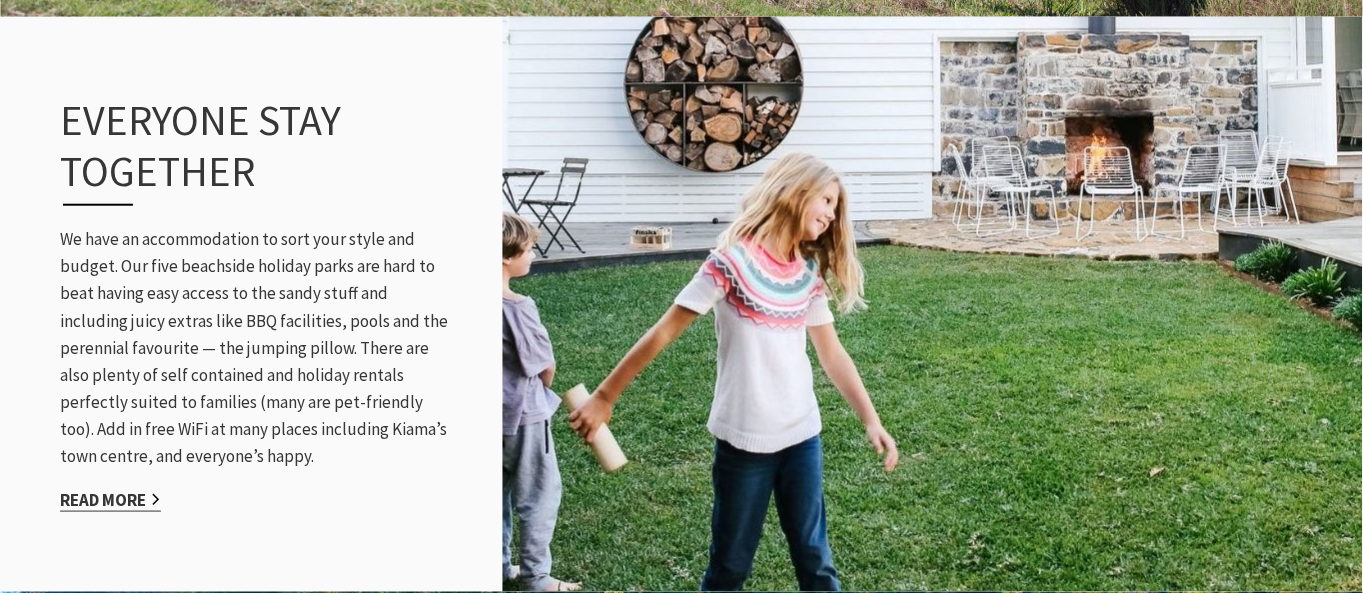 click on "Read More" at bounding box center [110, 500] 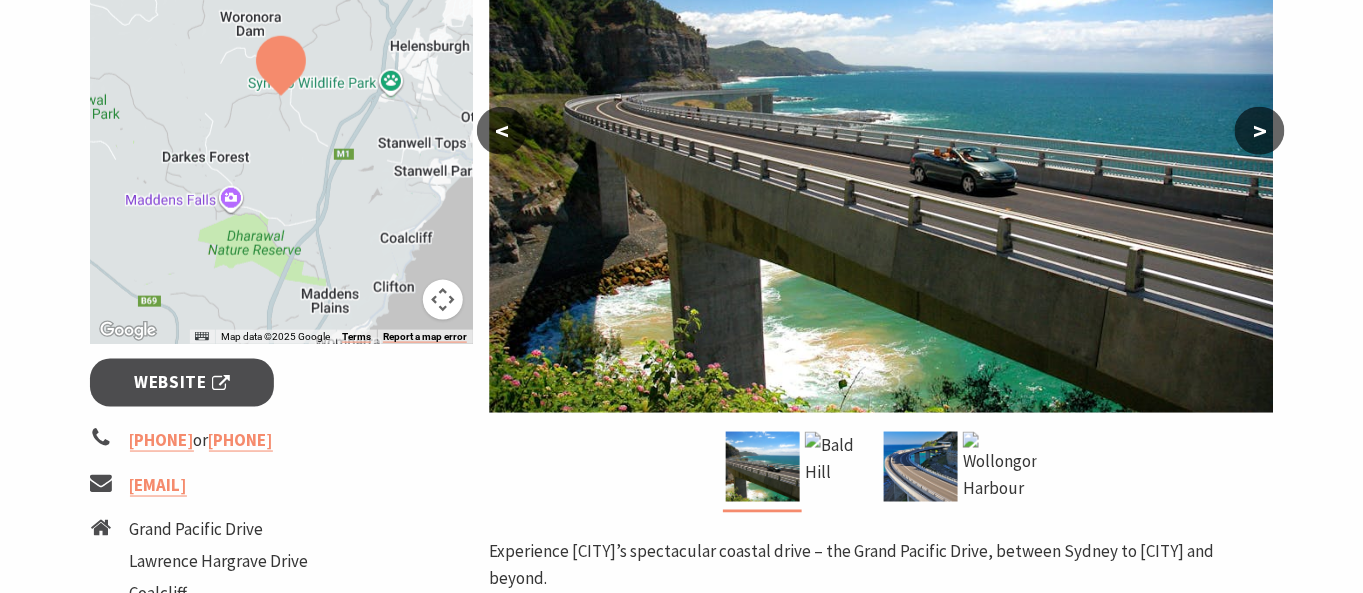 scroll, scrollTop: 555, scrollLeft: 0, axis: vertical 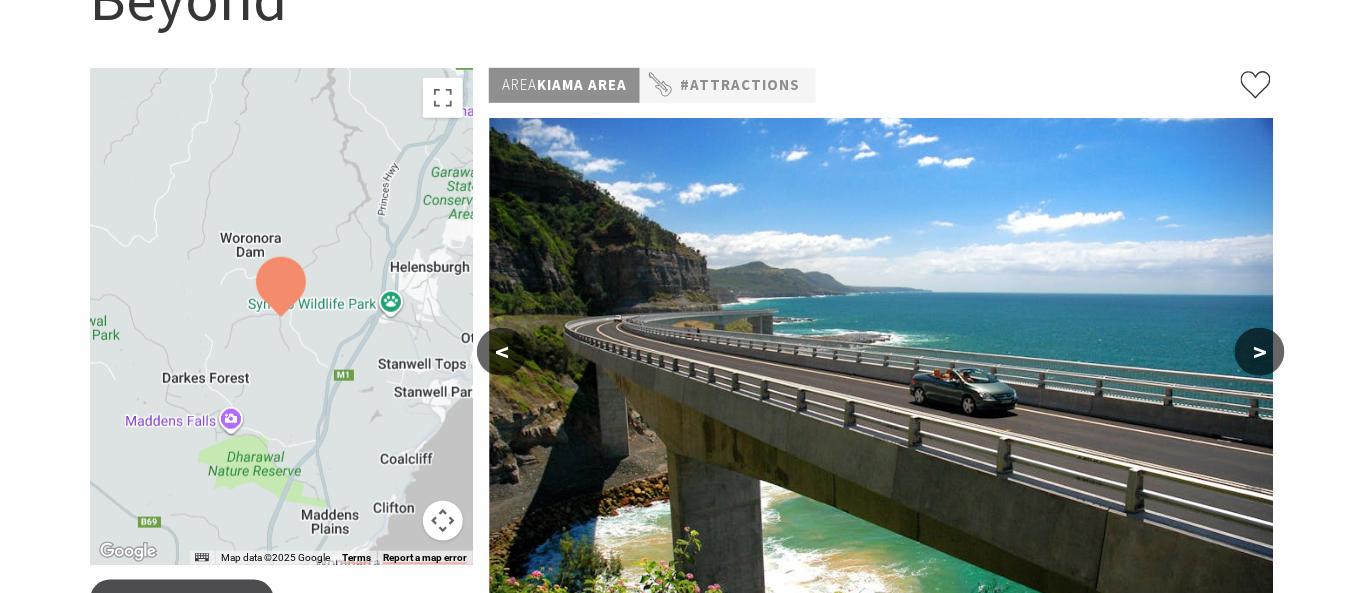 click on ">" at bounding box center (1260, 352) 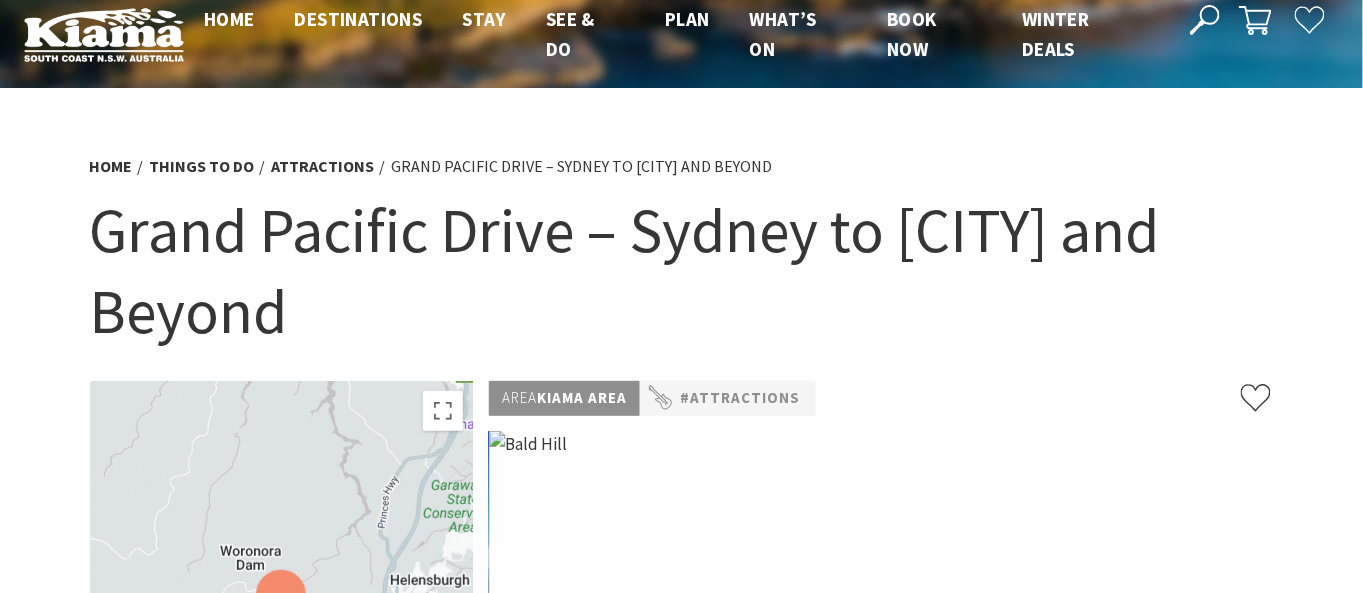 scroll, scrollTop: 0, scrollLeft: 0, axis: both 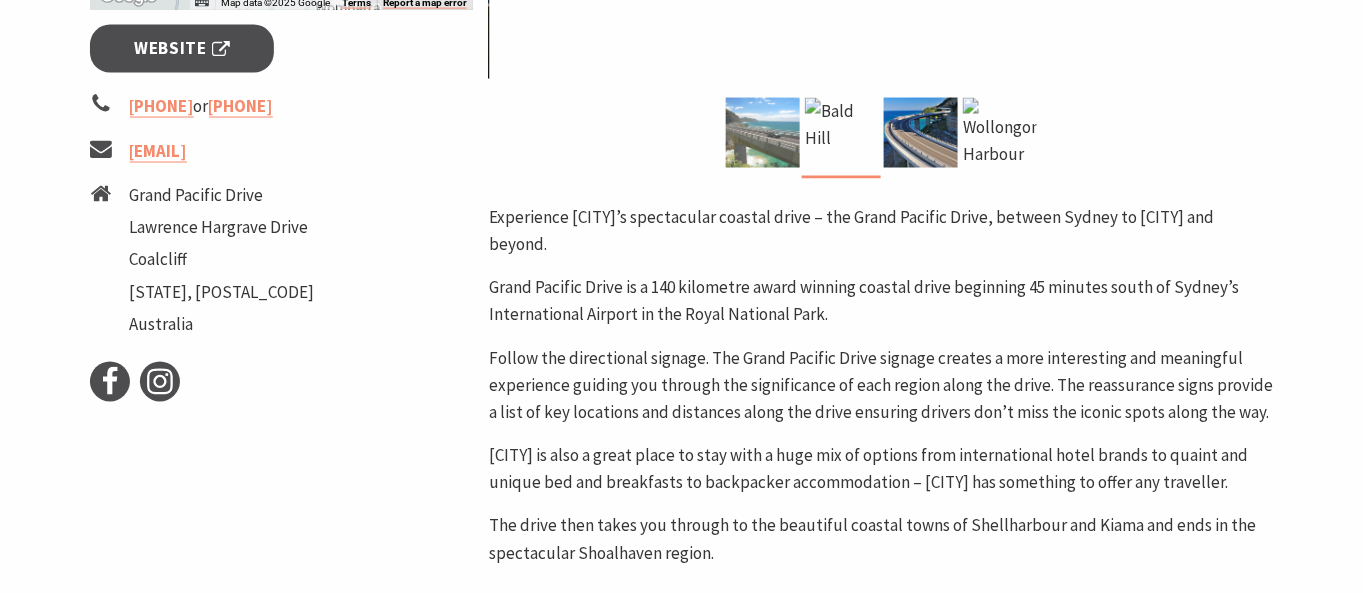 click at bounding box center [763, 133] 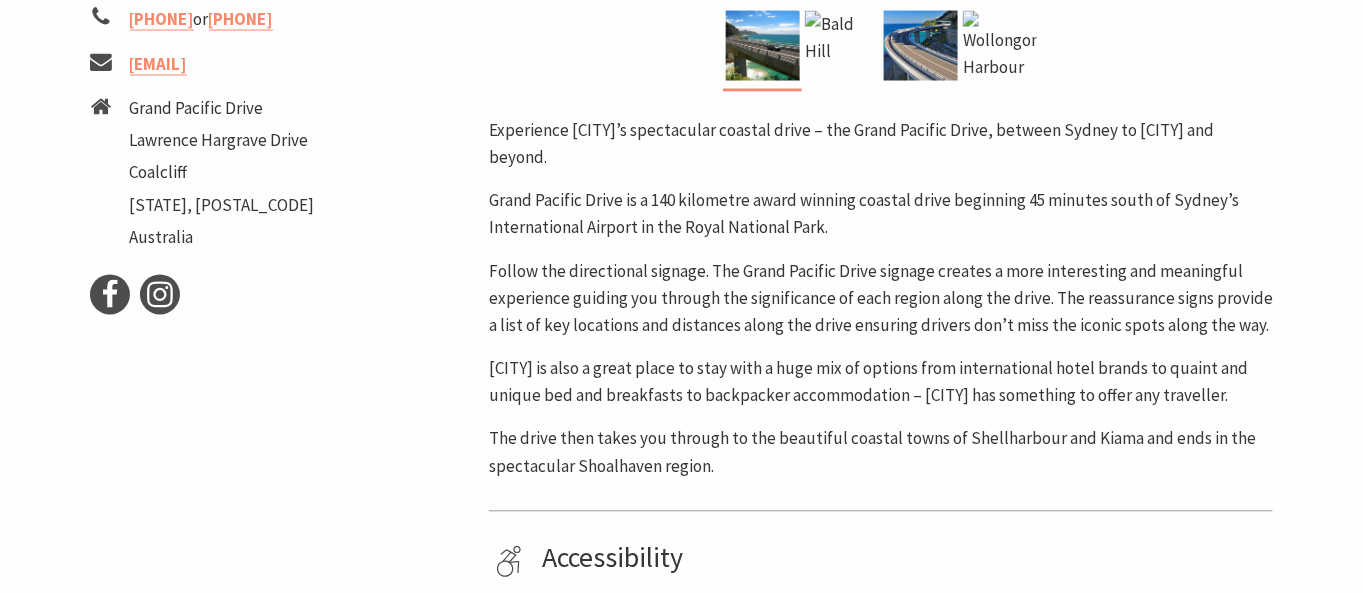 scroll, scrollTop: 1000, scrollLeft: 0, axis: vertical 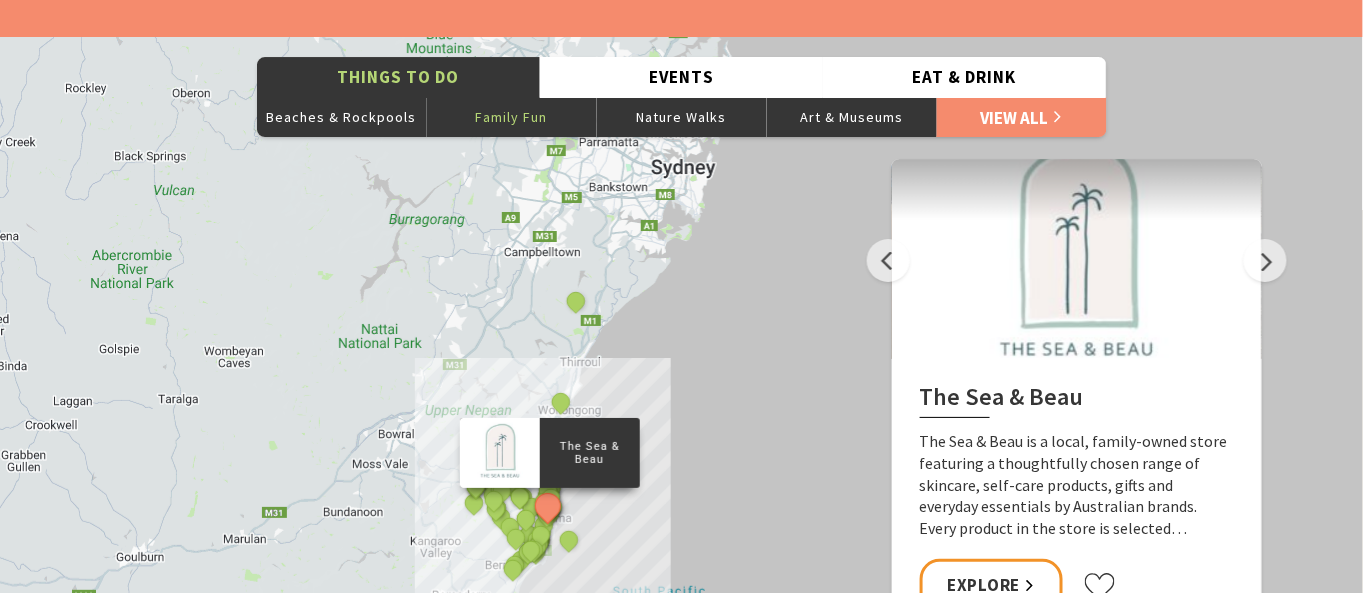 click on "Family Fun" at bounding box center (512, 117) 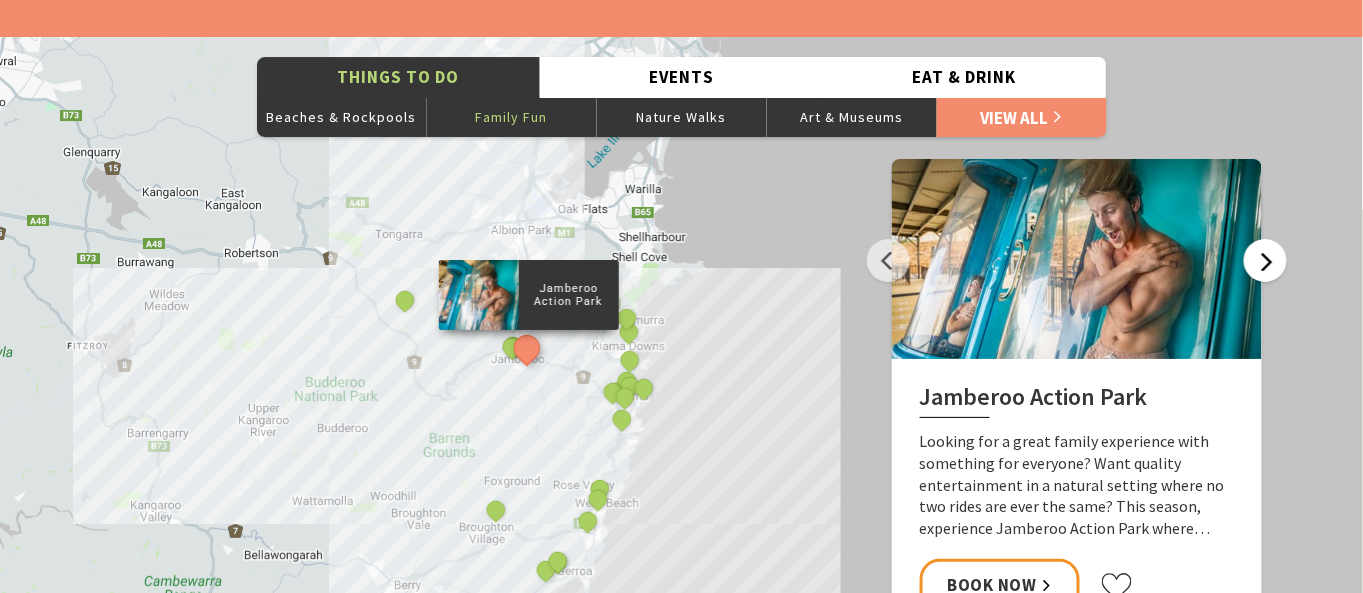 click on "Next" at bounding box center (1265, 260) 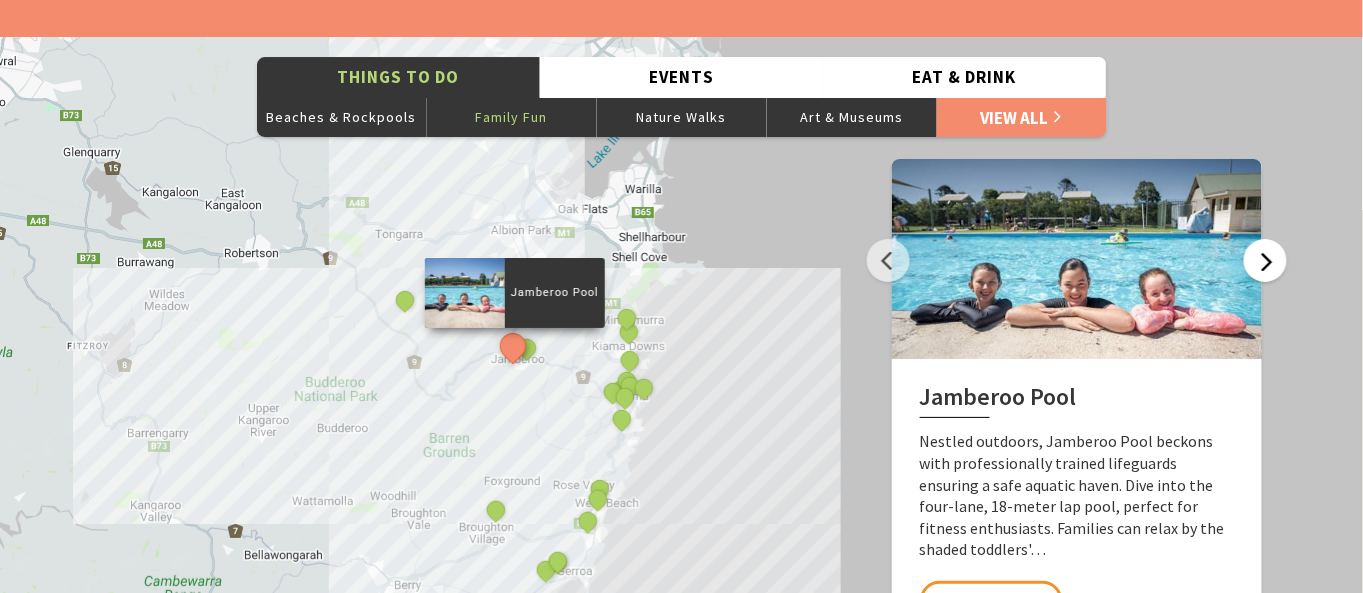 click on "Next" at bounding box center [1265, 260] 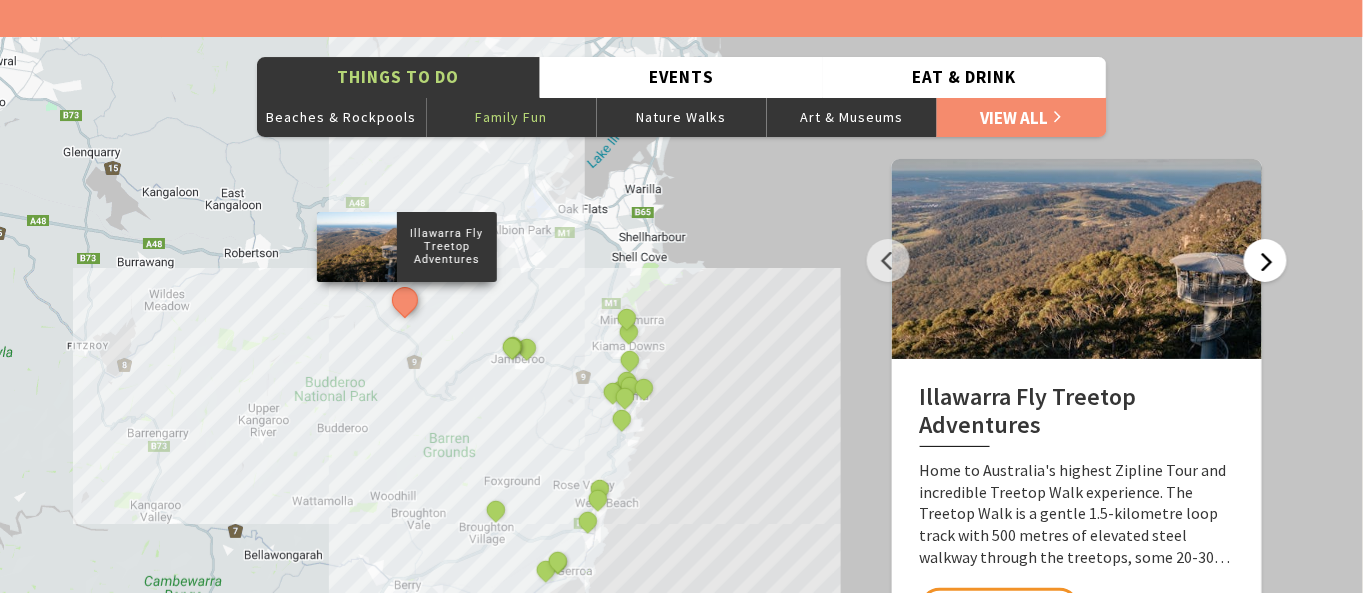 click on "Next" at bounding box center (1265, 260) 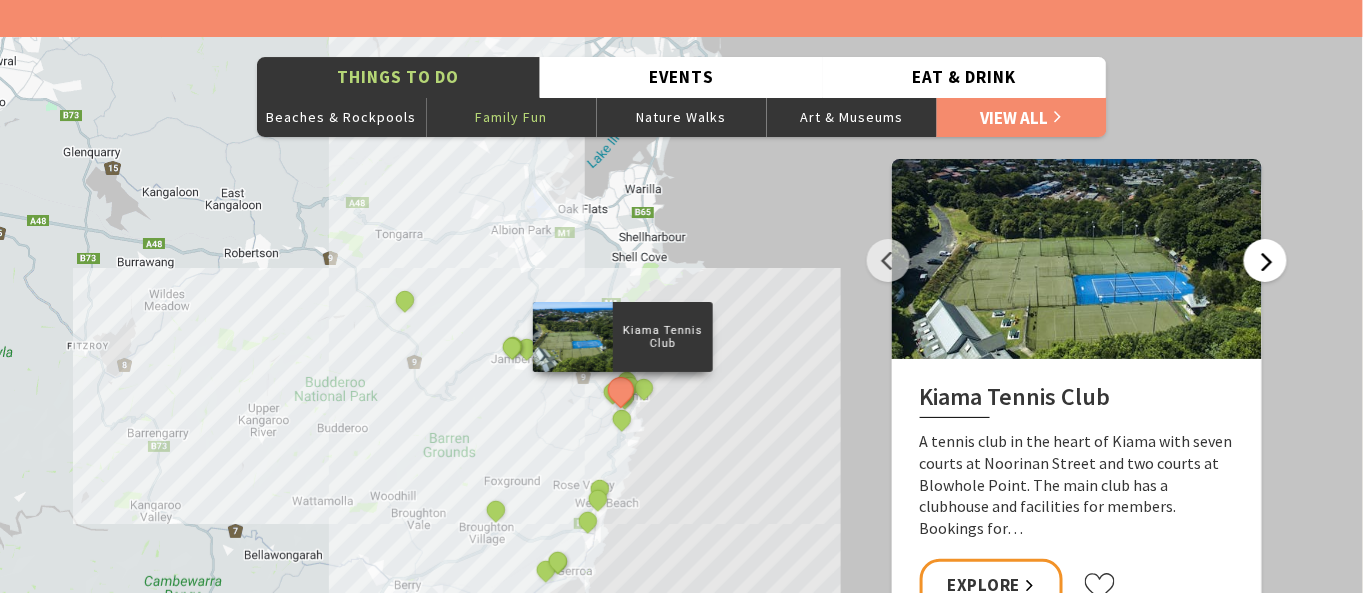 click on "Next" at bounding box center [1265, 260] 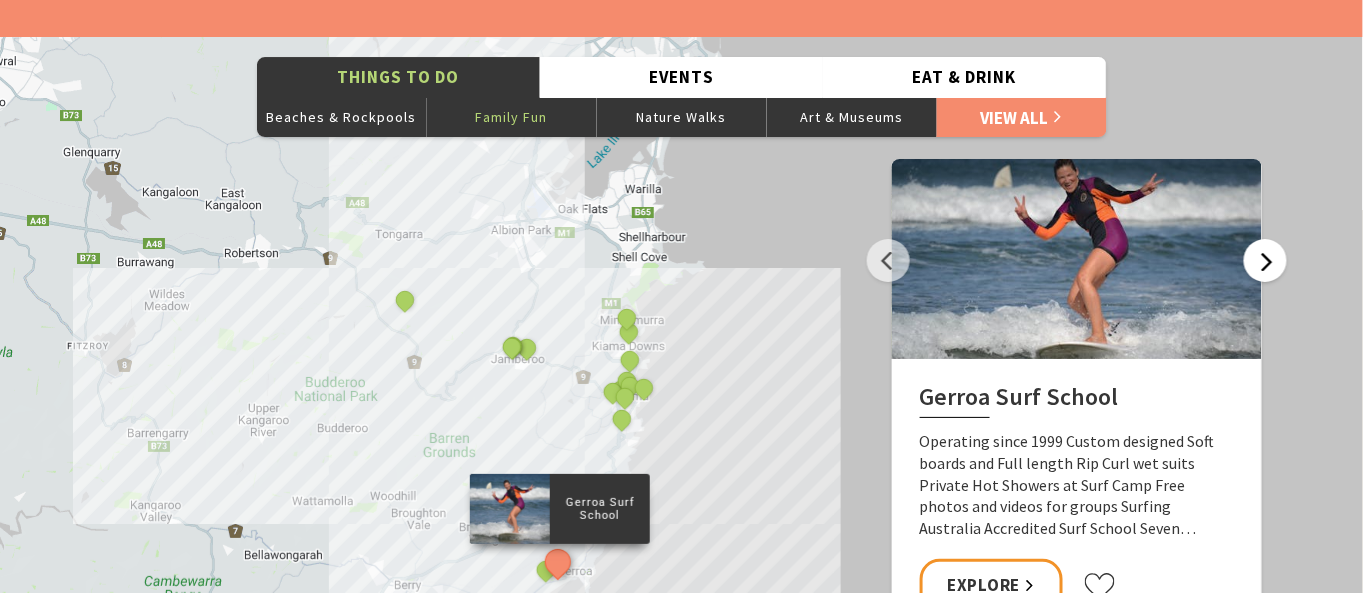 click on "Next" at bounding box center [1265, 260] 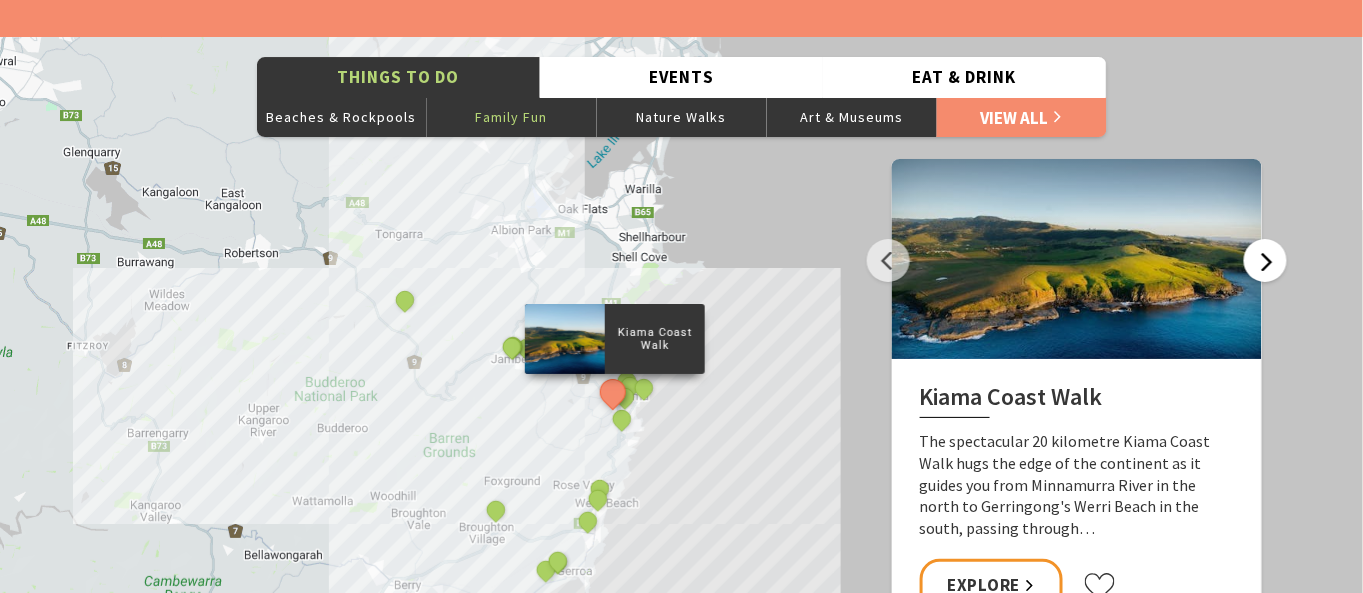 click on "Next" at bounding box center [1265, 260] 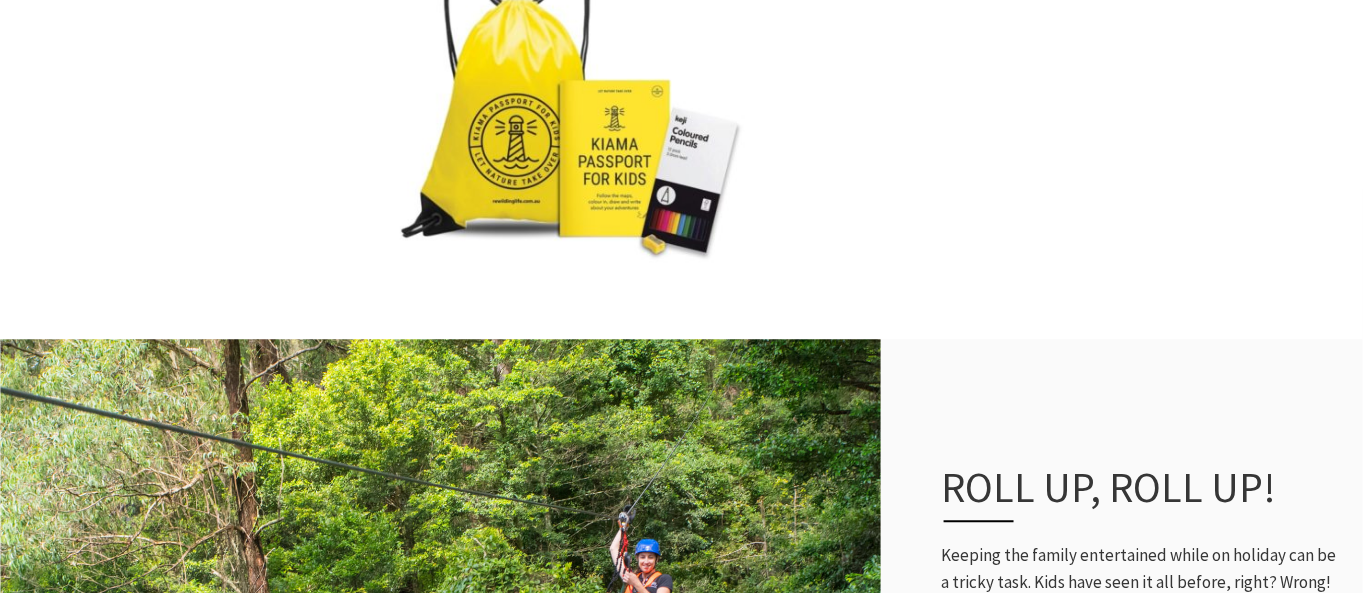 scroll, scrollTop: 1000, scrollLeft: 0, axis: vertical 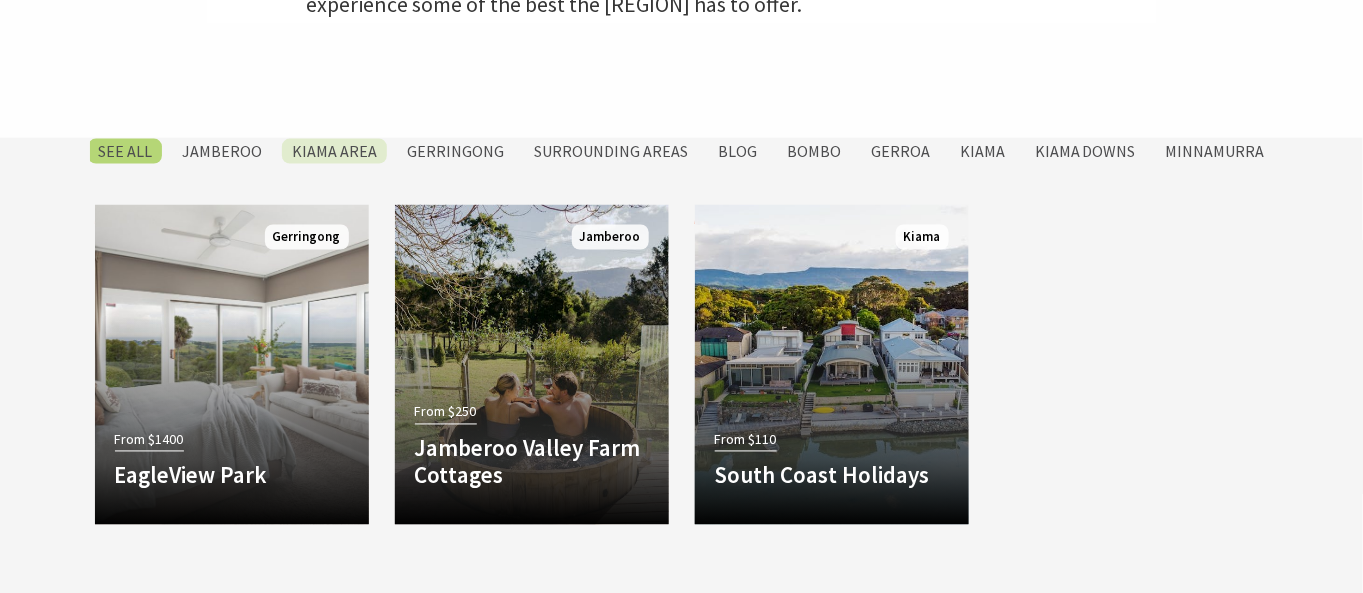 click on "Kiama Area" at bounding box center (334, 151) 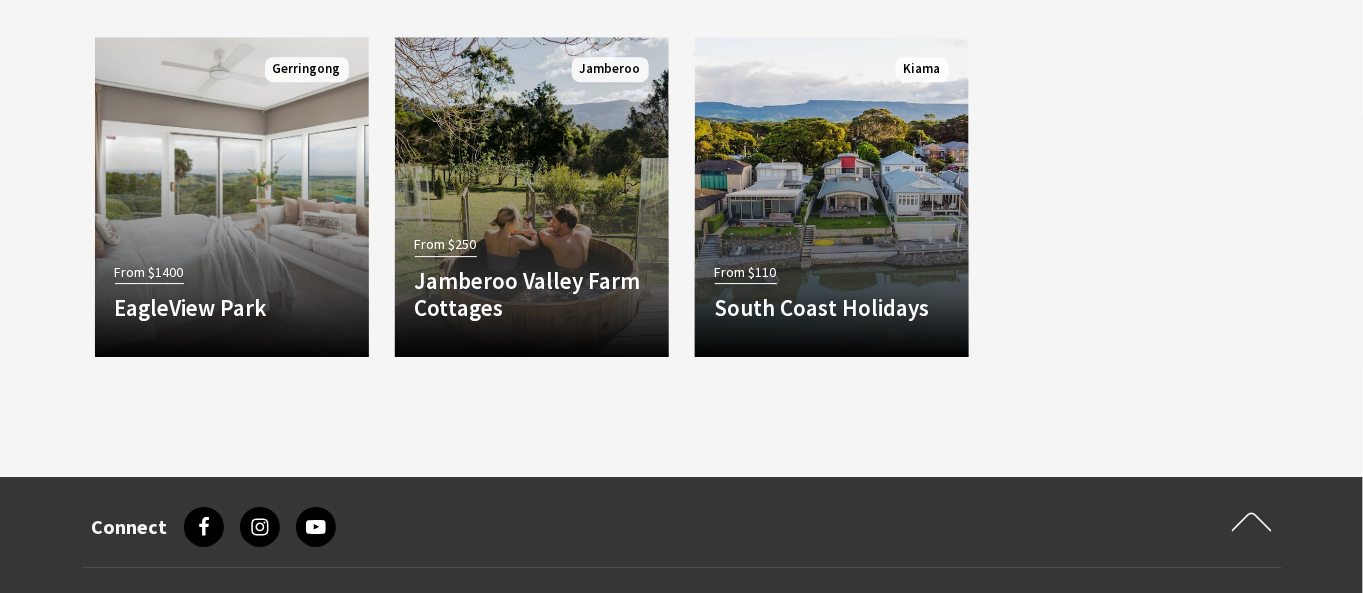 scroll, scrollTop: 1522, scrollLeft: 0, axis: vertical 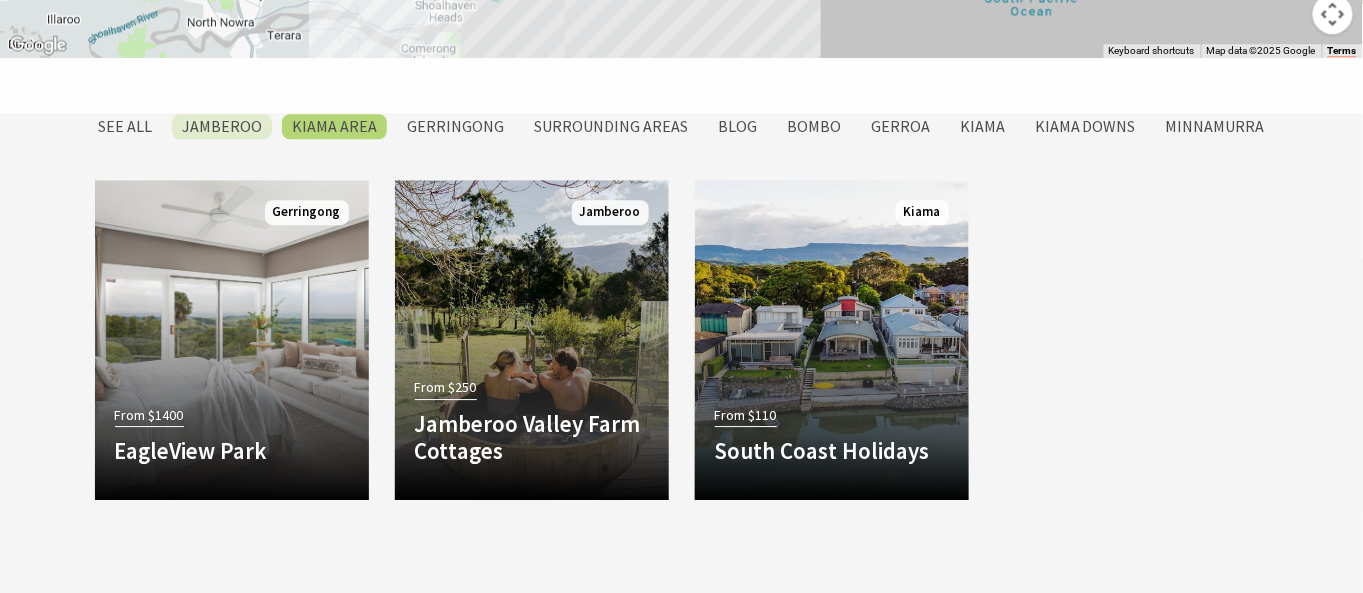 click on "Jamberoo" at bounding box center (222, 126) 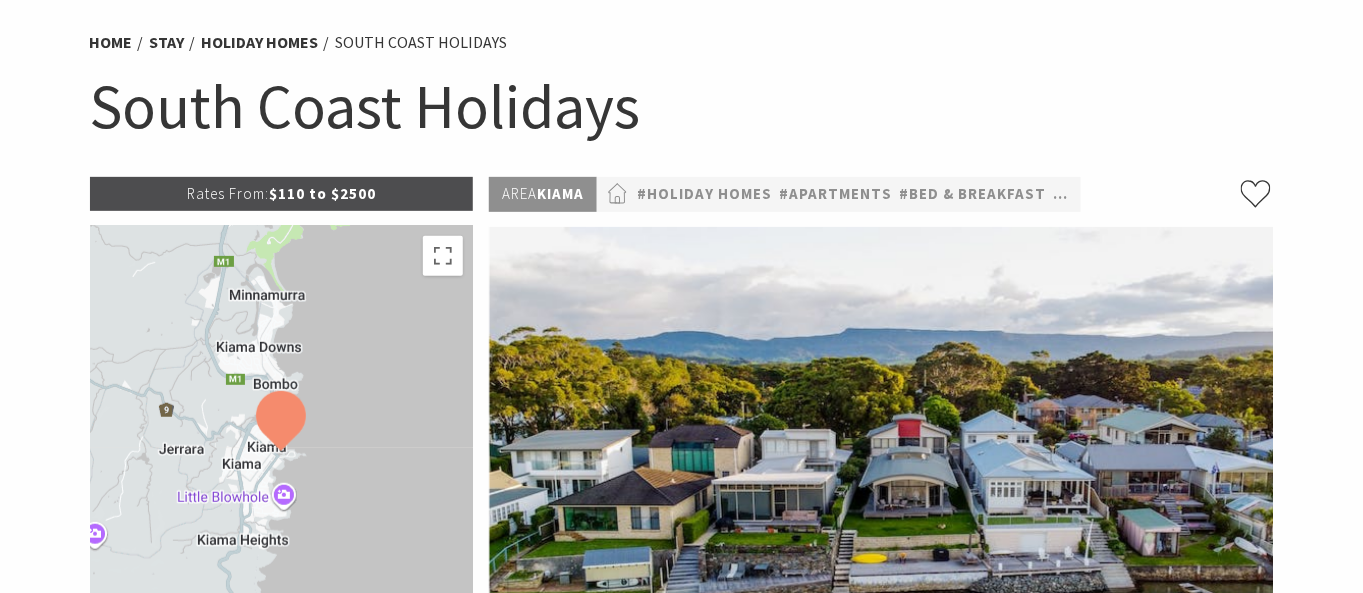 scroll, scrollTop: 111, scrollLeft: 0, axis: vertical 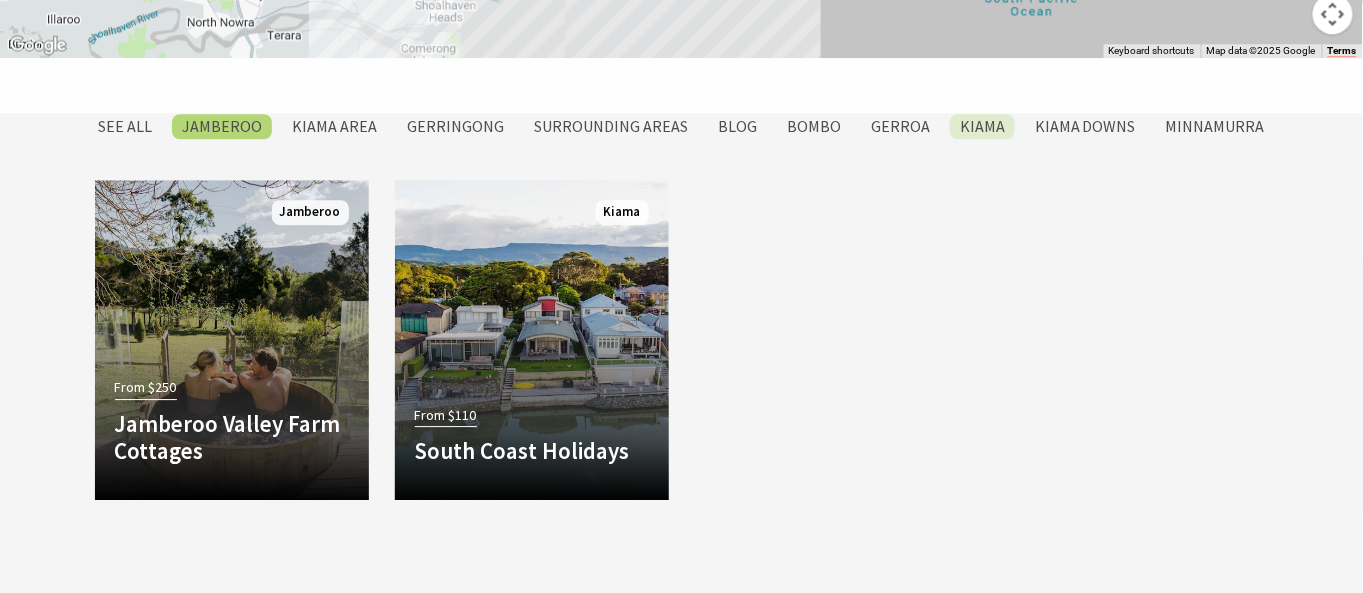 click on "Kiama" at bounding box center (982, 126) 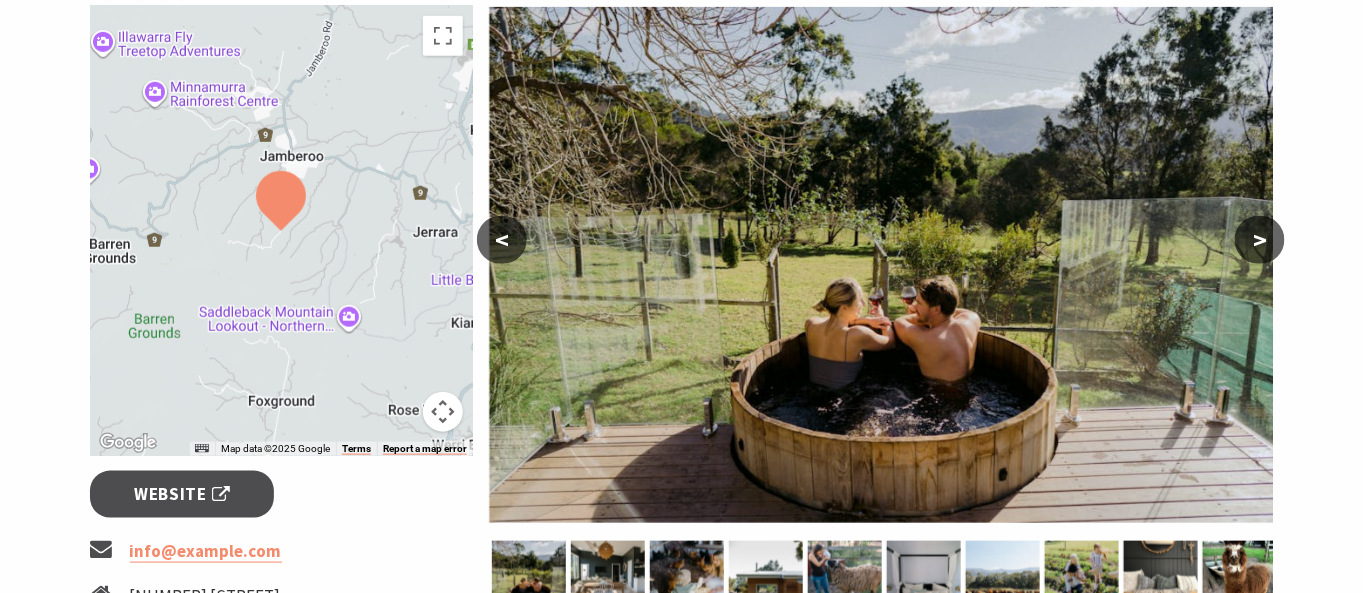 scroll, scrollTop: 333, scrollLeft: 0, axis: vertical 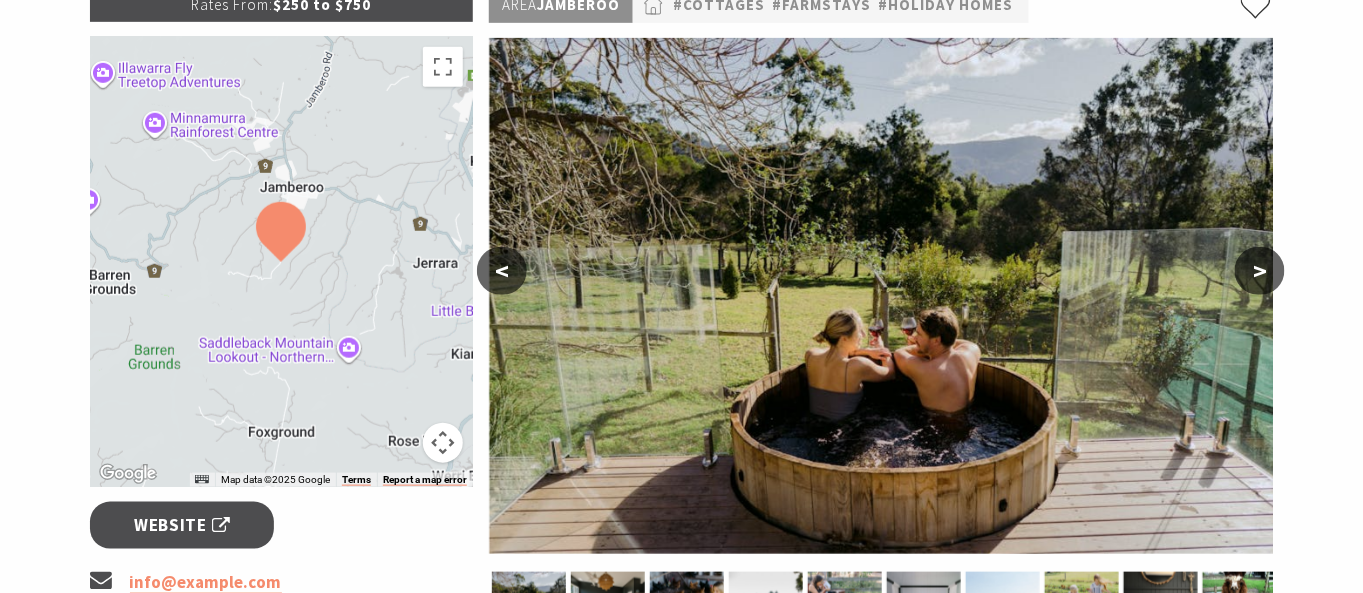click at bounding box center (282, 262) 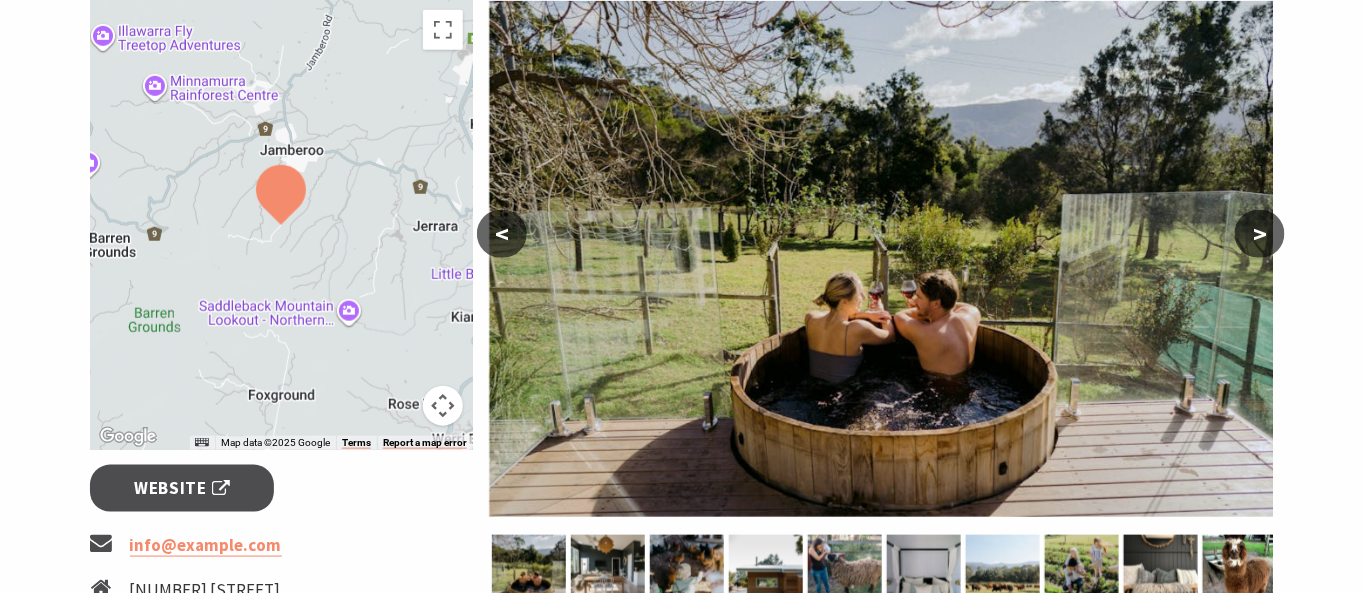 scroll, scrollTop: 333, scrollLeft: 0, axis: vertical 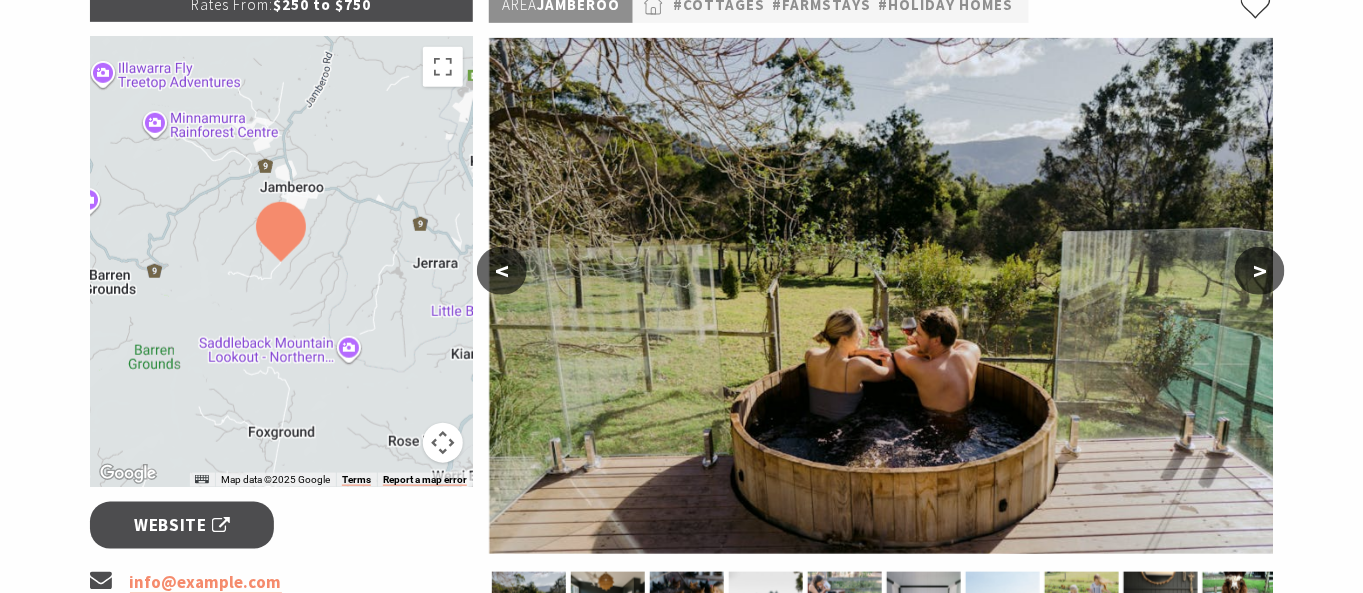 click at bounding box center [282, 262] 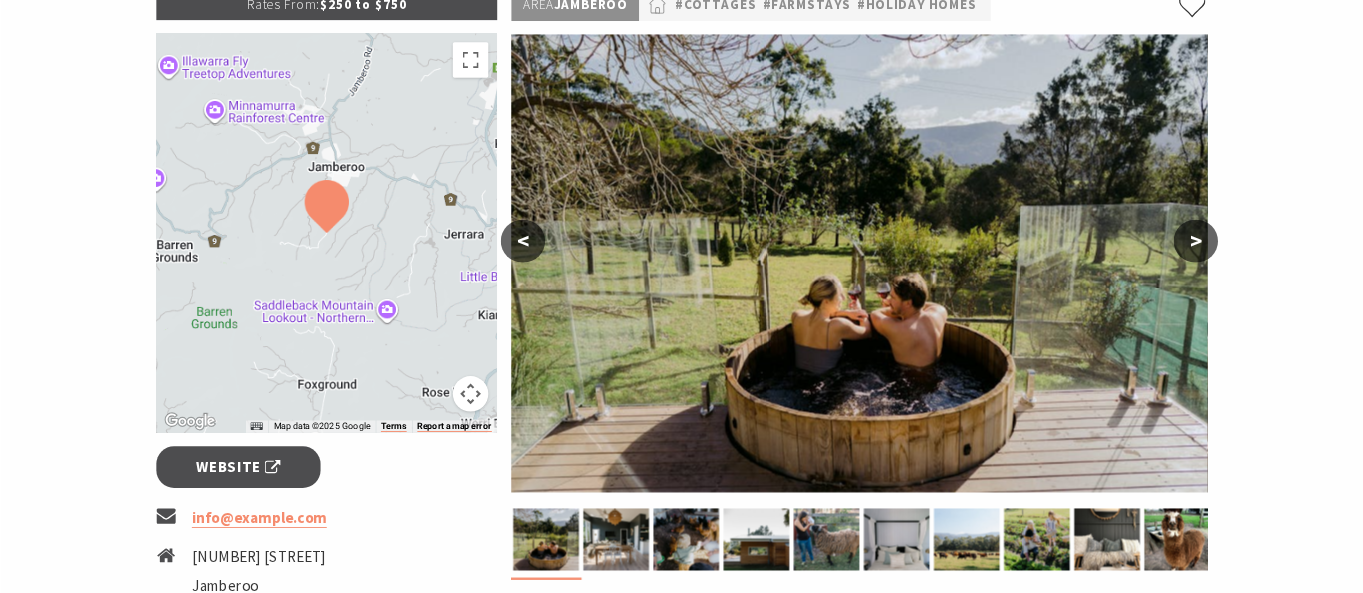 scroll, scrollTop: 333, scrollLeft: 0, axis: vertical 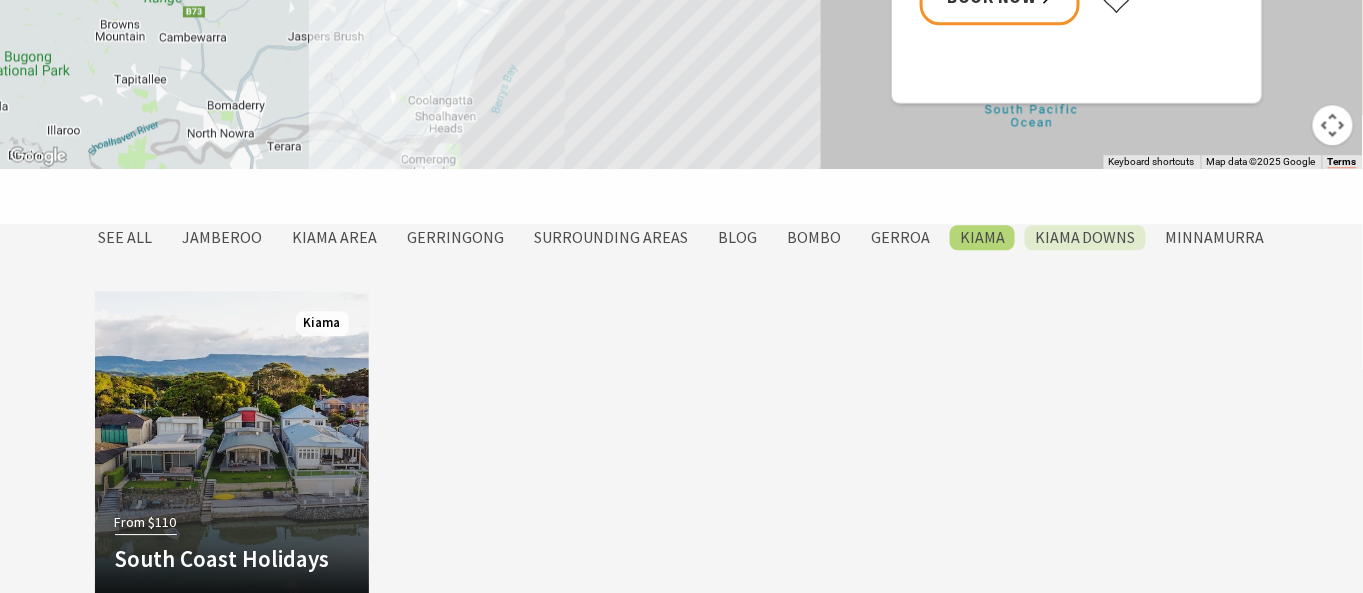 click on "Kiama Downs" at bounding box center (1085, 237) 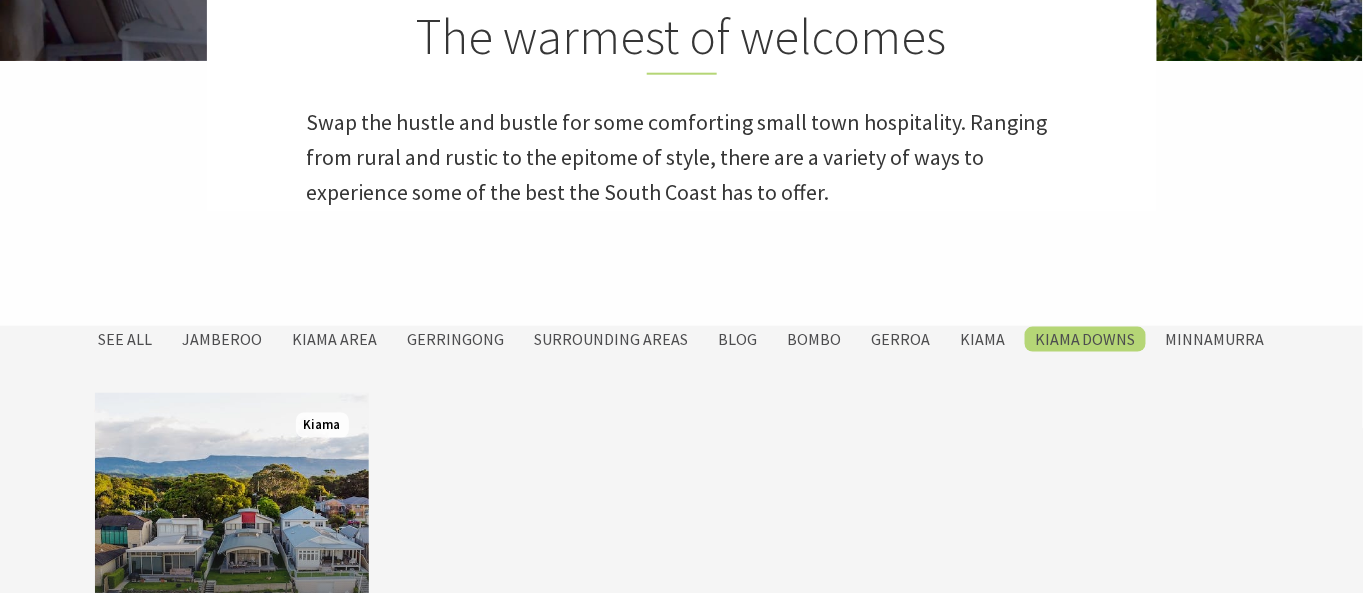 scroll, scrollTop: 579, scrollLeft: 0, axis: vertical 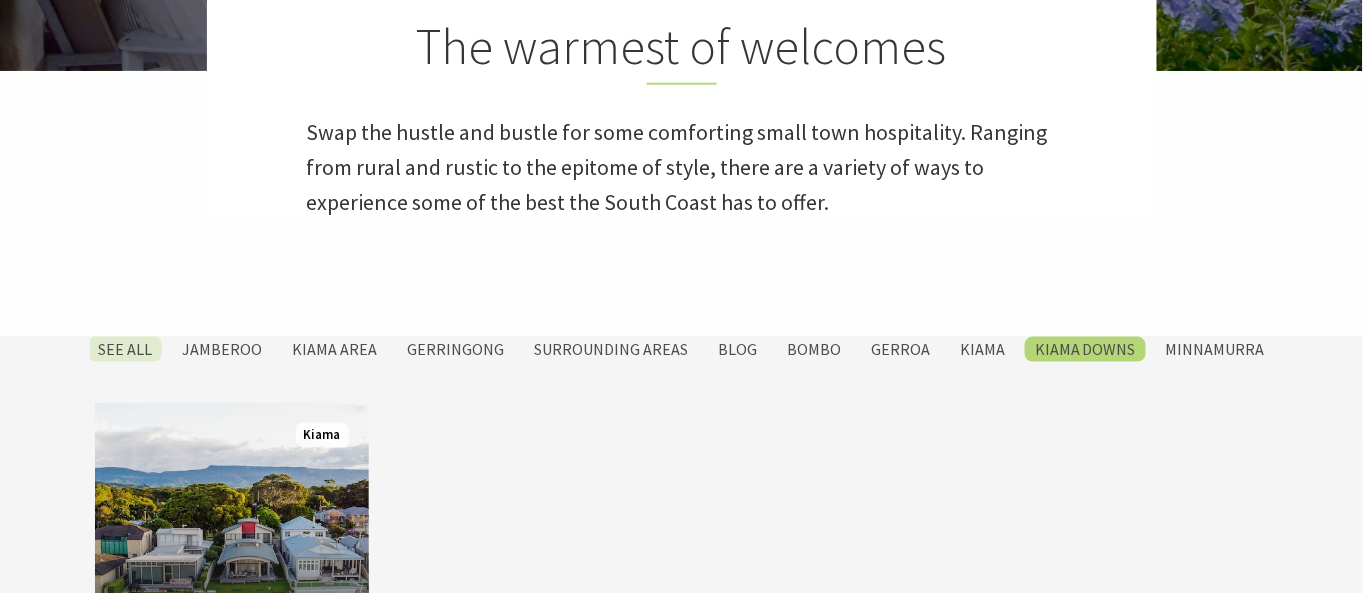 click on "SEE All" at bounding box center [125, 349] 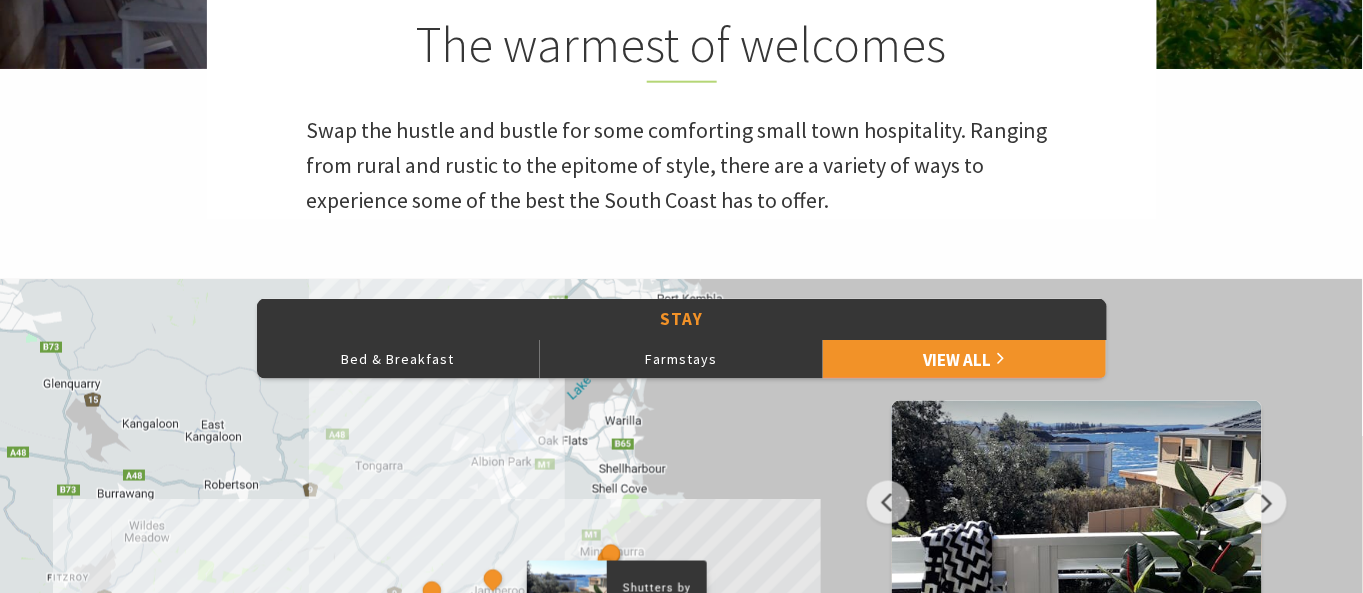 scroll, scrollTop: 633, scrollLeft: 0, axis: vertical 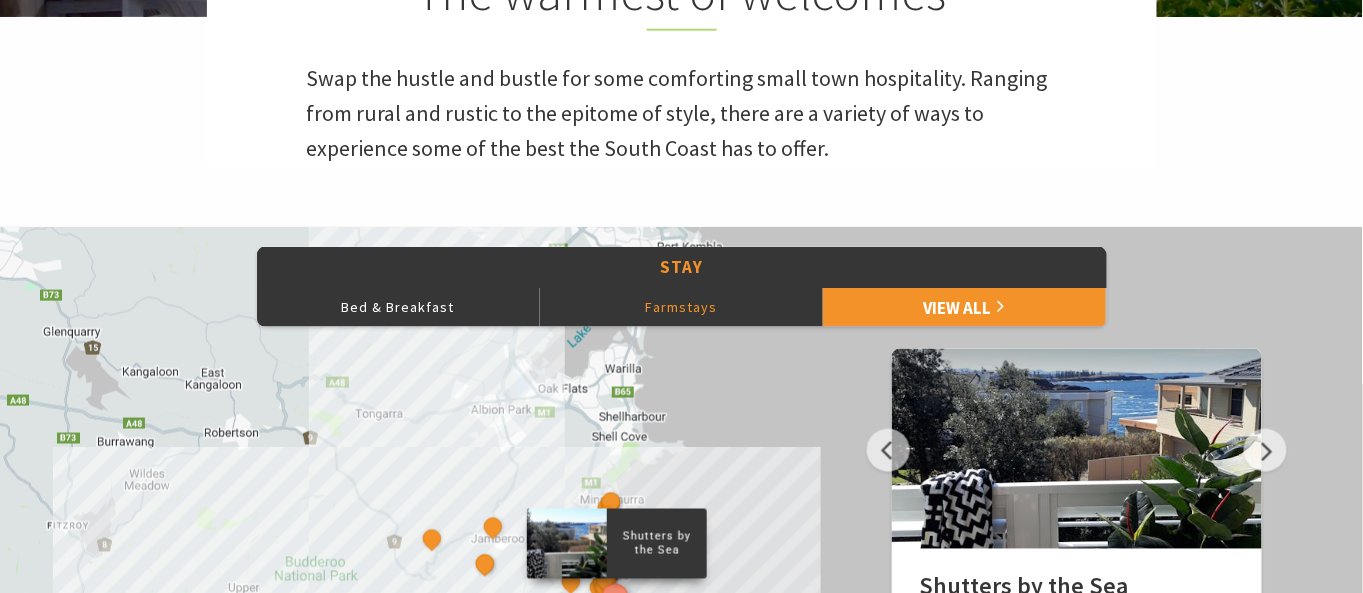click on "Farmstays" at bounding box center (681, 307) 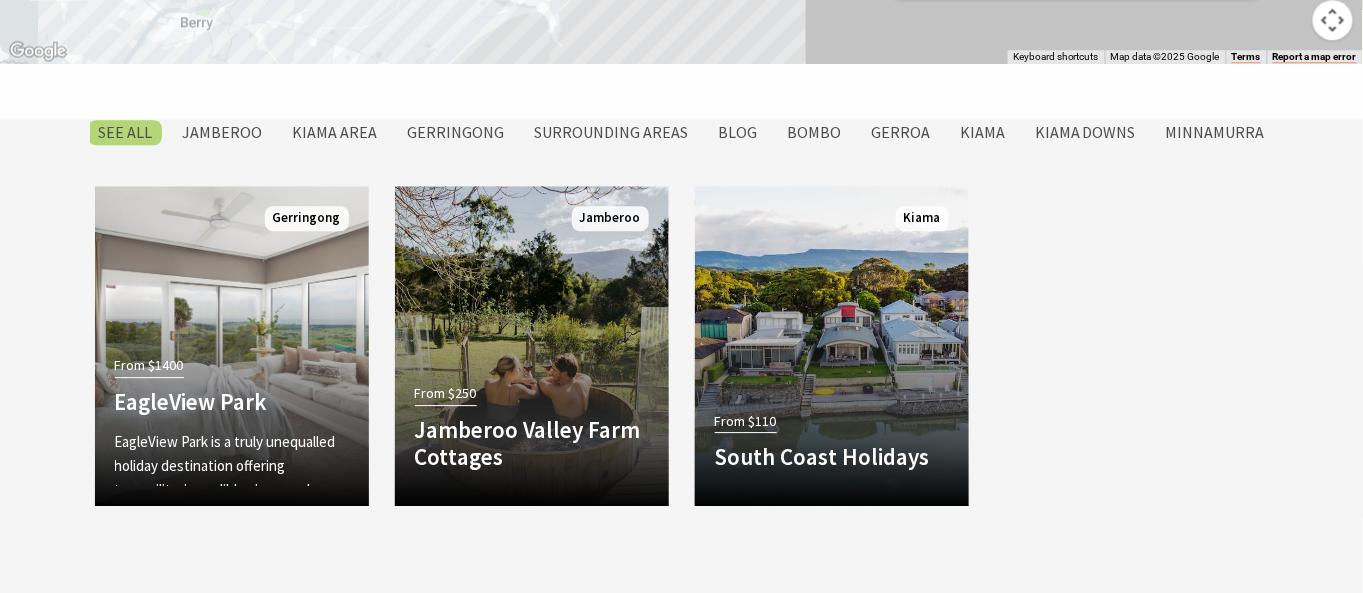 scroll, scrollTop: 1522, scrollLeft: 0, axis: vertical 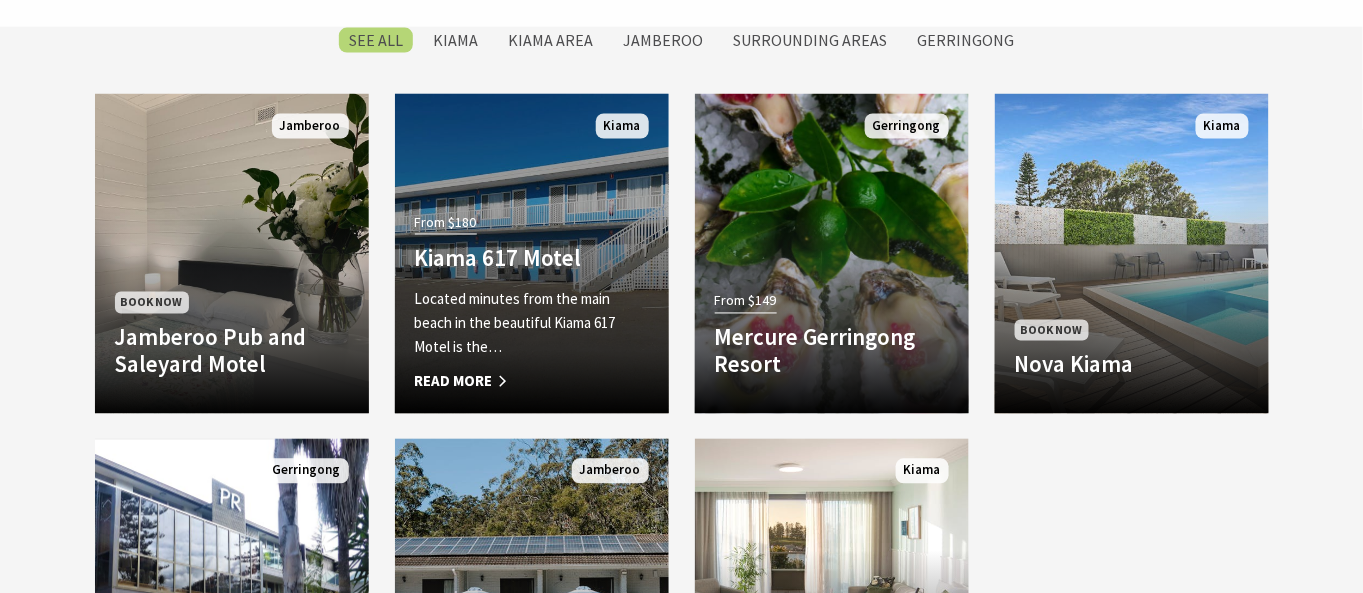 click on "From $180
[BUSINESS_NAME]
Located minutes from the main beach in the beautiful [BUSINESS_NAME] is the…
Read More
[CITY]" at bounding box center [532, 254] 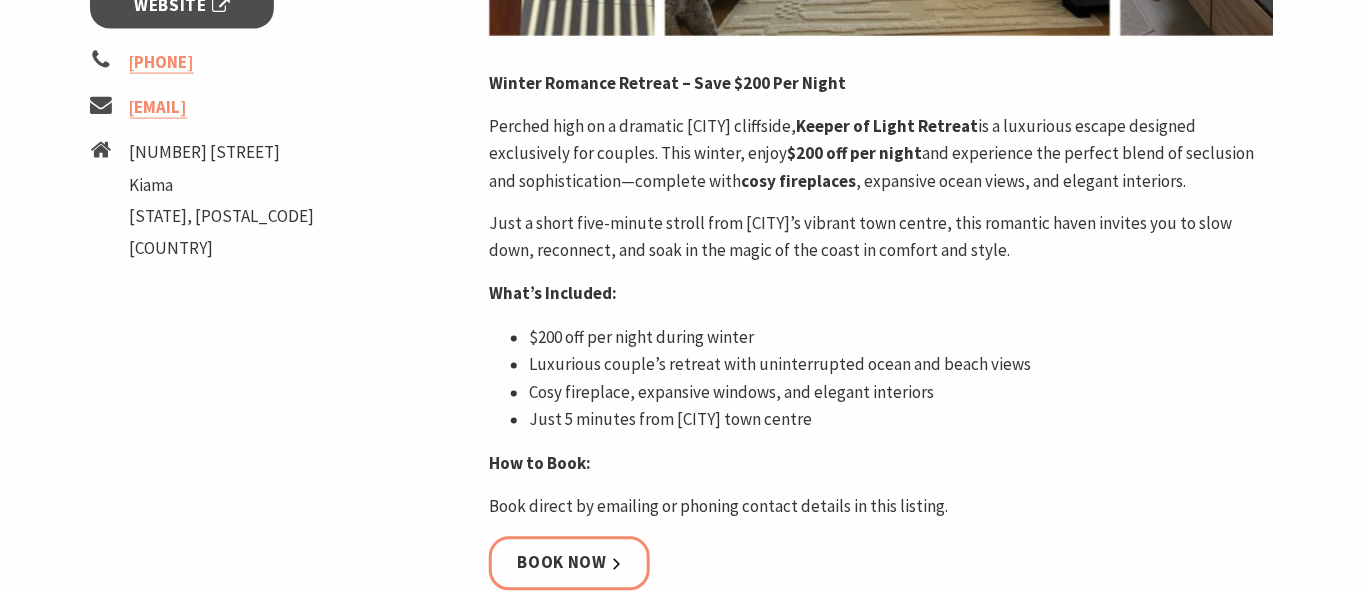 scroll, scrollTop: 888, scrollLeft: 0, axis: vertical 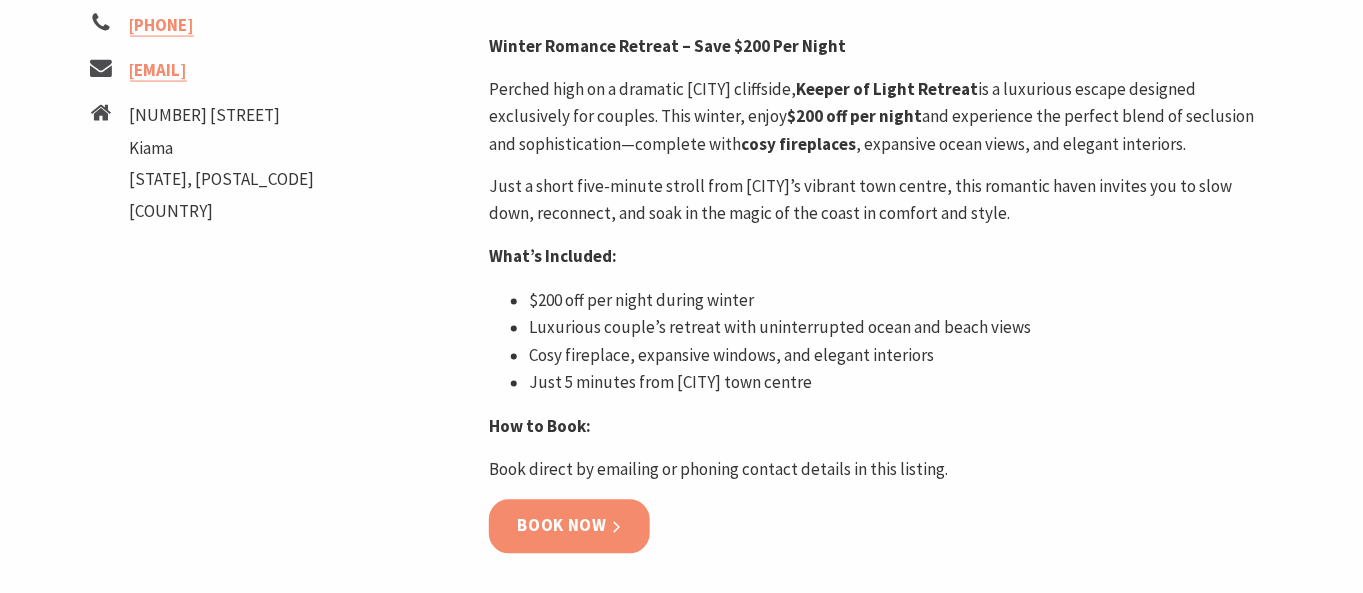 click on "Book now" at bounding box center (569, 526) 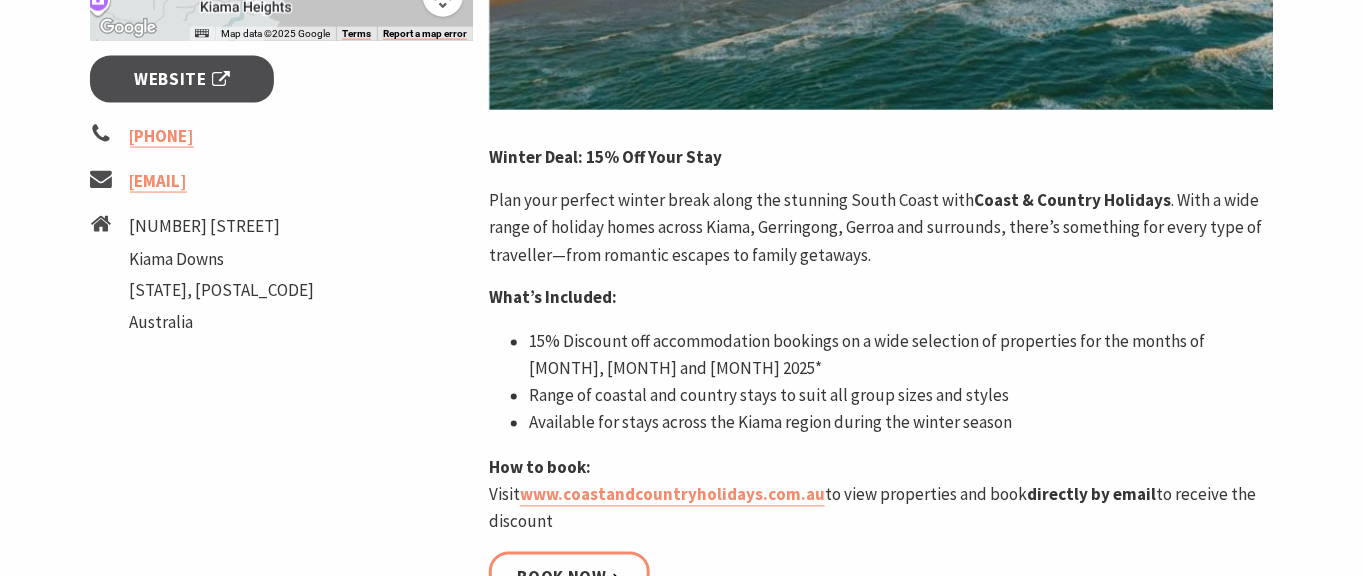 scroll, scrollTop: 888, scrollLeft: 0, axis: vertical 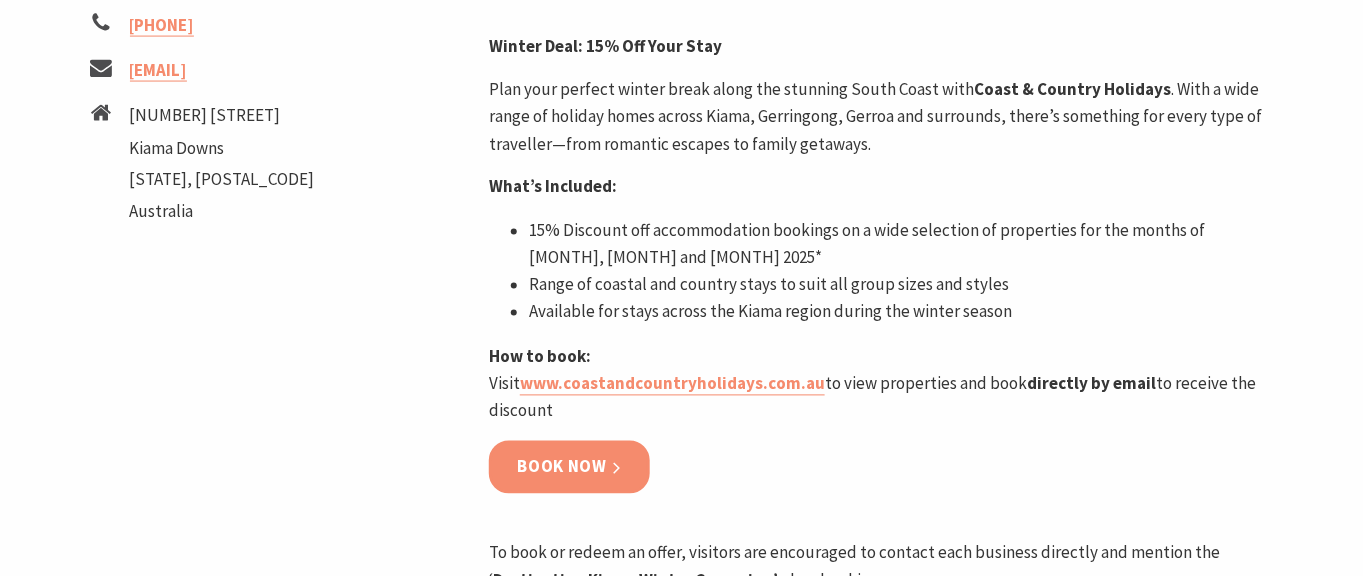 click on "Book now" at bounding box center (569, 467) 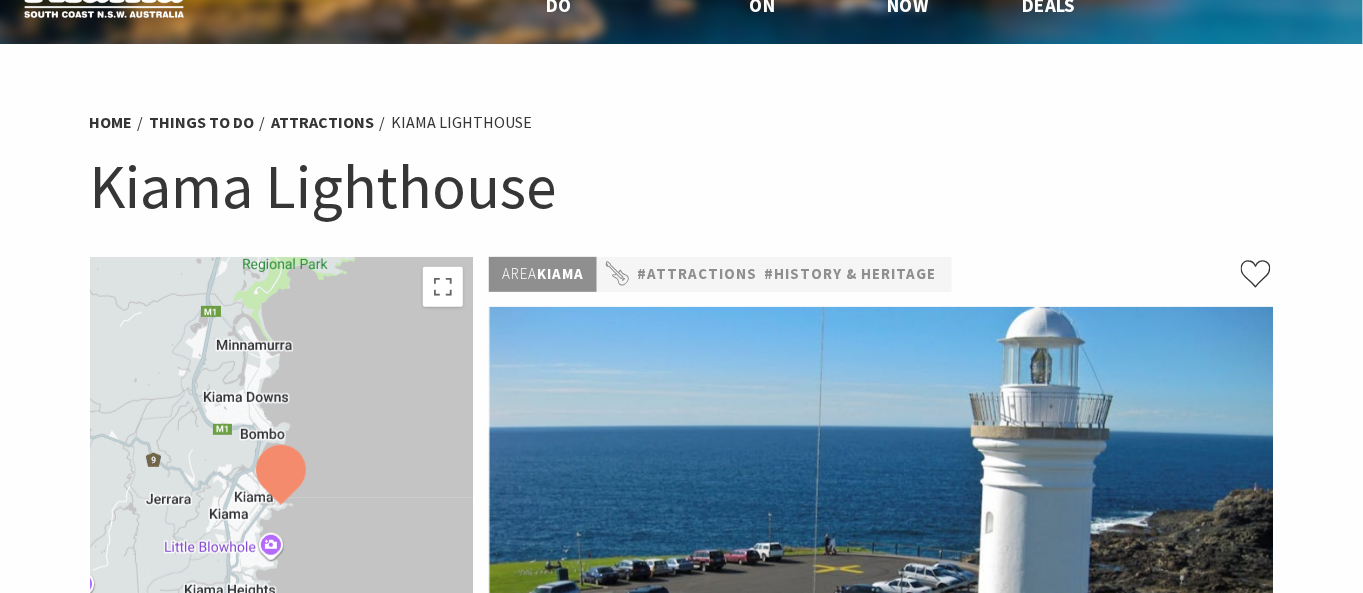 scroll, scrollTop: 0, scrollLeft: 0, axis: both 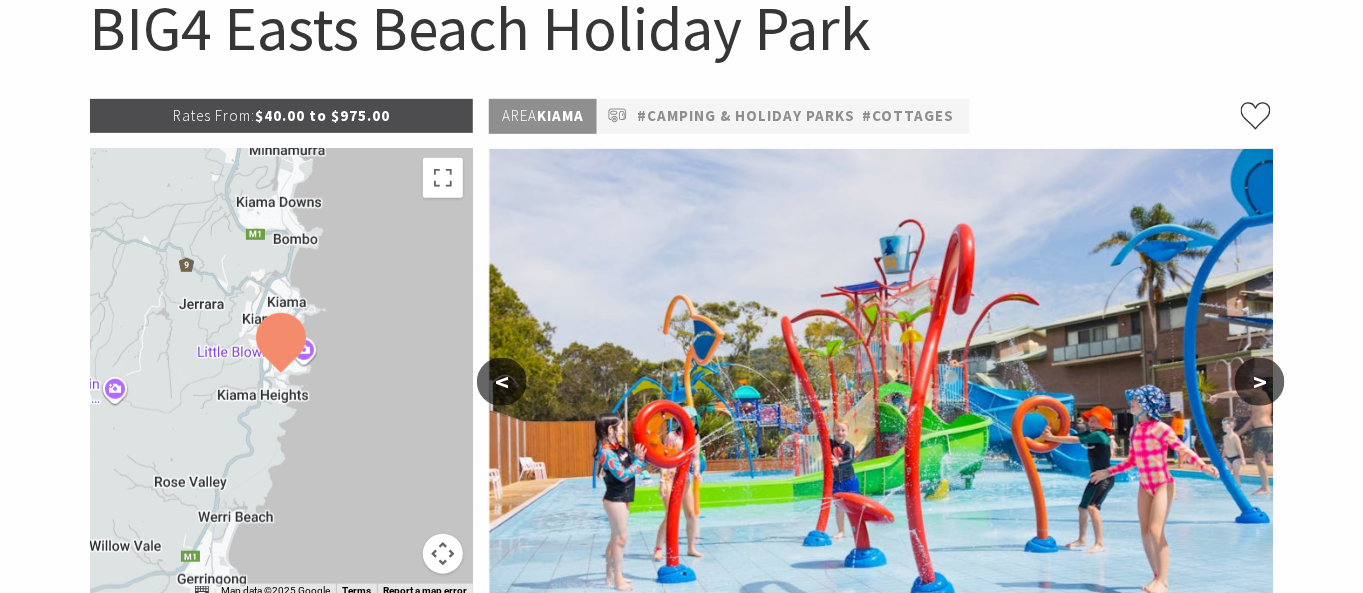 select on "2" 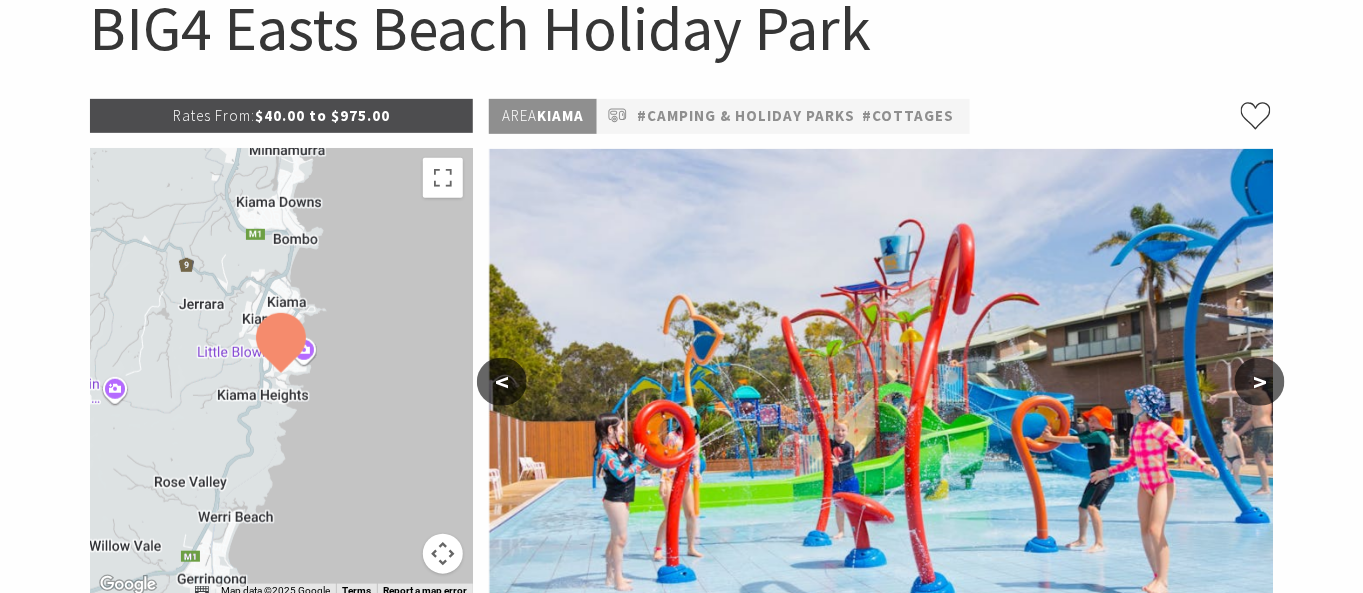 select on "1" 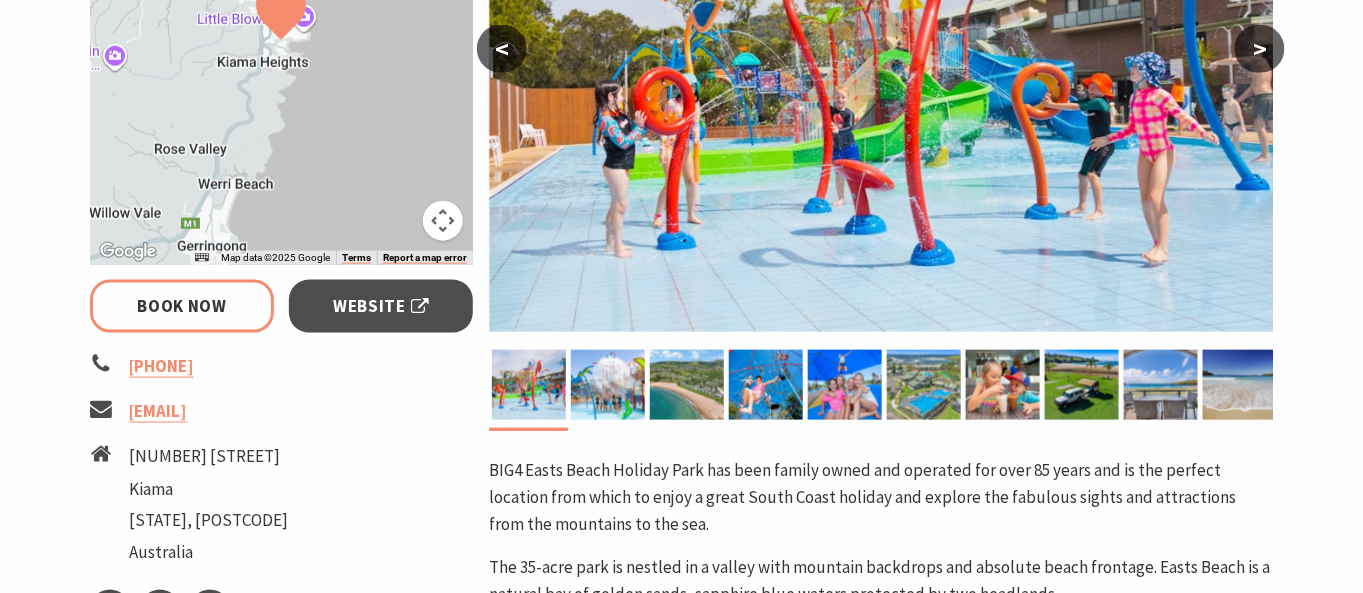 scroll, scrollTop: 444, scrollLeft: 0, axis: vertical 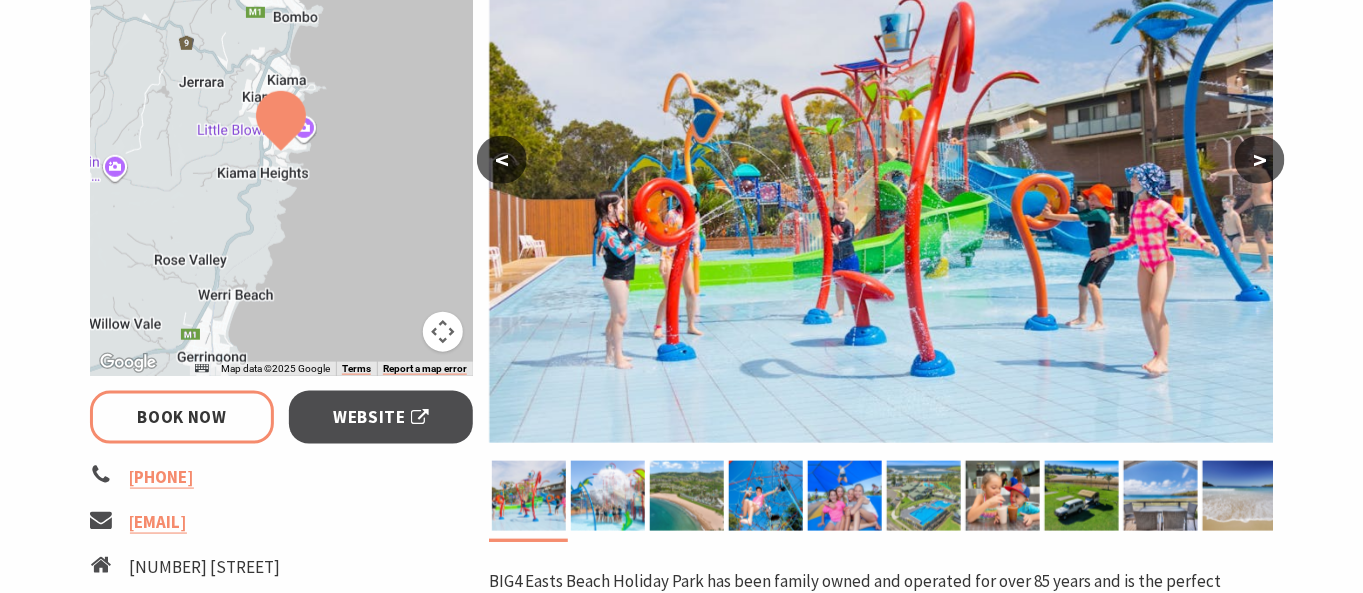 click on ">" at bounding box center (1260, 160) 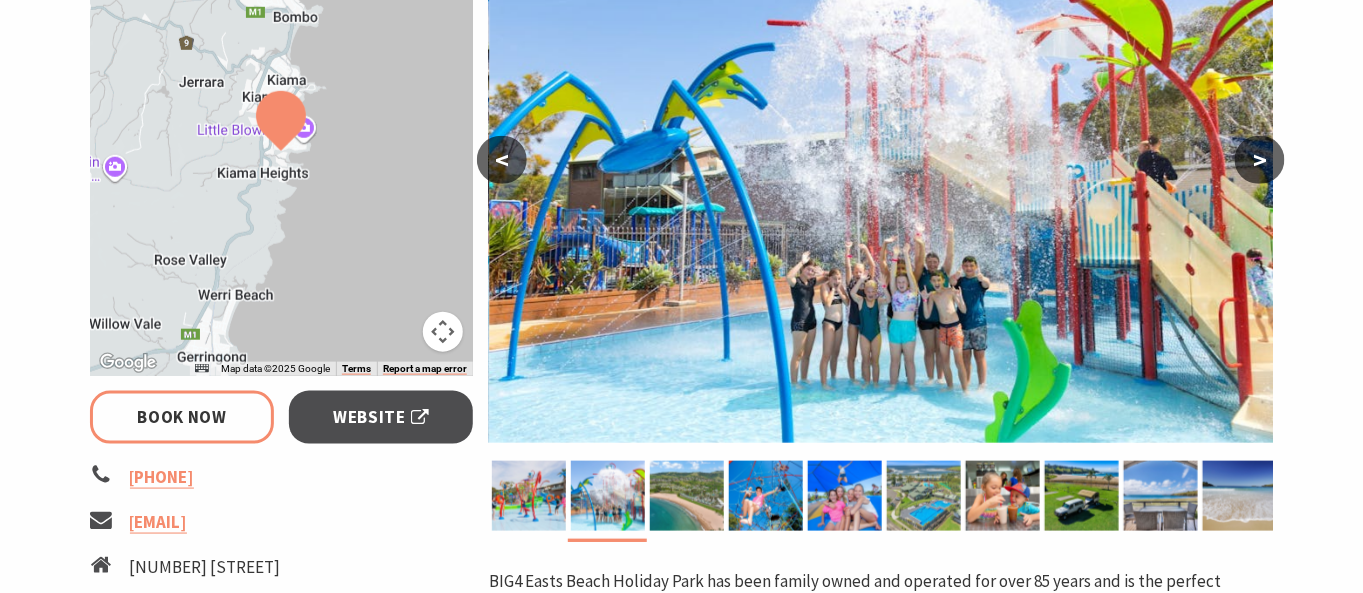 click on ">" at bounding box center (1260, 160) 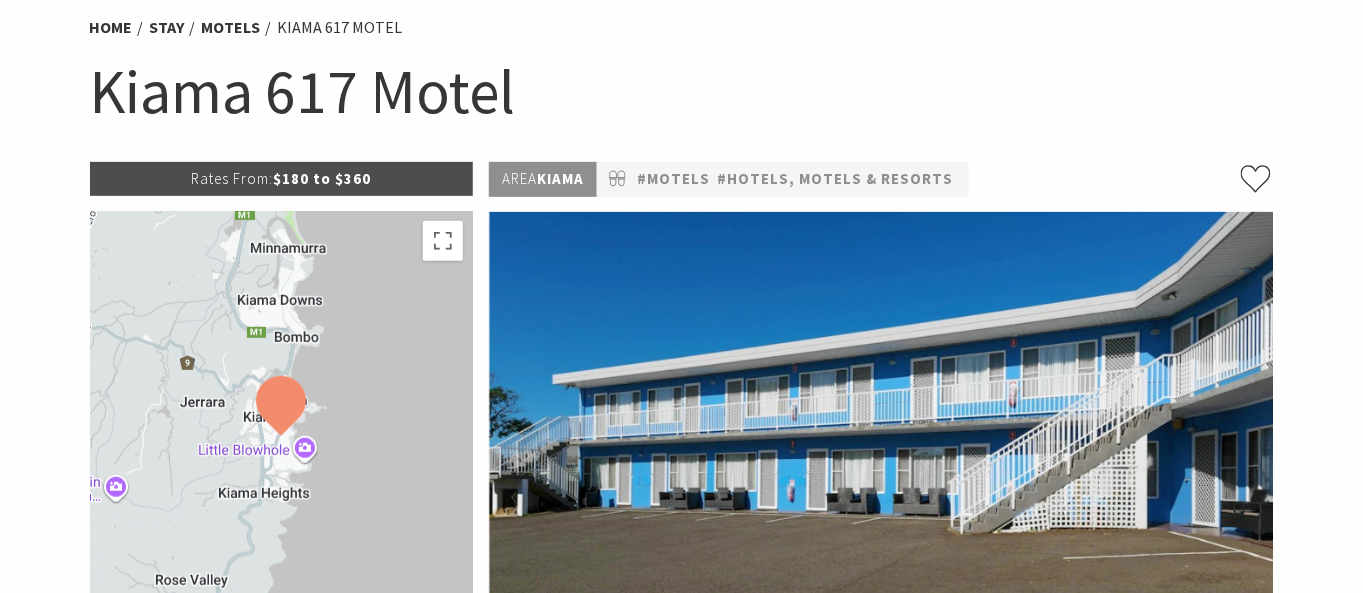 scroll, scrollTop: 111, scrollLeft: 0, axis: vertical 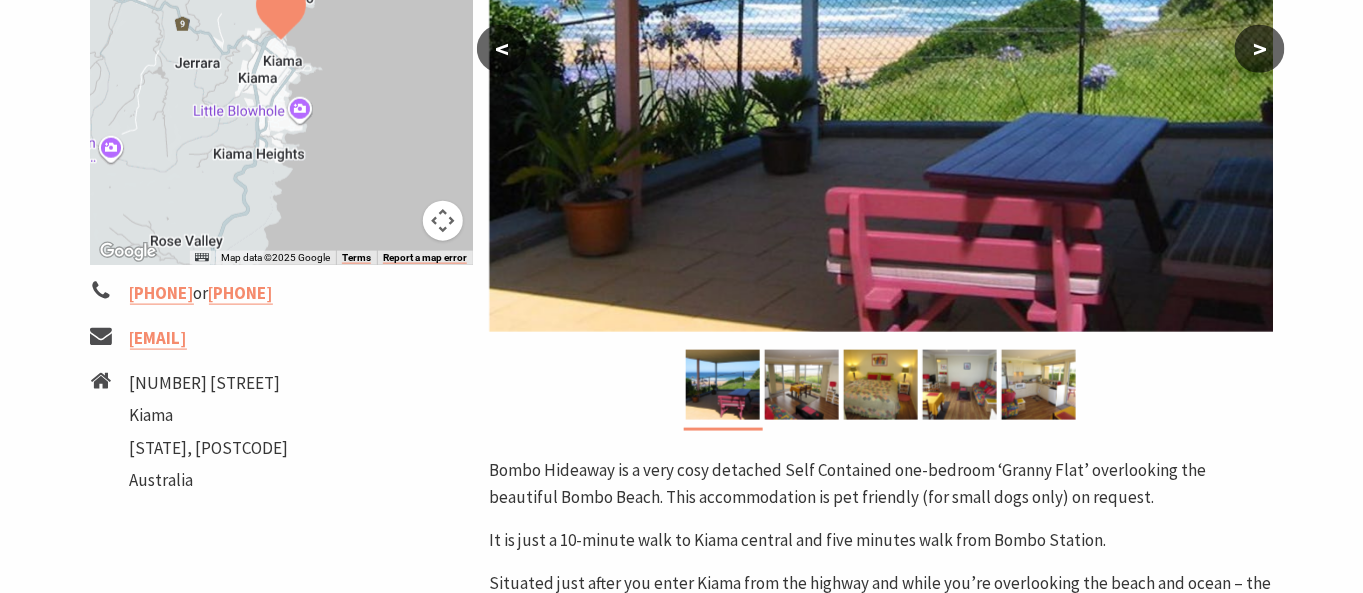 click on ">" at bounding box center (1260, 49) 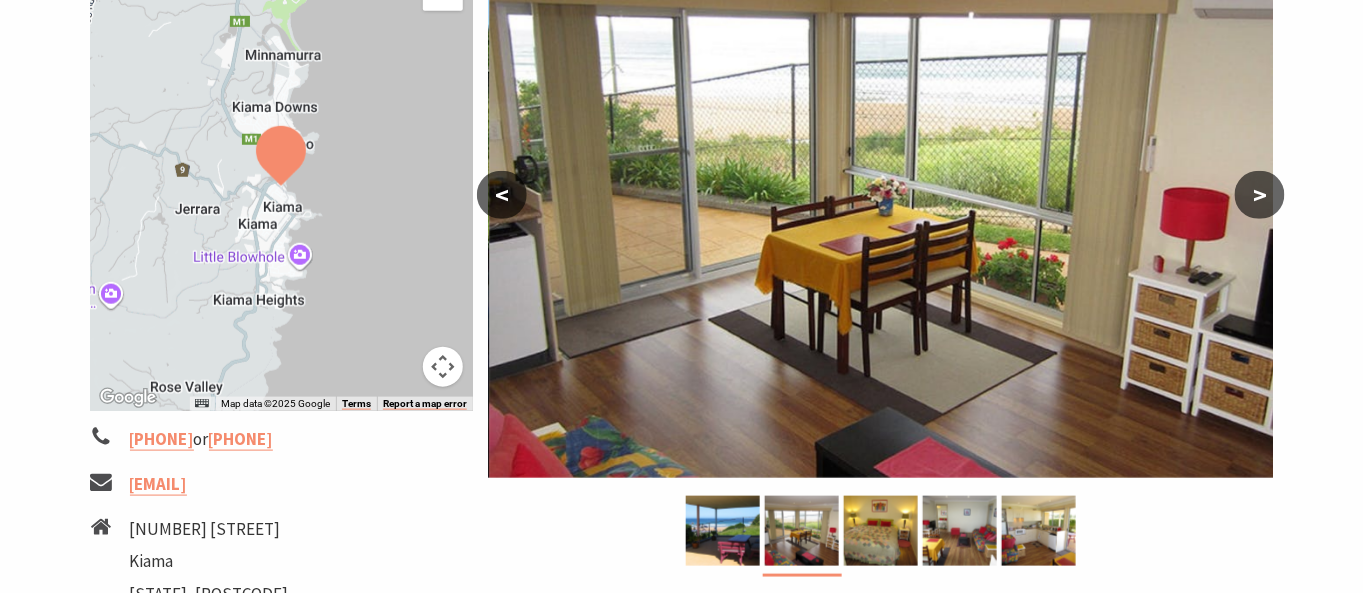 scroll, scrollTop: 444, scrollLeft: 0, axis: vertical 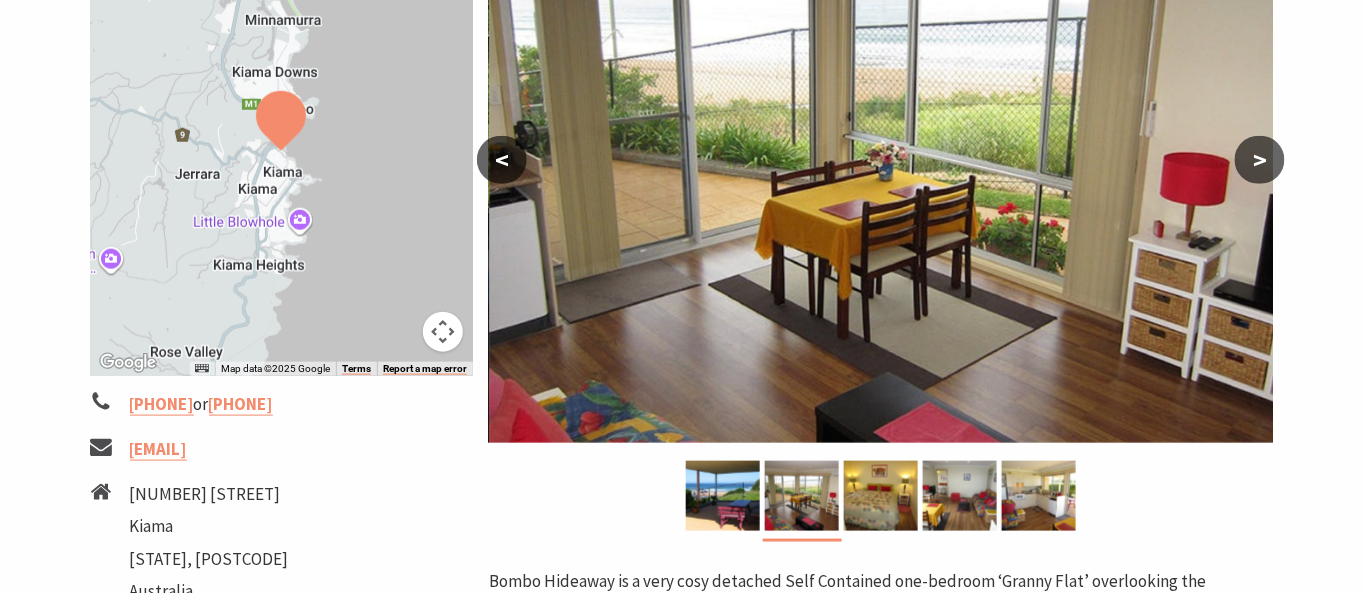 click on ">" at bounding box center [1260, 160] 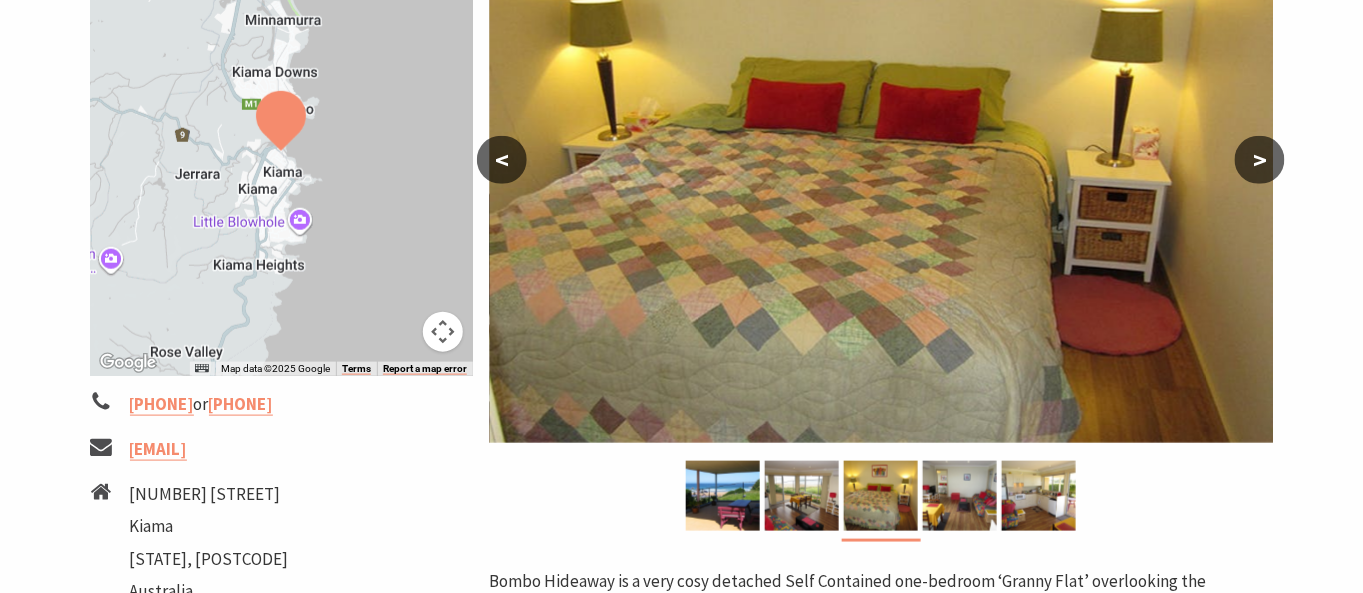 click on ">" at bounding box center [1260, 160] 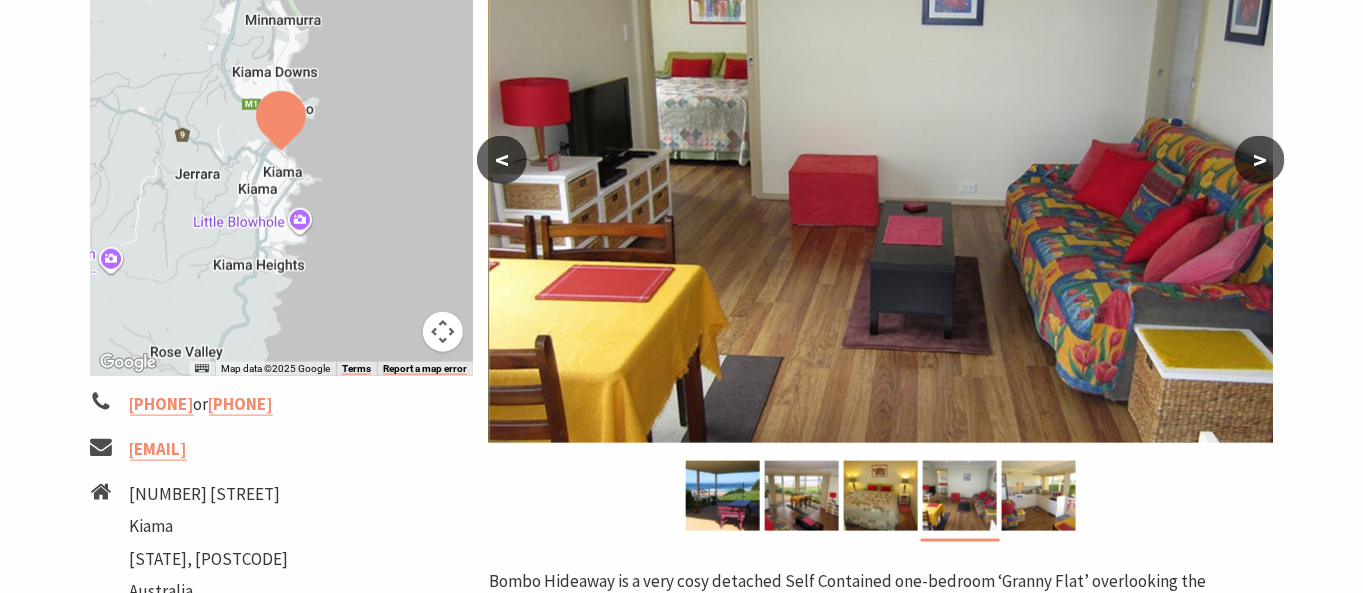 click on ">" at bounding box center [1260, 160] 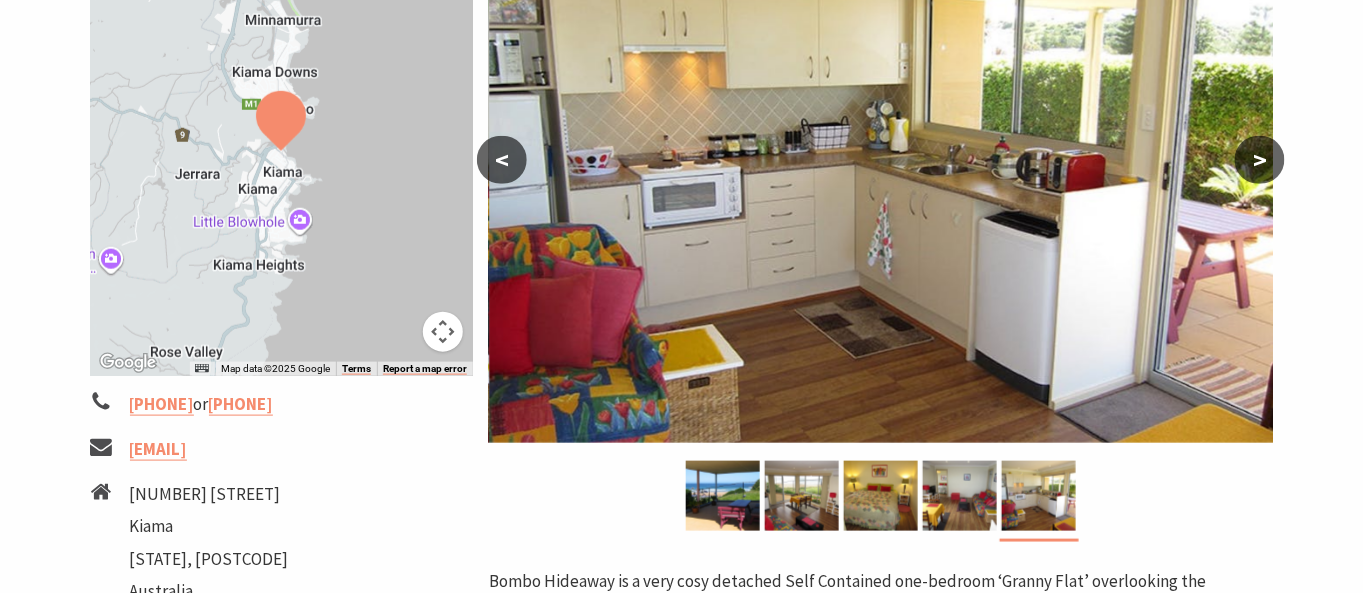 click on ">" at bounding box center [1260, 160] 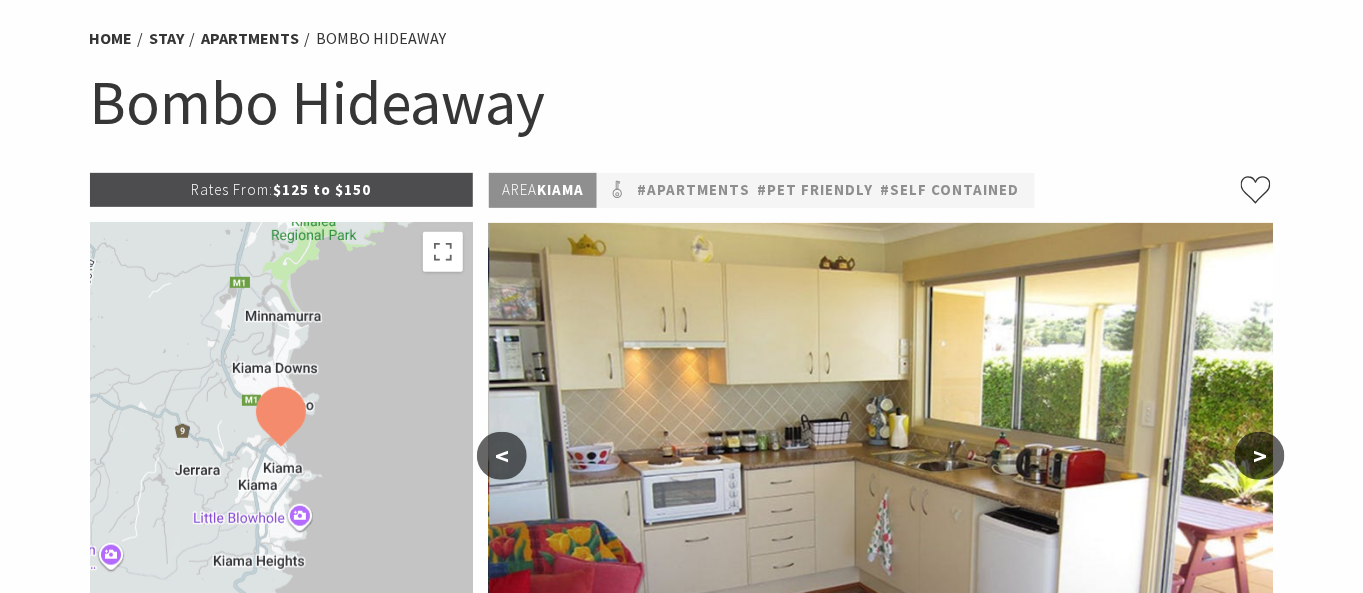 scroll, scrollTop: 111, scrollLeft: 0, axis: vertical 